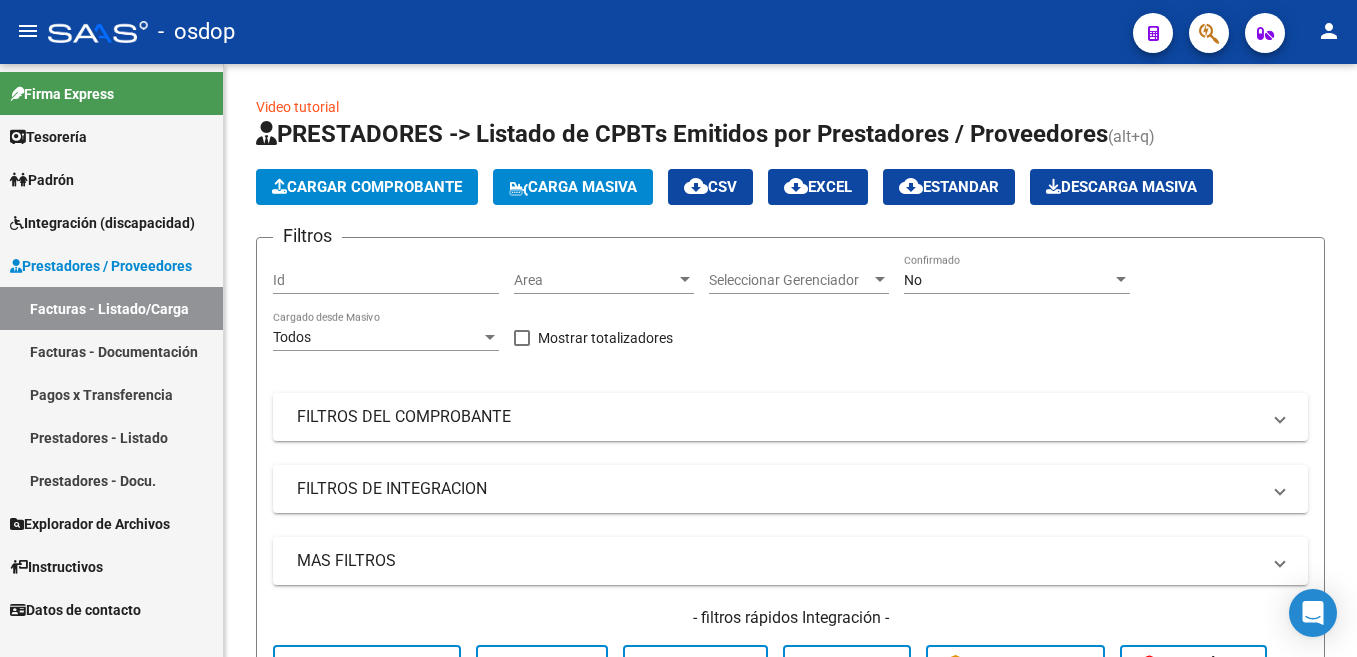 scroll, scrollTop: 0, scrollLeft: 0, axis: both 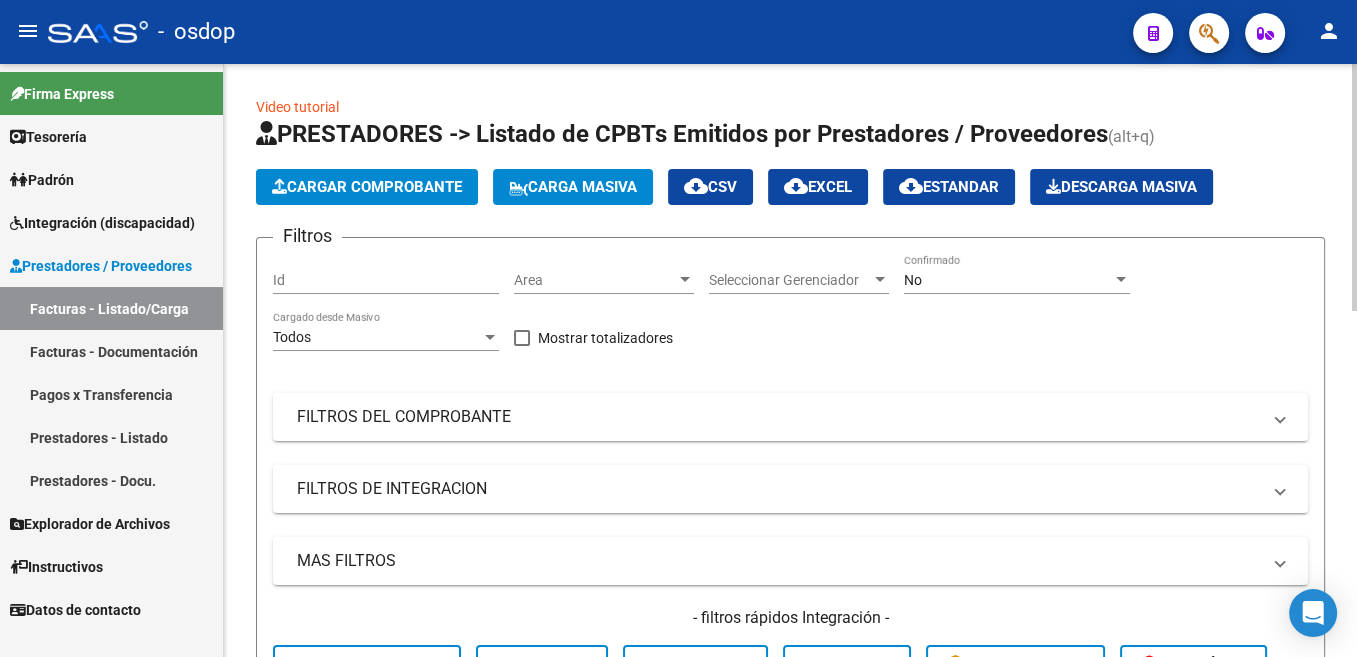 click on "Cargar Comprobante" 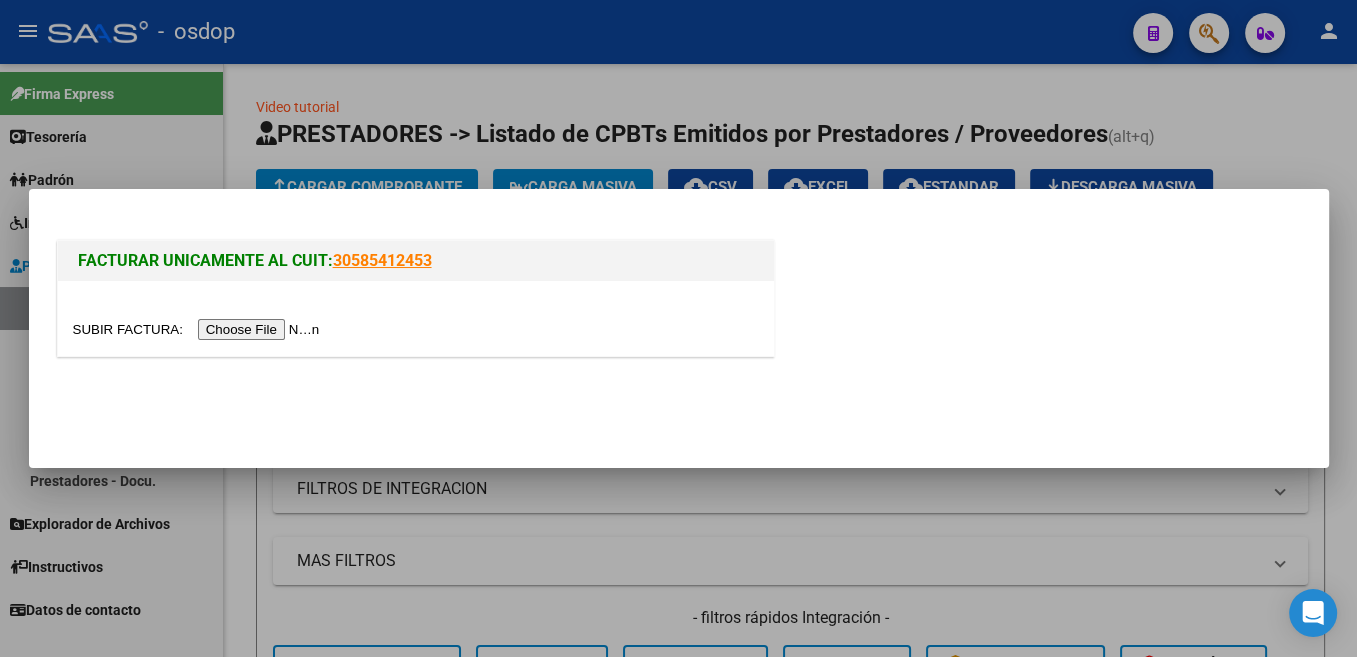 click at bounding box center (199, 329) 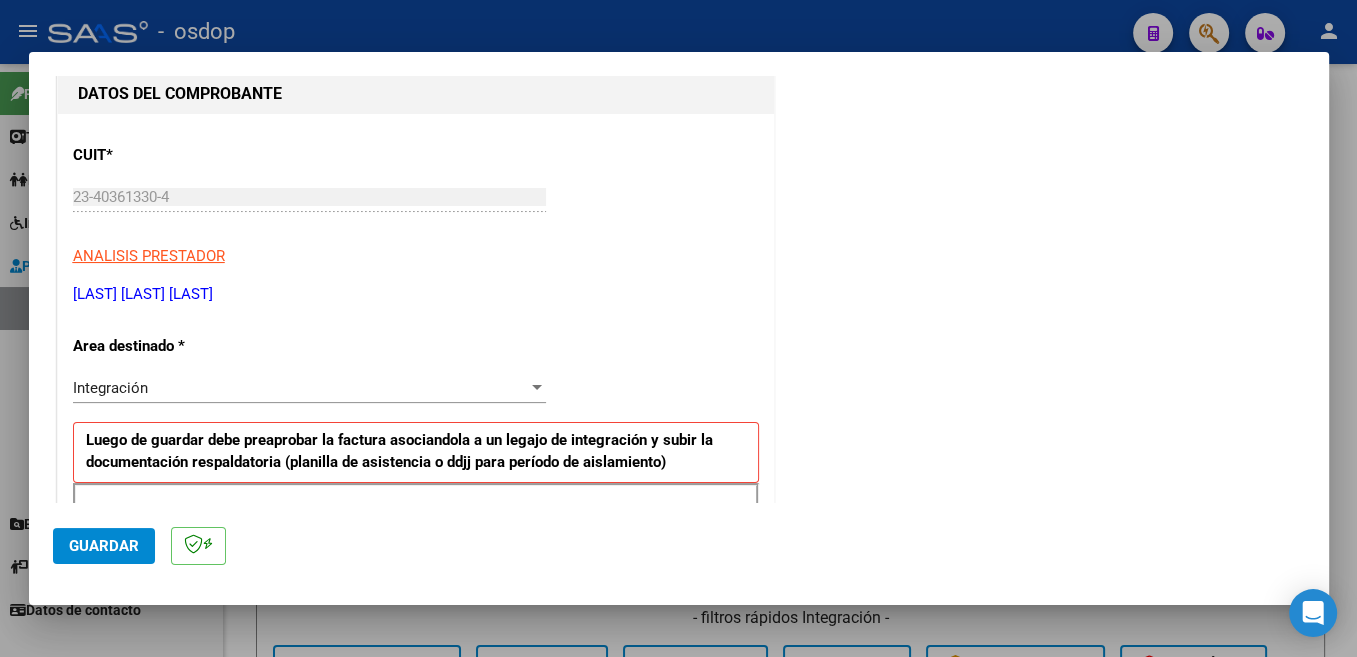 scroll, scrollTop: 424, scrollLeft: 0, axis: vertical 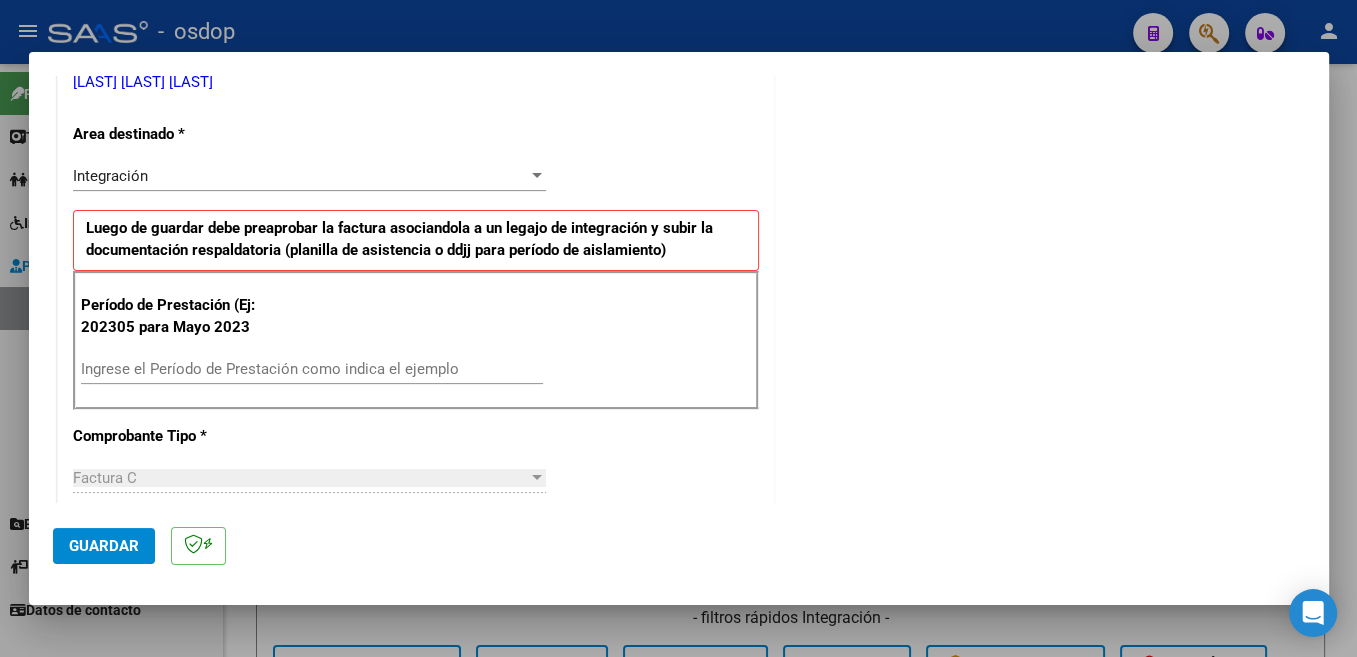 click on "Ingrese el Período de Prestación como indica el ejemplo" at bounding box center [312, 369] 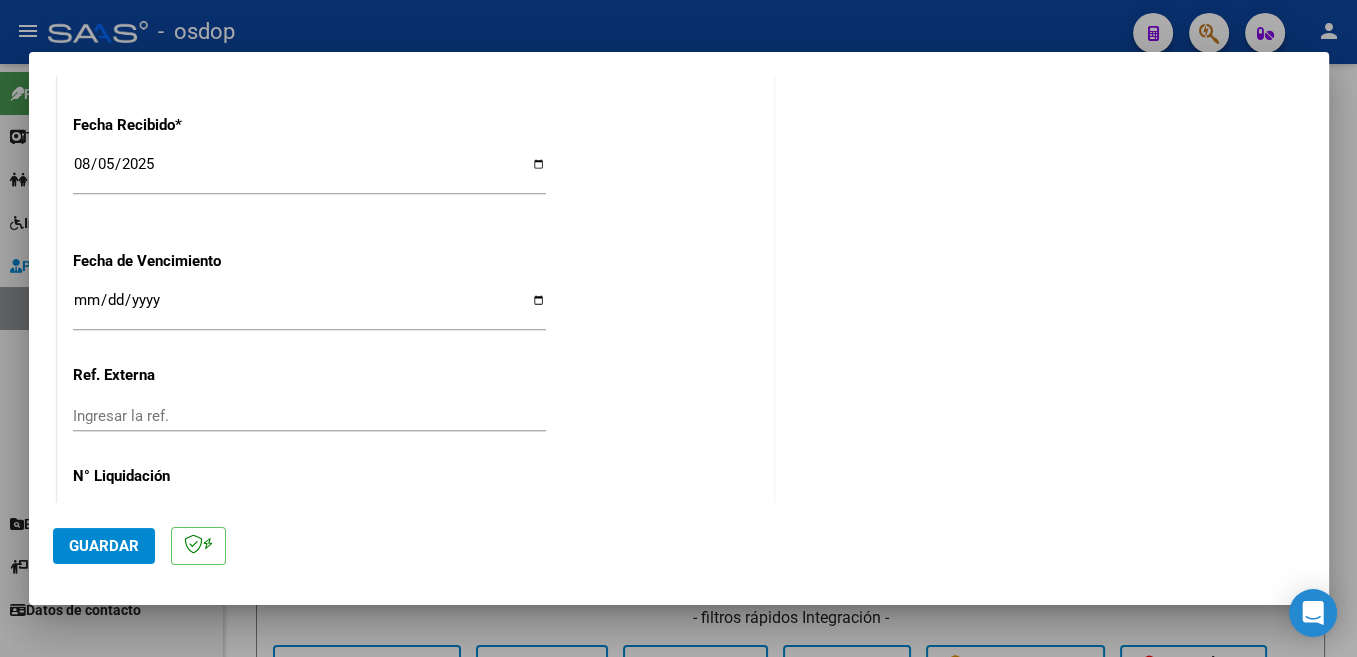 scroll, scrollTop: 1408, scrollLeft: 0, axis: vertical 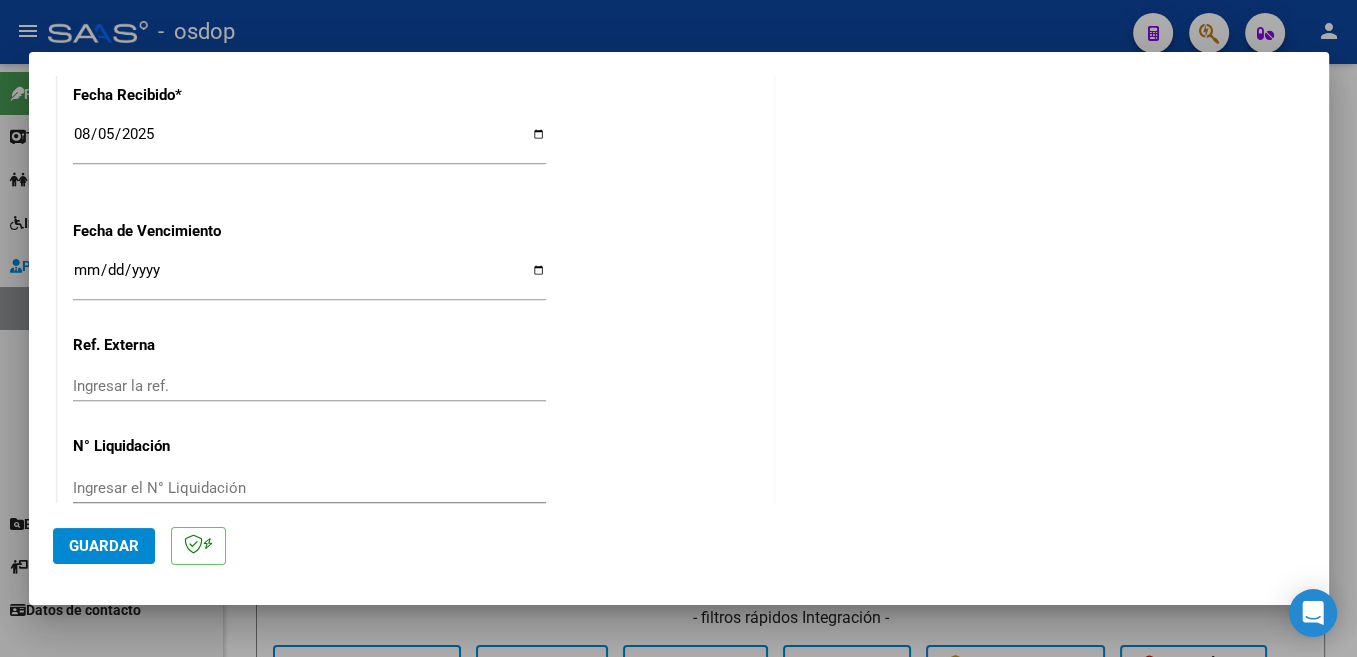 type on "202507" 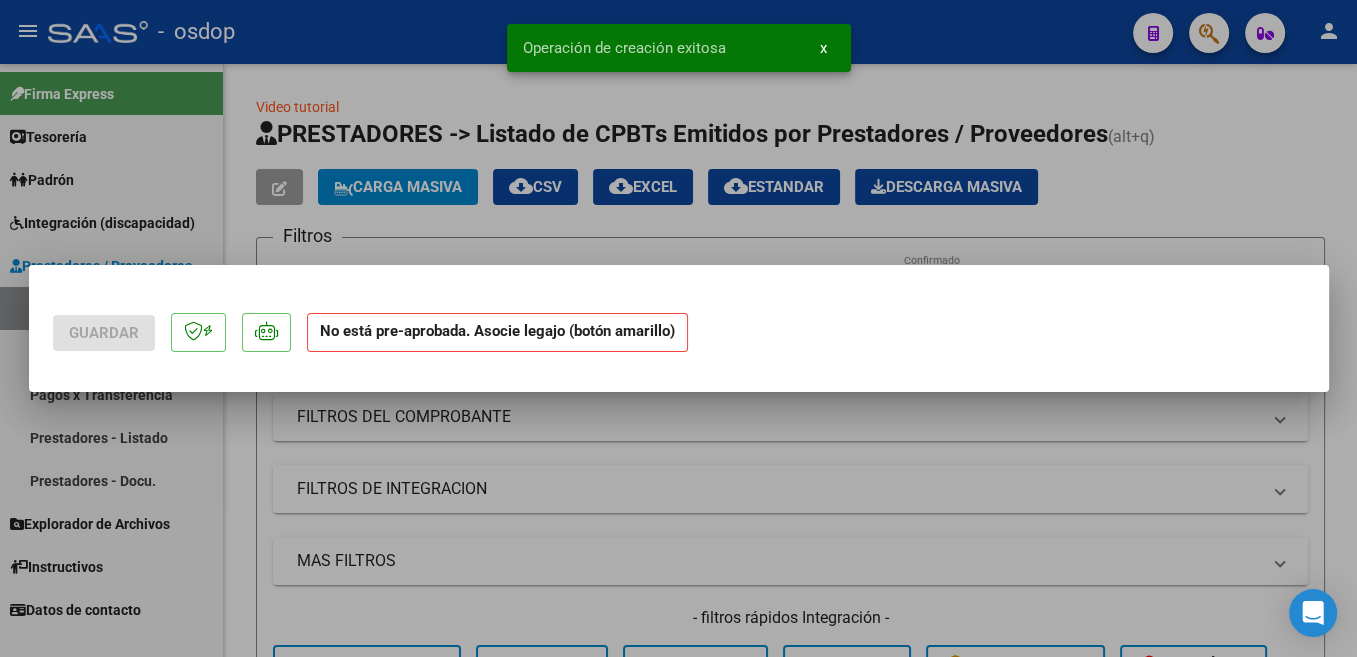 scroll, scrollTop: 0, scrollLeft: 0, axis: both 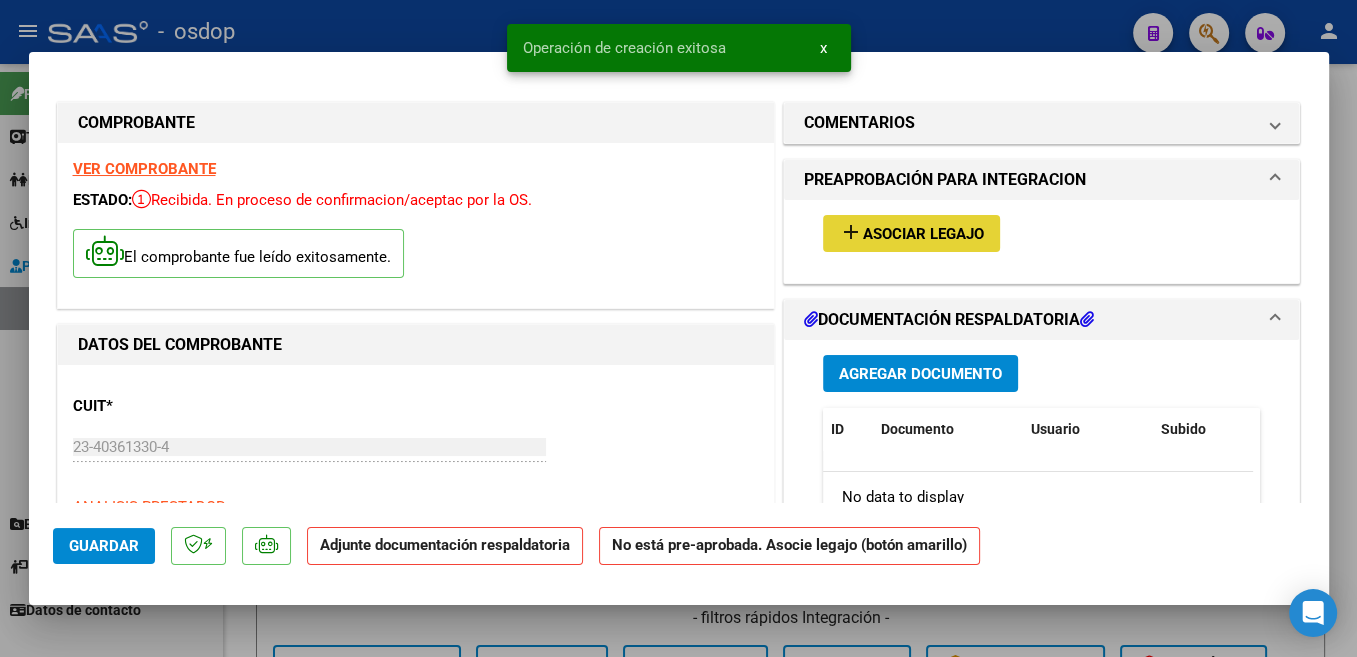 click on "add Asociar Legajo" at bounding box center [911, 233] 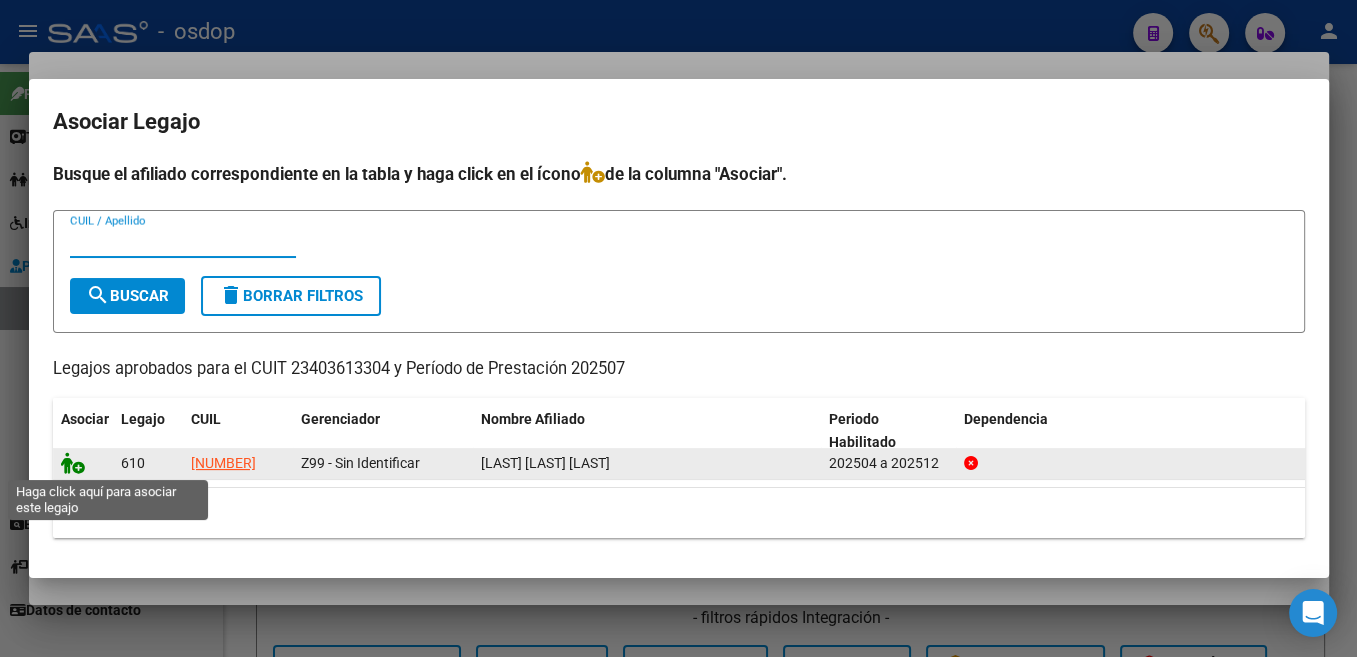 click 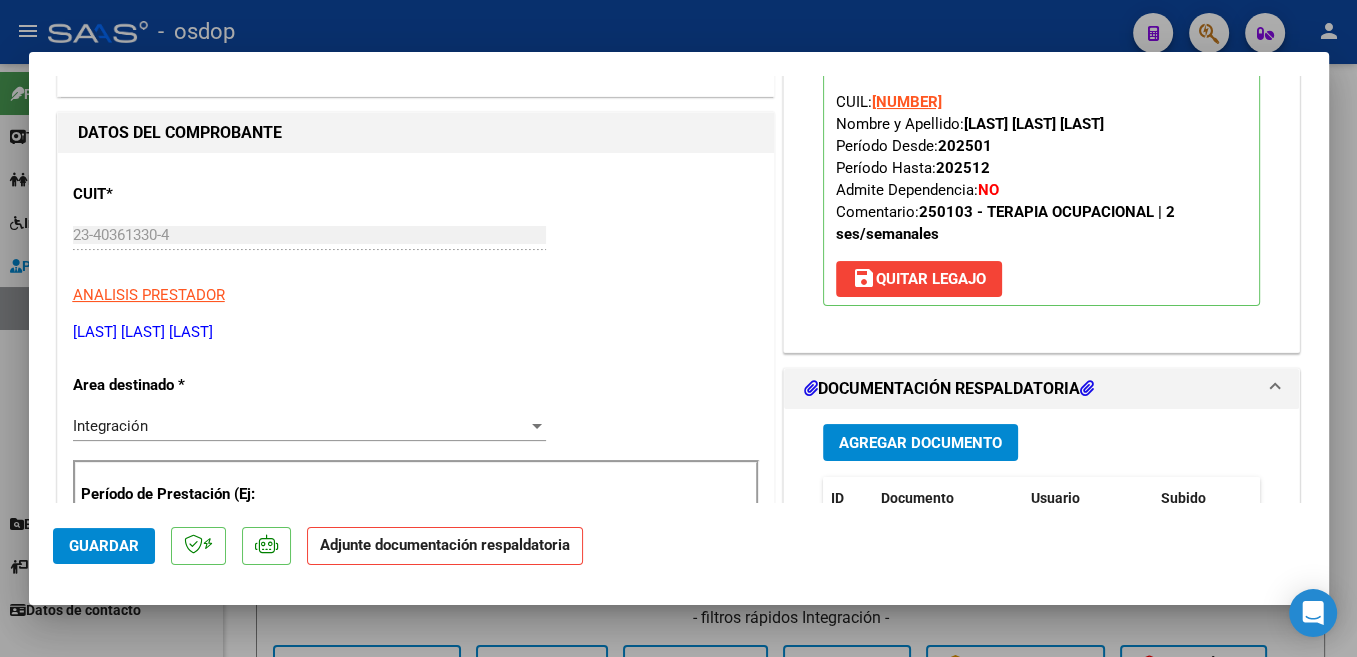 scroll, scrollTop: 424, scrollLeft: 0, axis: vertical 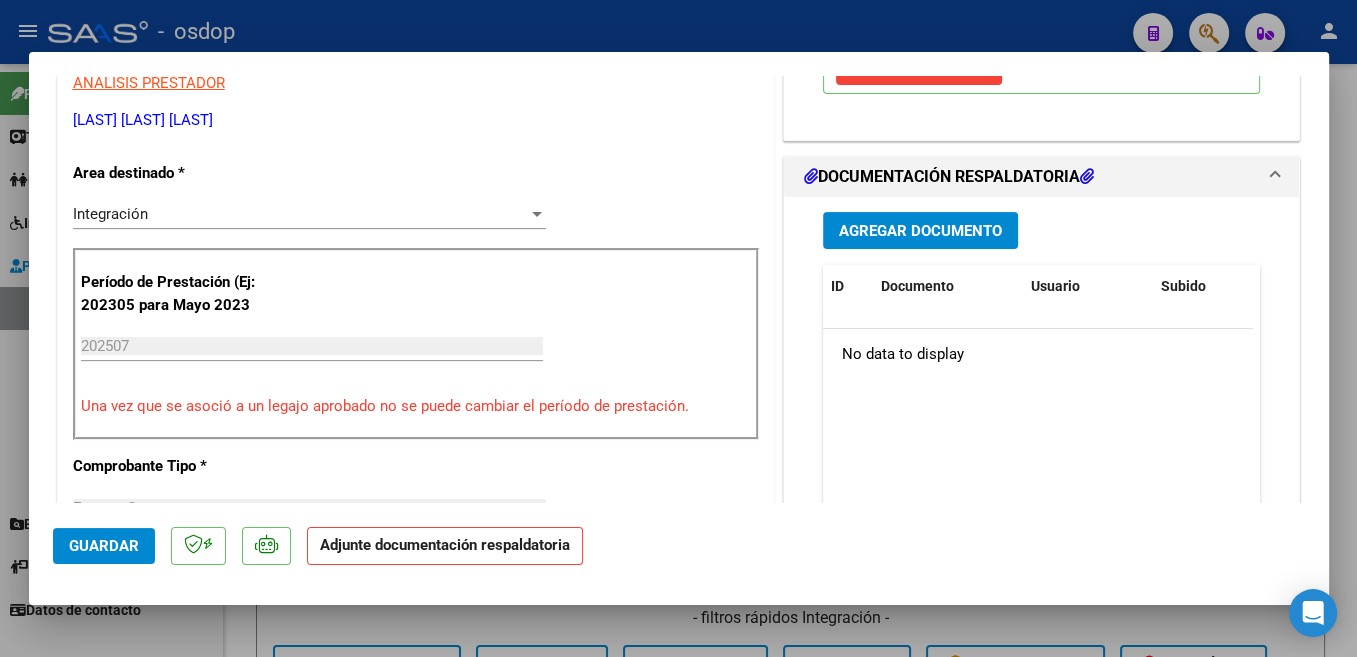click on "Agregar Documento" at bounding box center (920, 231) 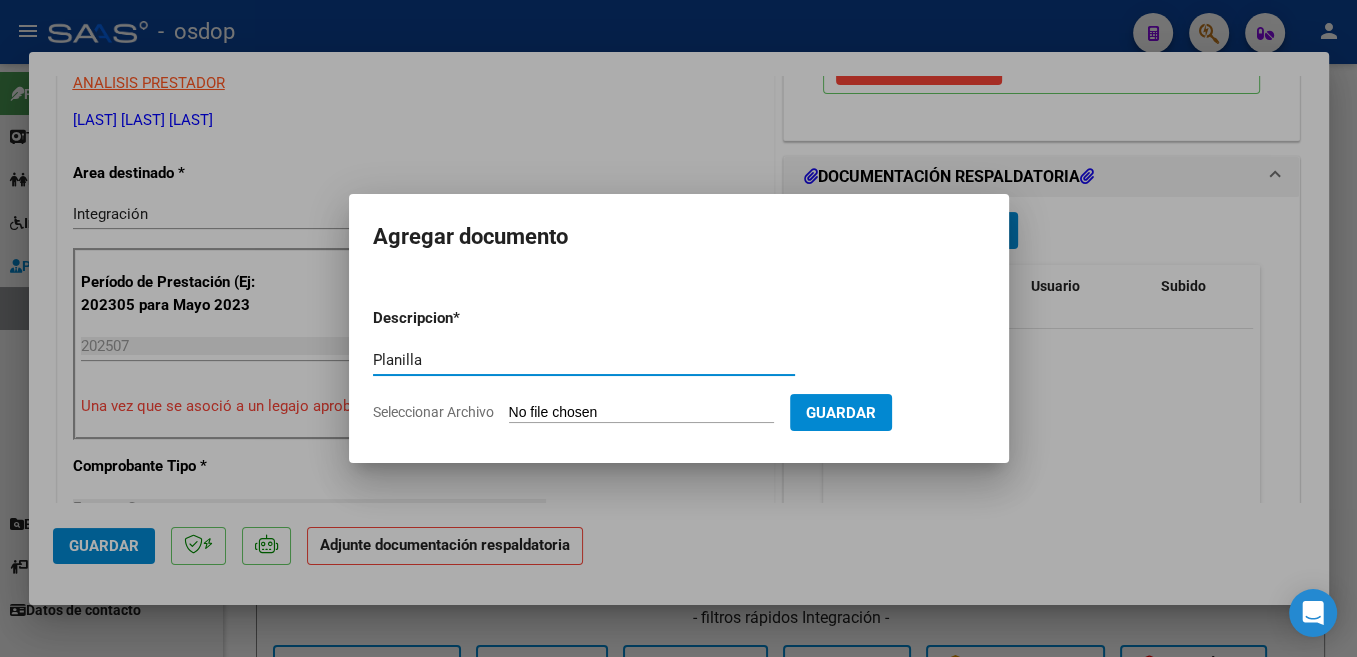 type on "Planilla" 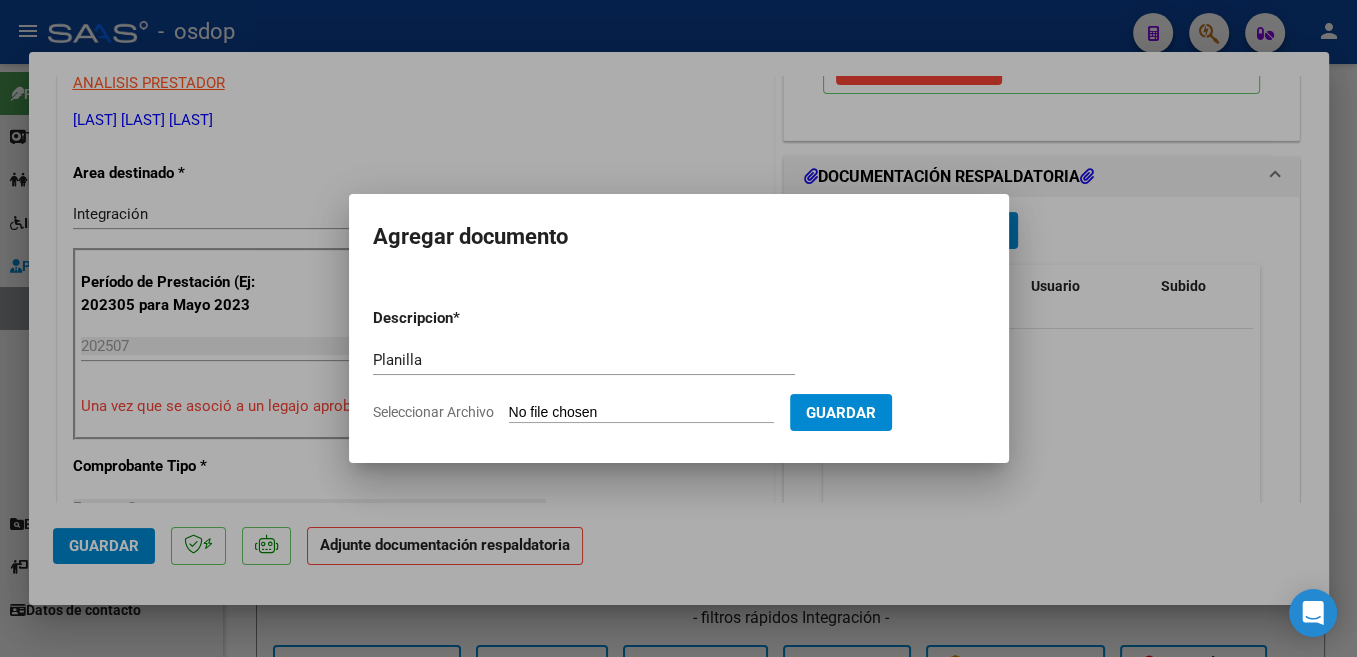 click on "Seleccionar Archivo" at bounding box center (641, 413) 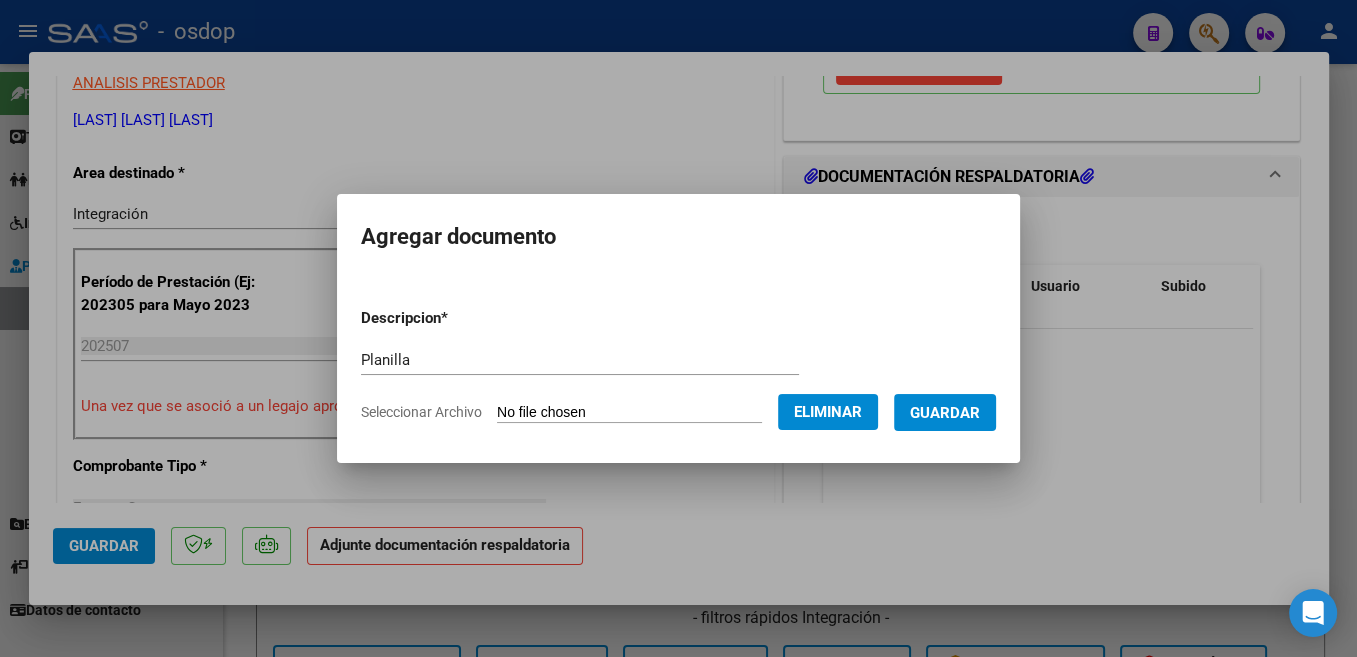 click on "Guardar" at bounding box center (945, 413) 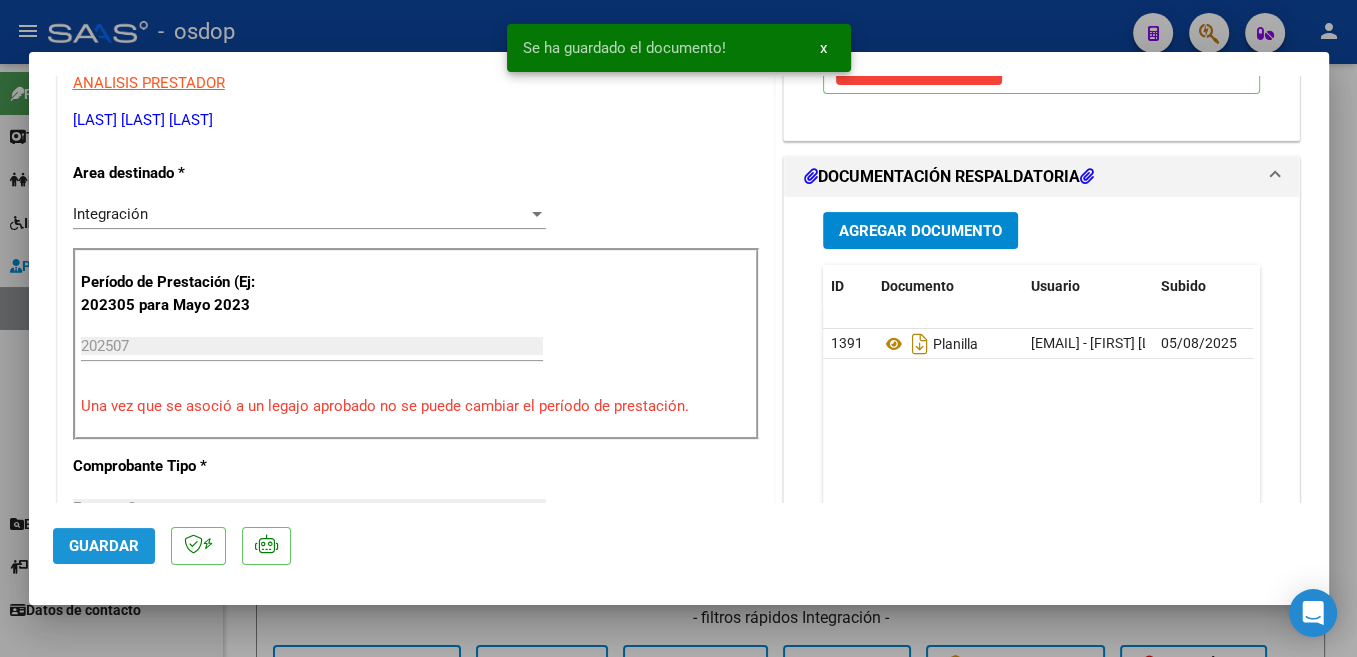 click on "Guardar" 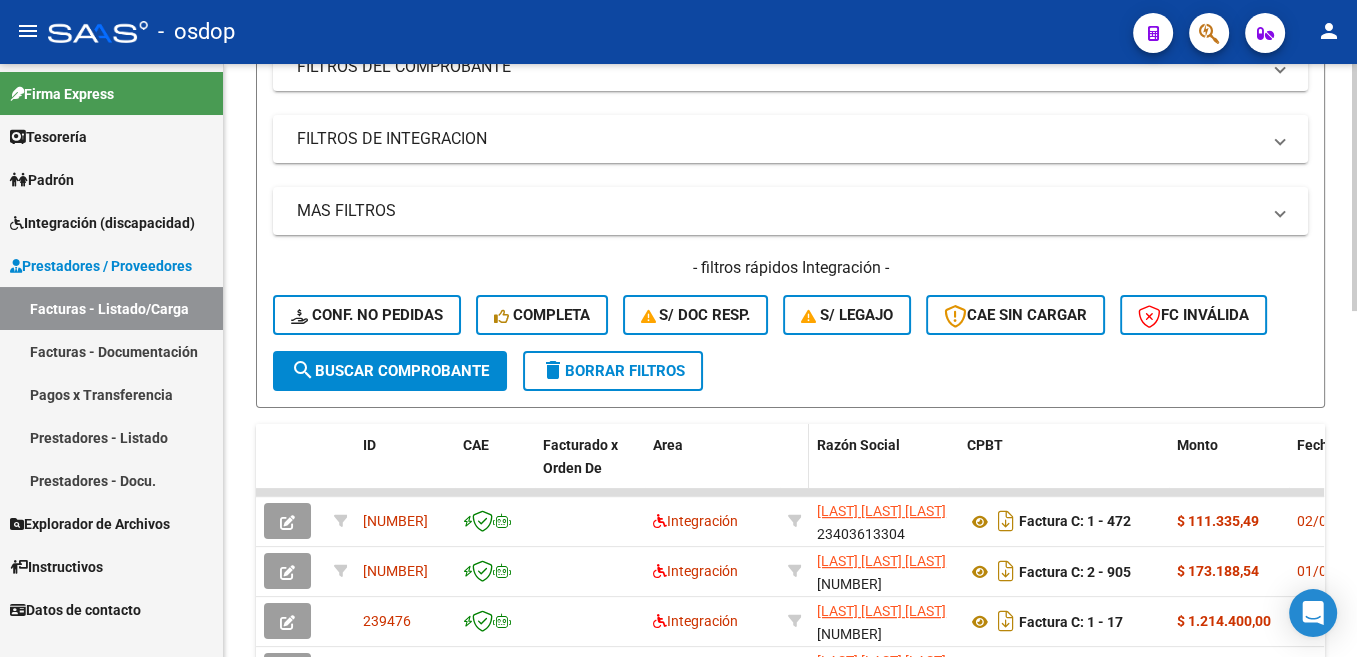 scroll, scrollTop: 402, scrollLeft: 0, axis: vertical 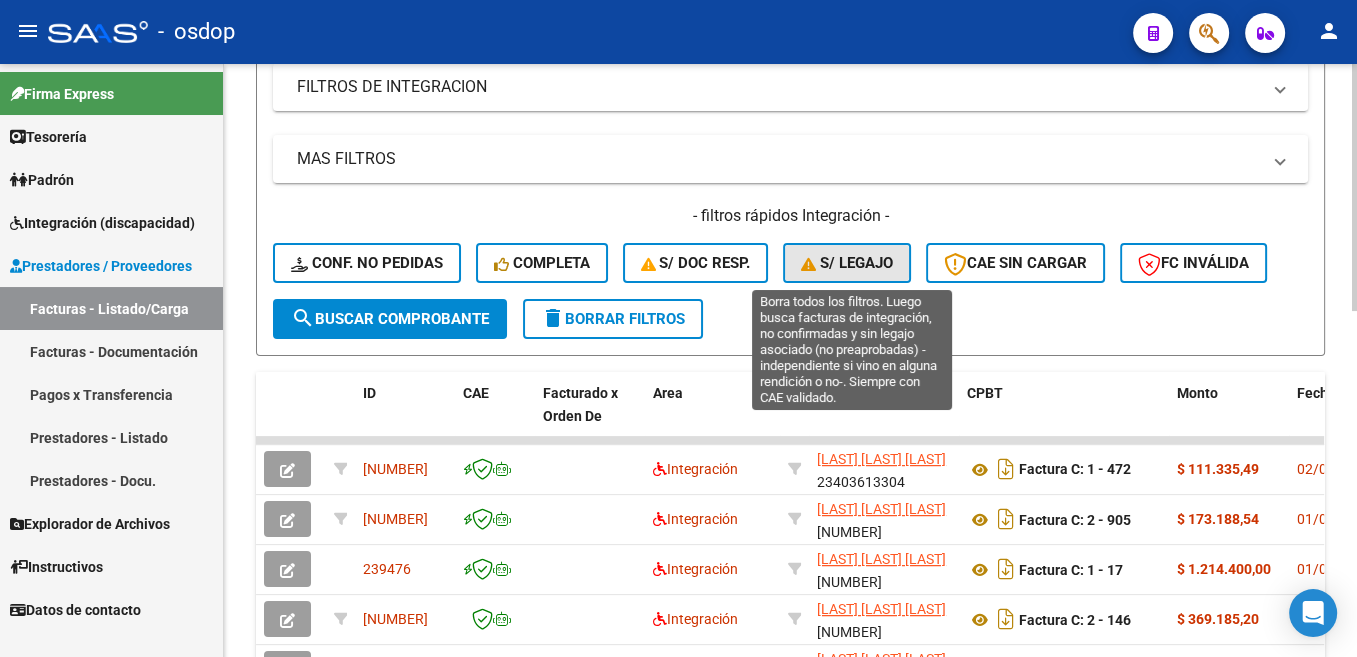 click on "S/ legajo" 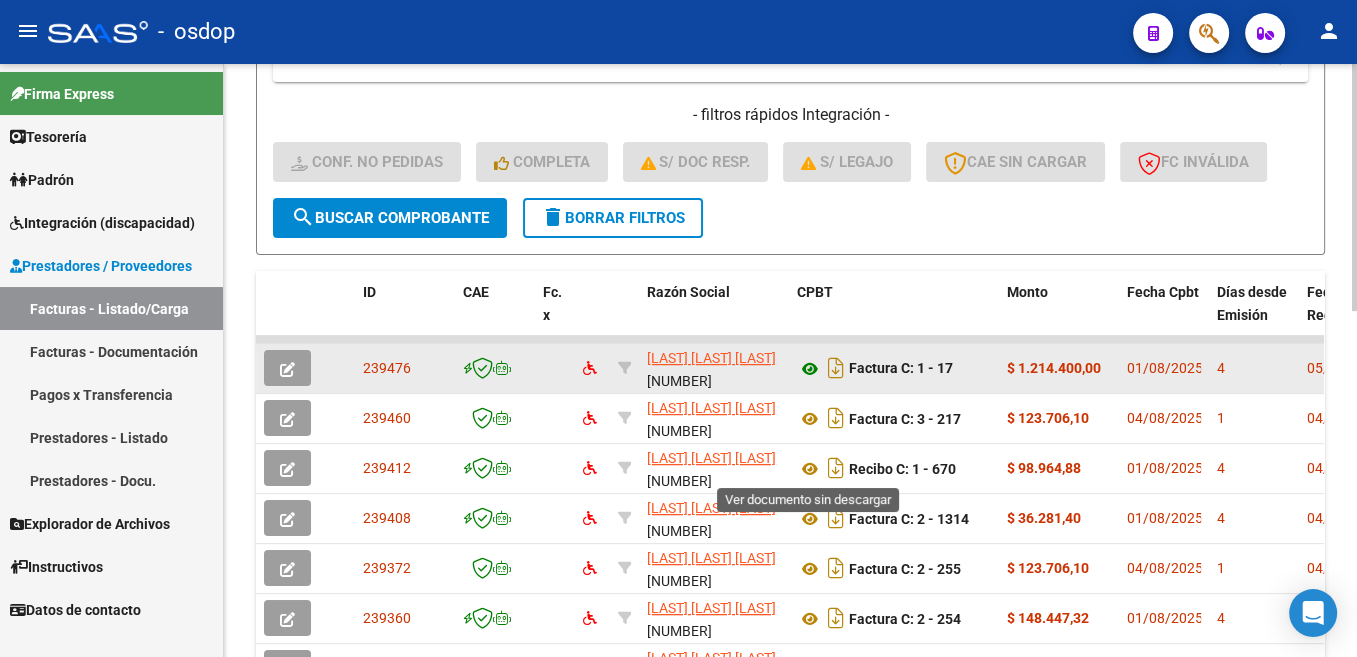 scroll, scrollTop: 704, scrollLeft: 0, axis: vertical 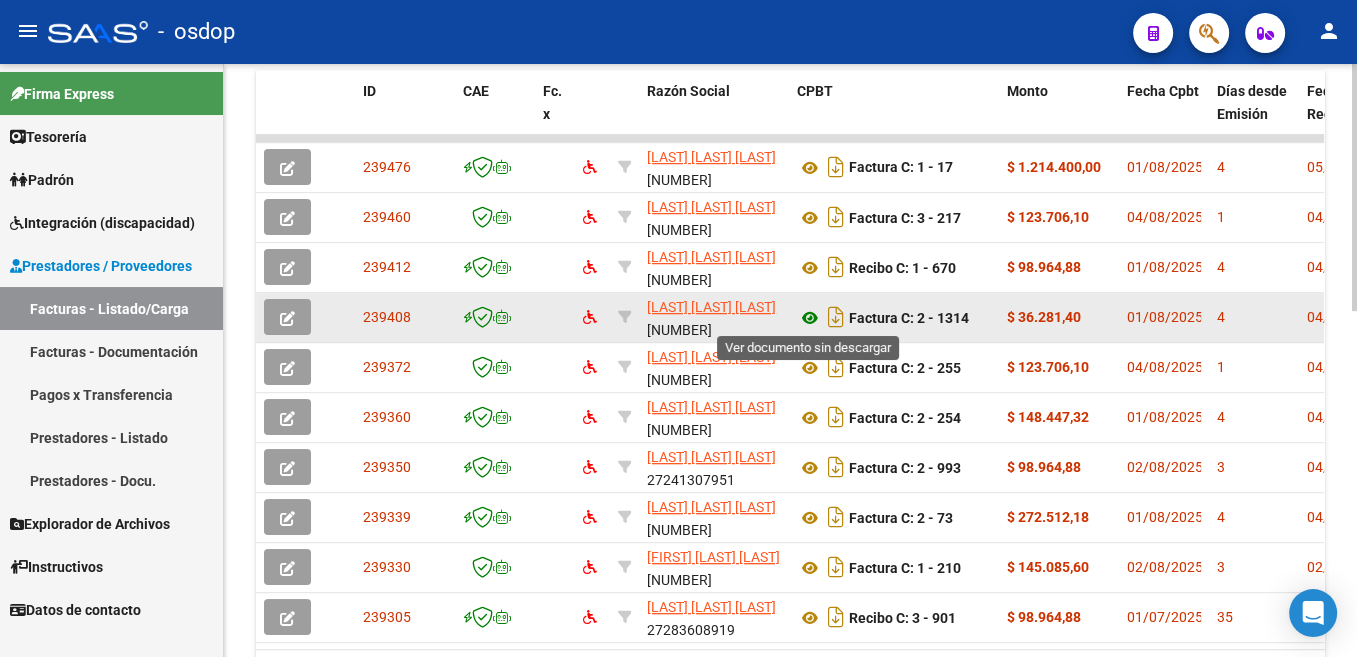 click 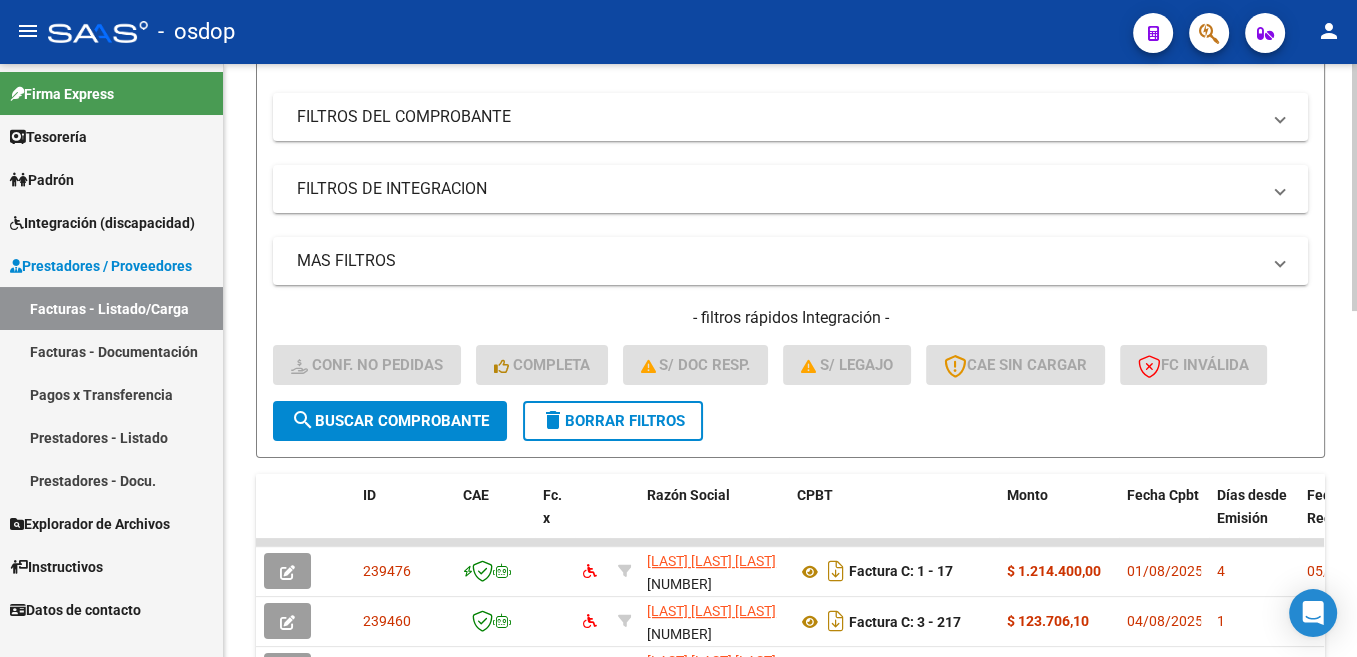 scroll, scrollTop: 201, scrollLeft: 0, axis: vertical 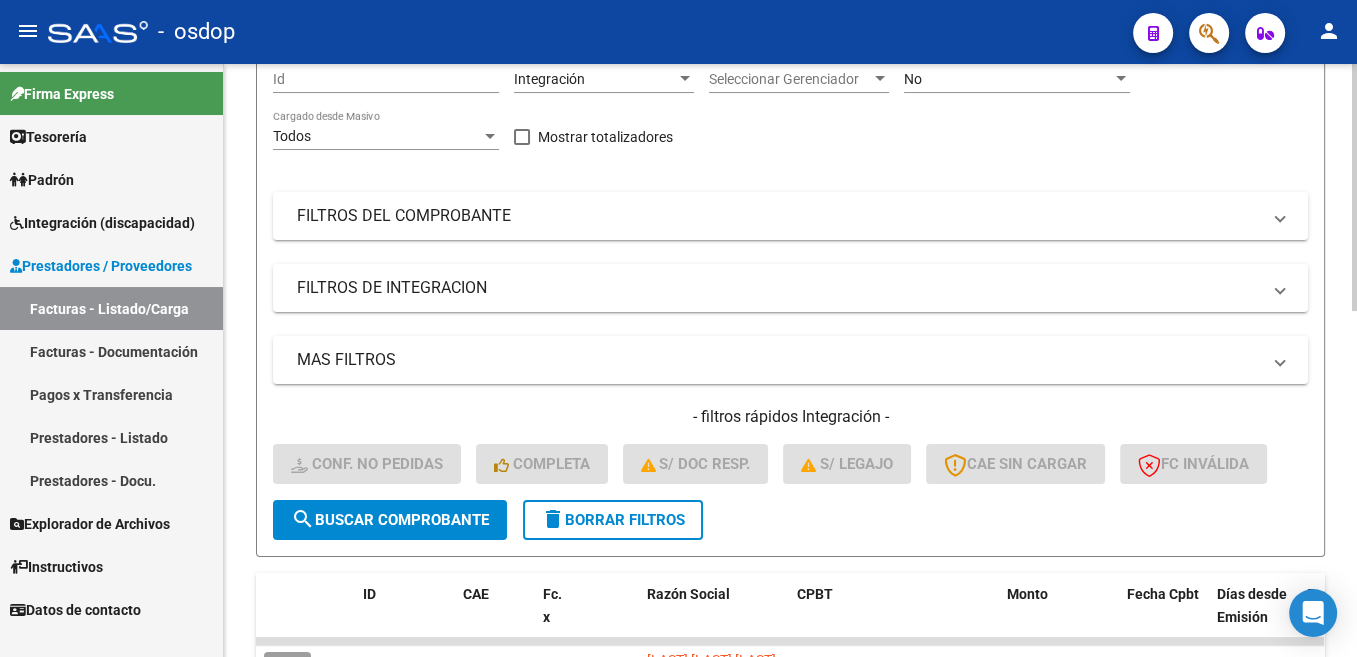click on "delete  Borrar Filtros" 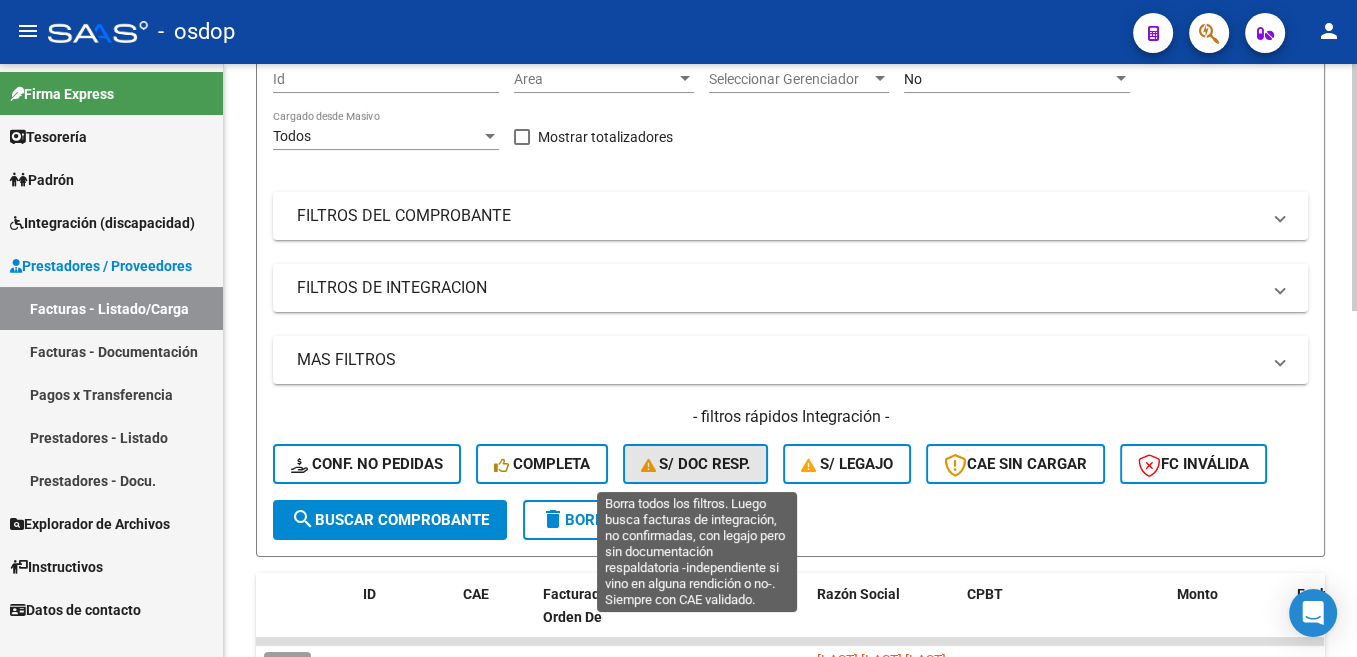 click on "S/ Doc Resp." 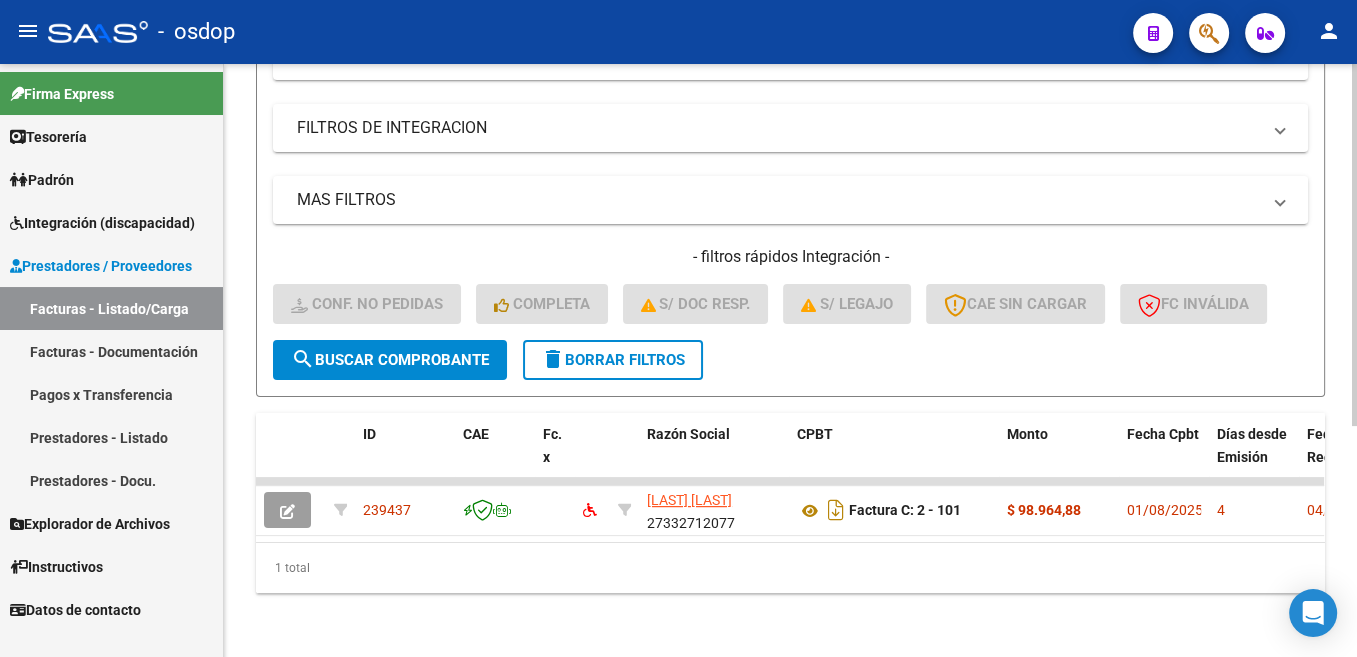 scroll, scrollTop: 378, scrollLeft: 0, axis: vertical 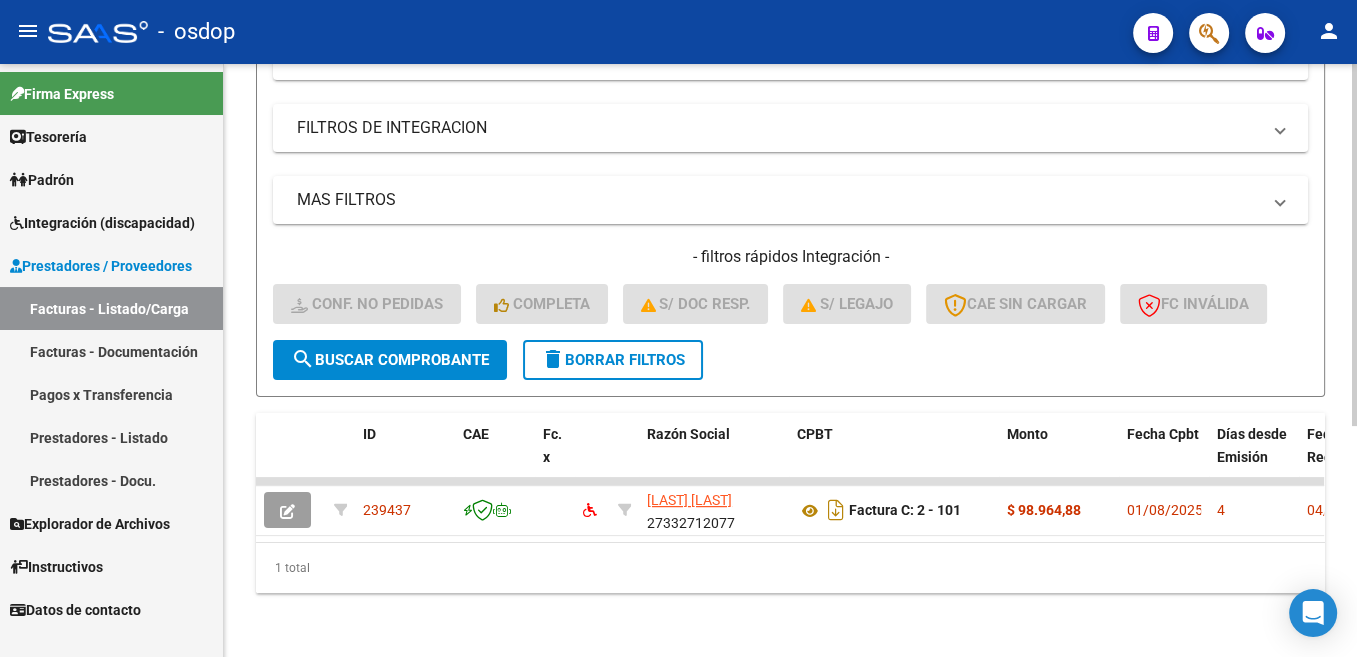 click on "delete  Borrar Filtros" 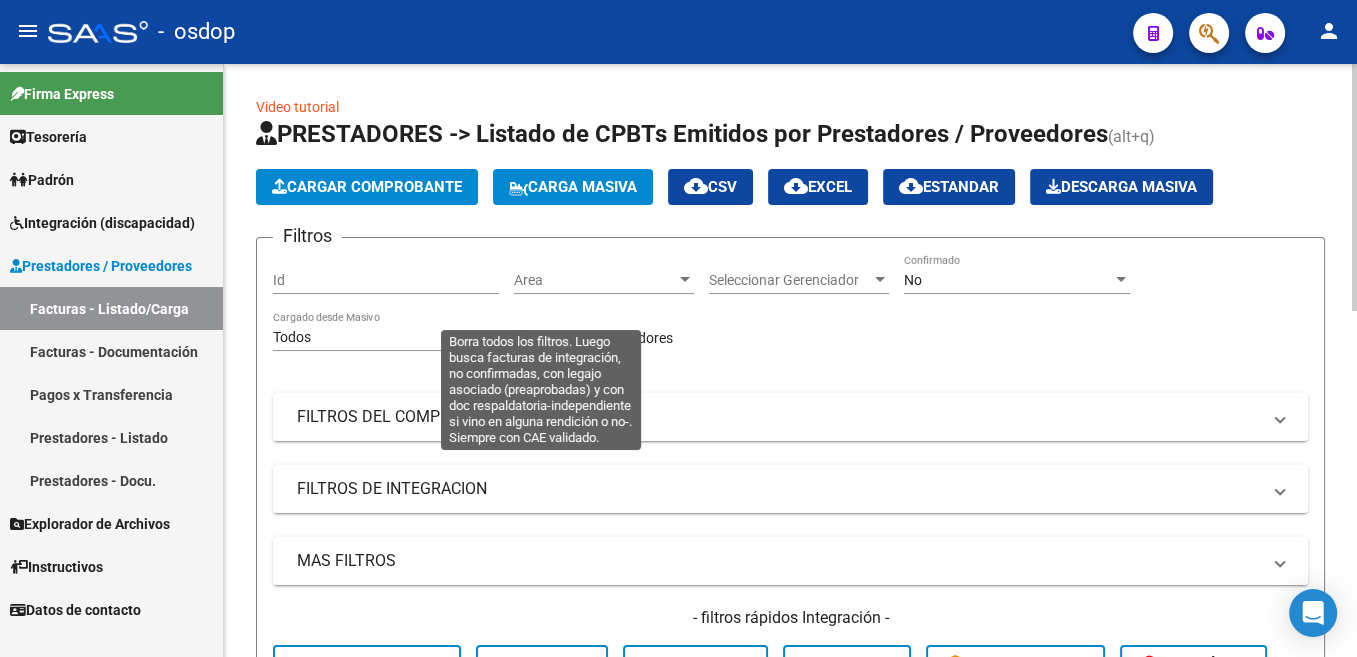 scroll, scrollTop: 302, scrollLeft: 0, axis: vertical 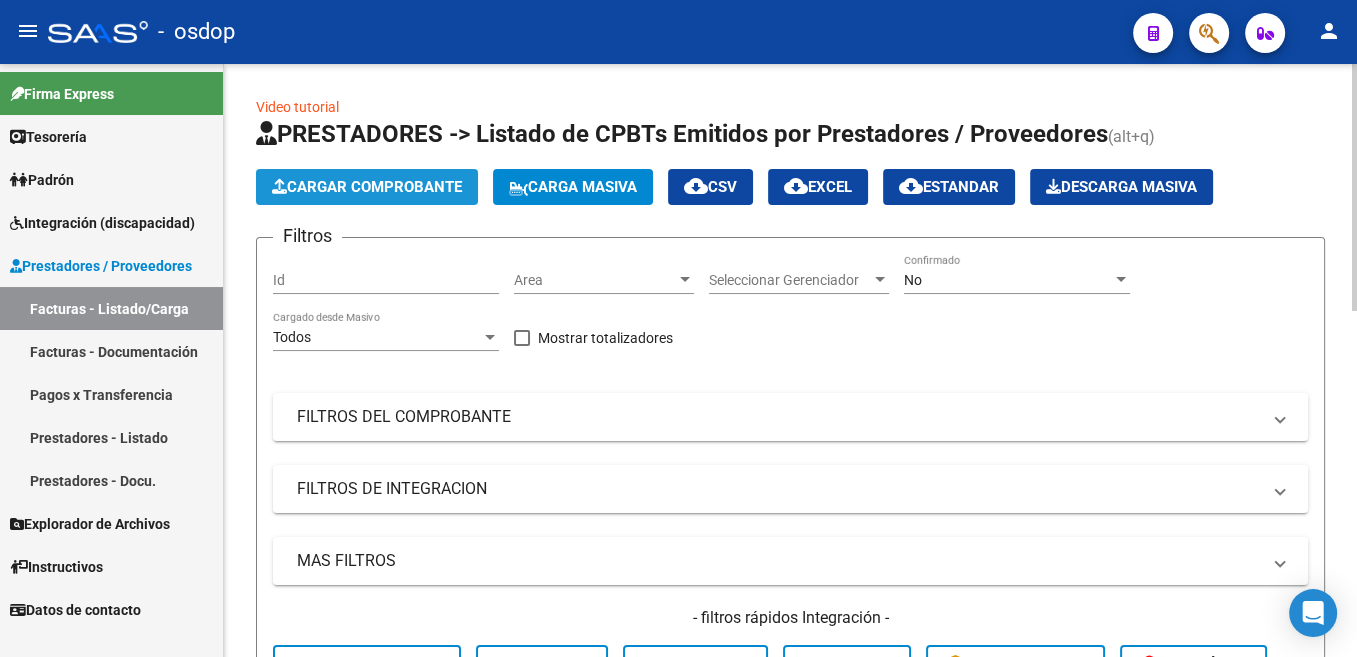 click on "Cargar Comprobante" 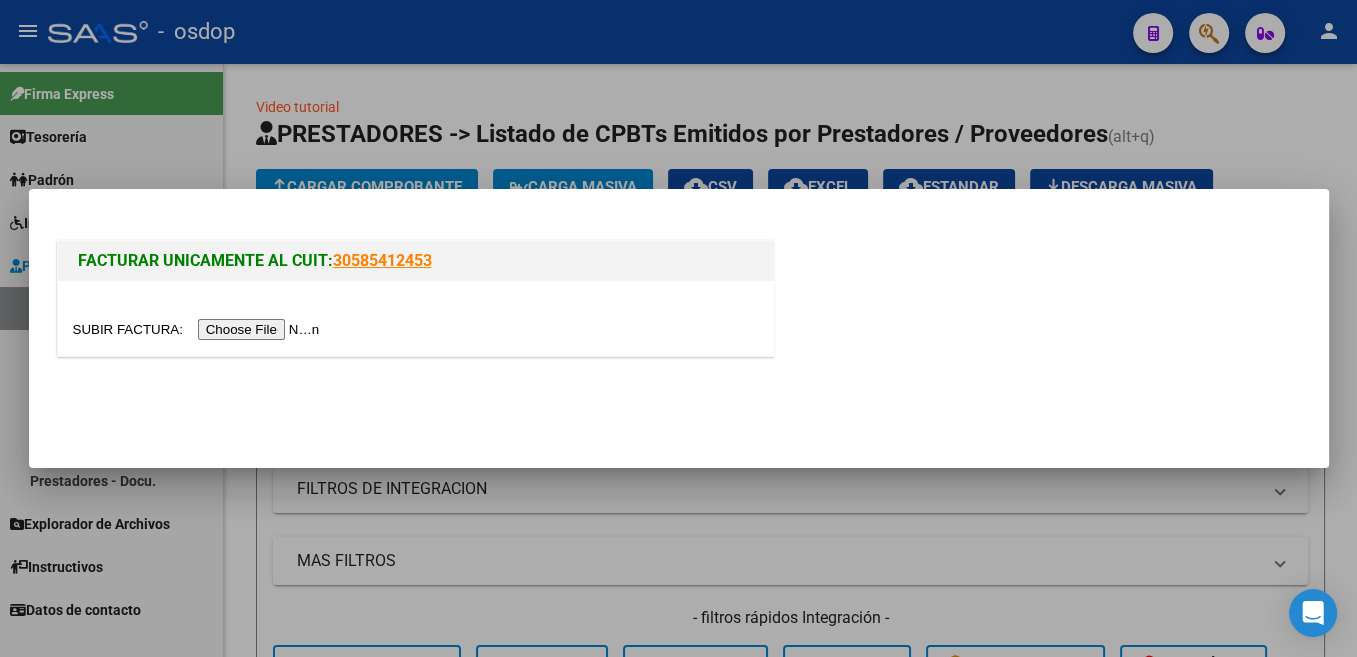 click at bounding box center (199, 329) 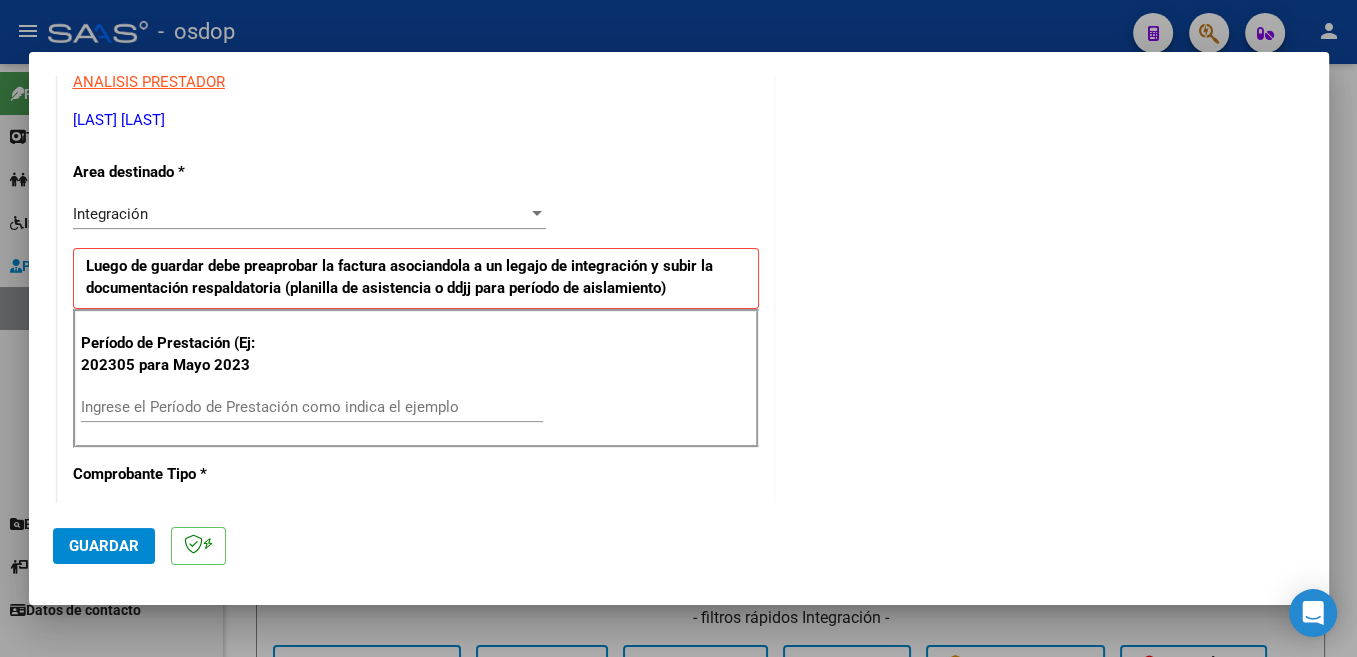 scroll, scrollTop: 424, scrollLeft: 0, axis: vertical 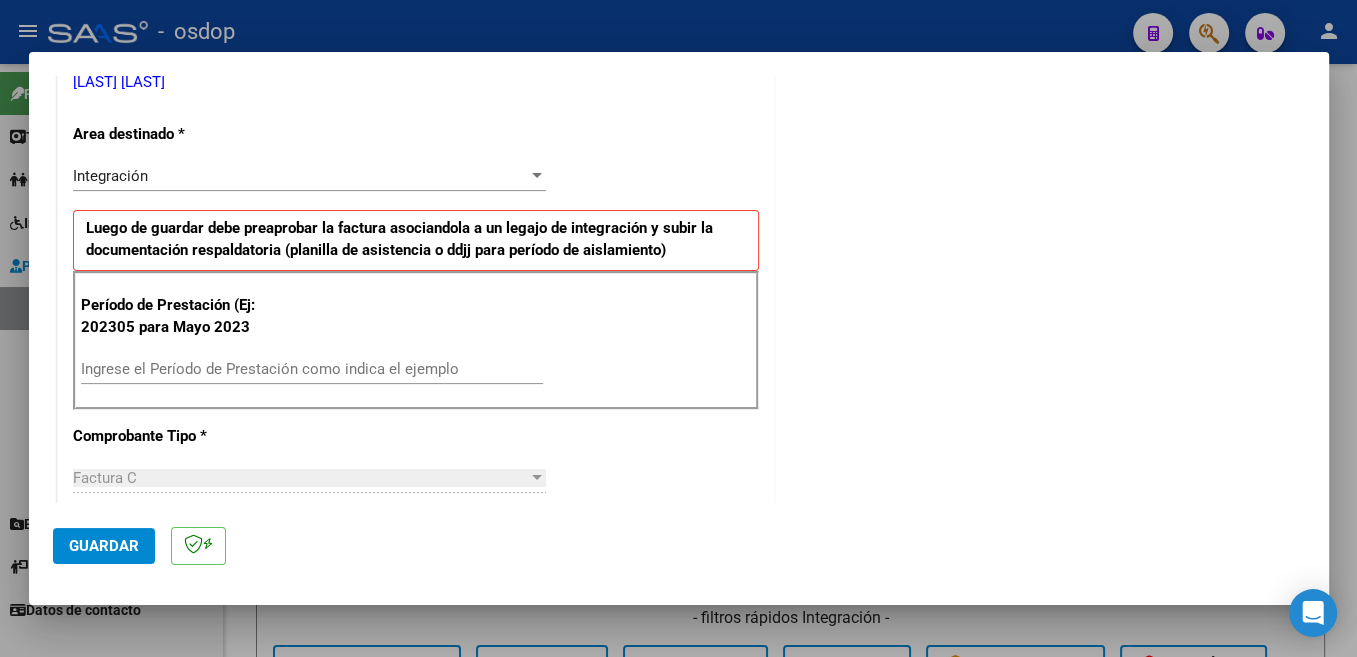 click on "Ingrese el Período de Prestación como indica el ejemplo" at bounding box center (312, 369) 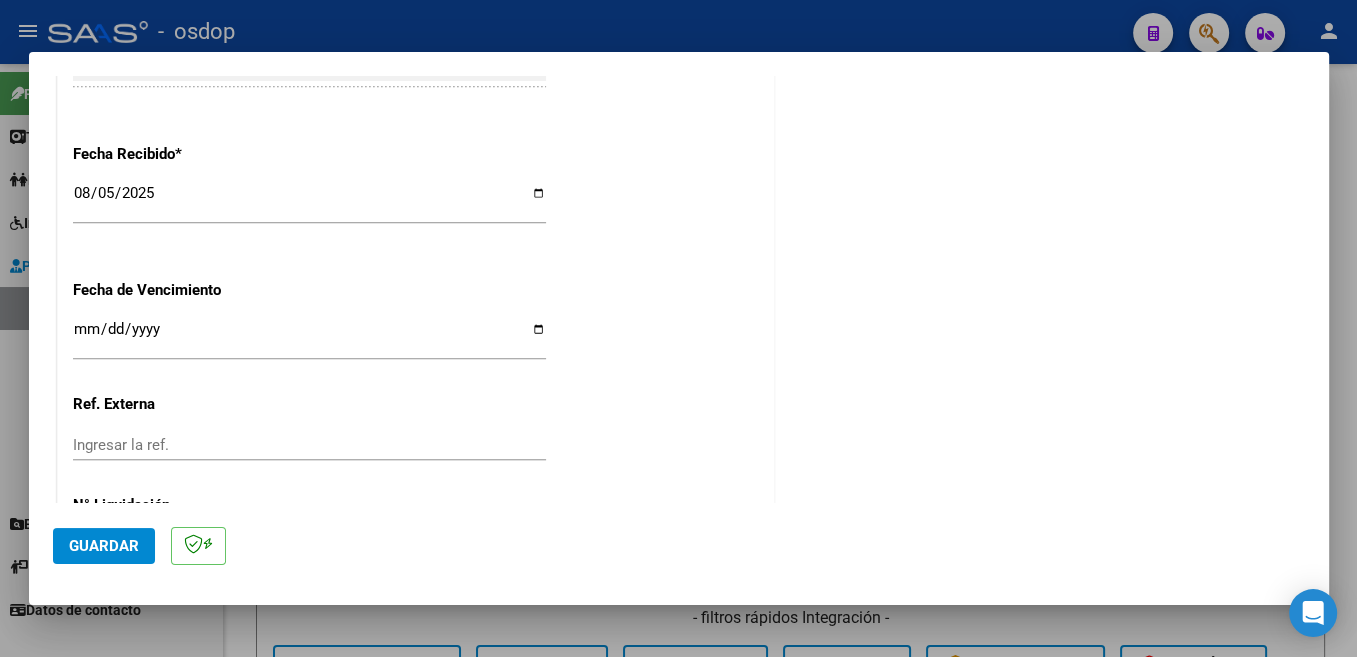 scroll, scrollTop: 1408, scrollLeft: 0, axis: vertical 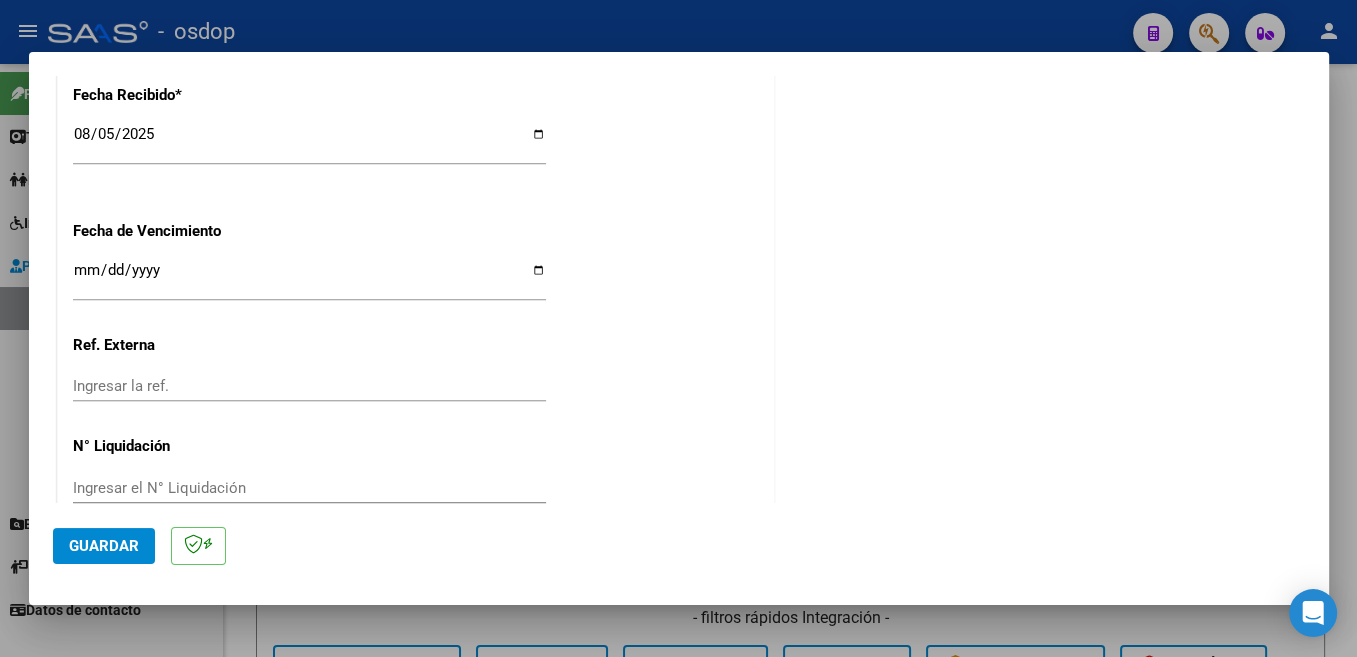 type on "202507" 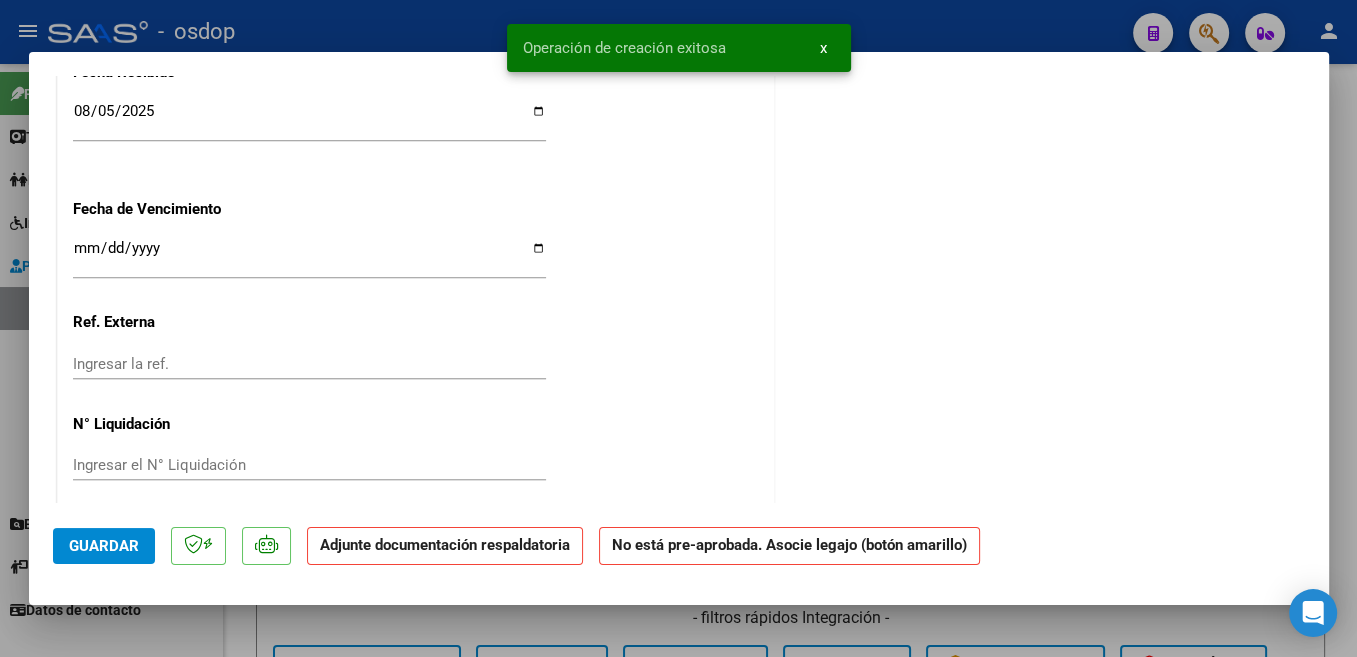 scroll, scrollTop: 0, scrollLeft: 0, axis: both 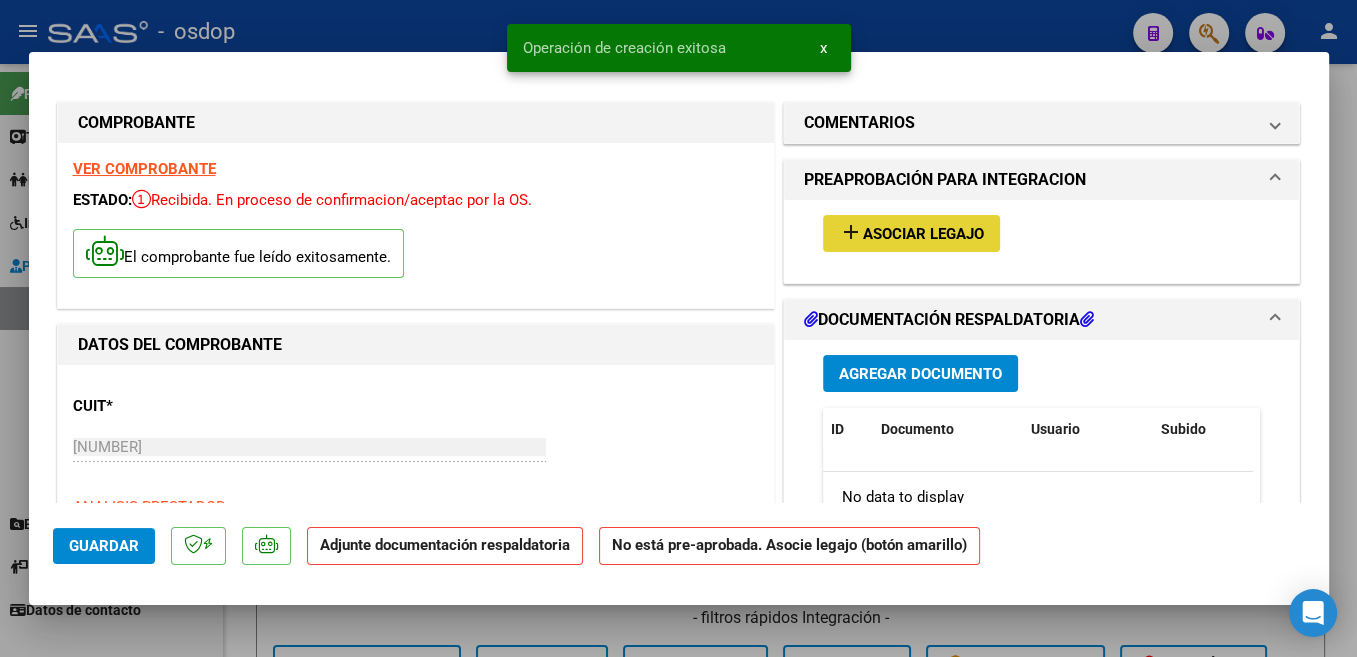 click on "add Asociar Legajo" at bounding box center (911, 233) 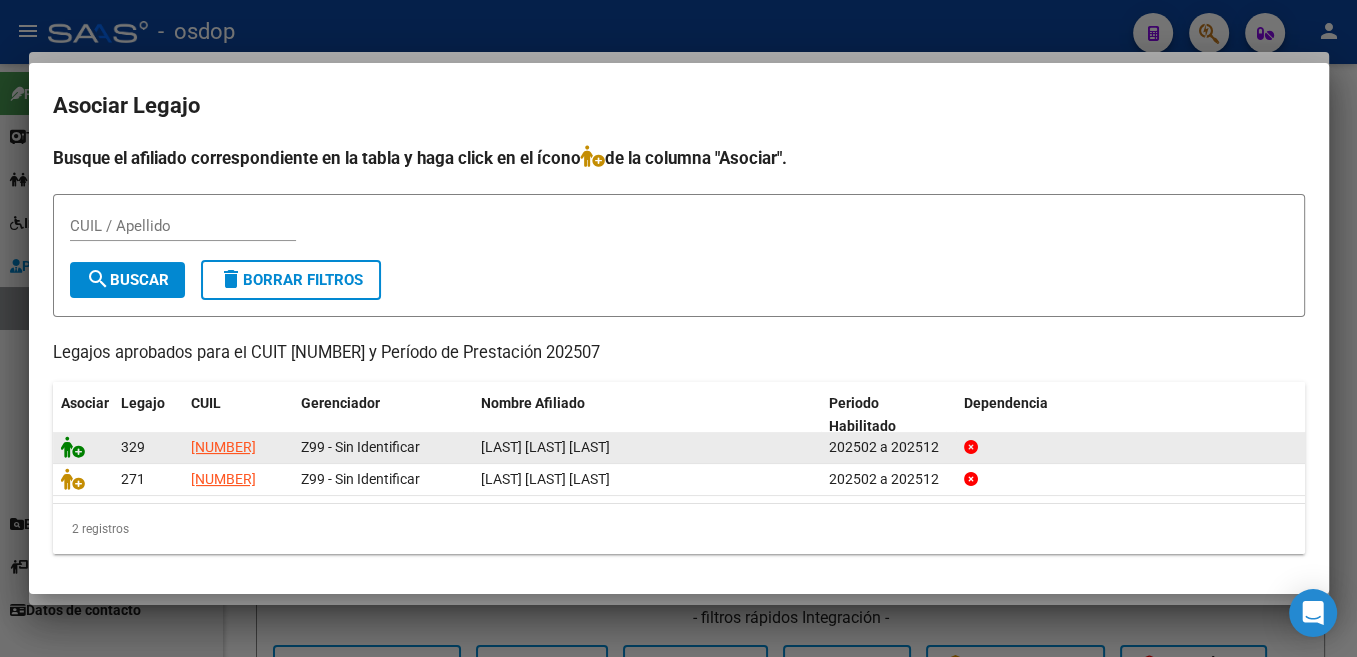 click 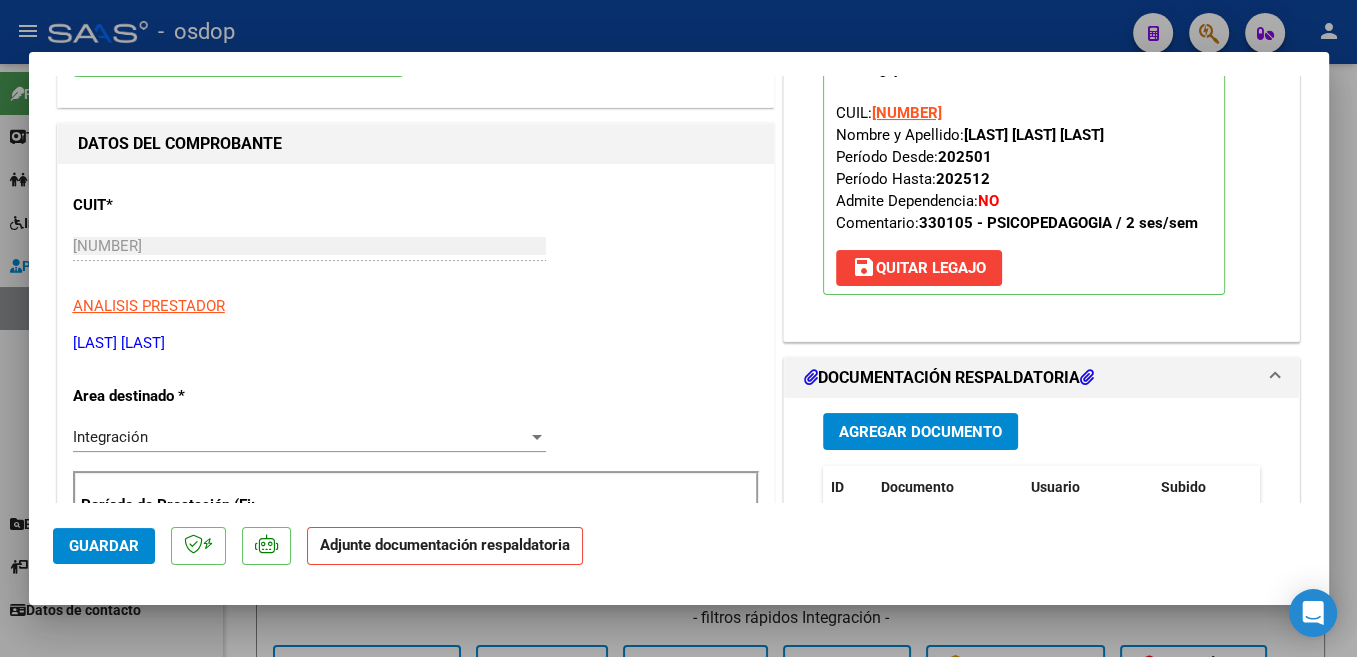 scroll, scrollTop: 318, scrollLeft: 0, axis: vertical 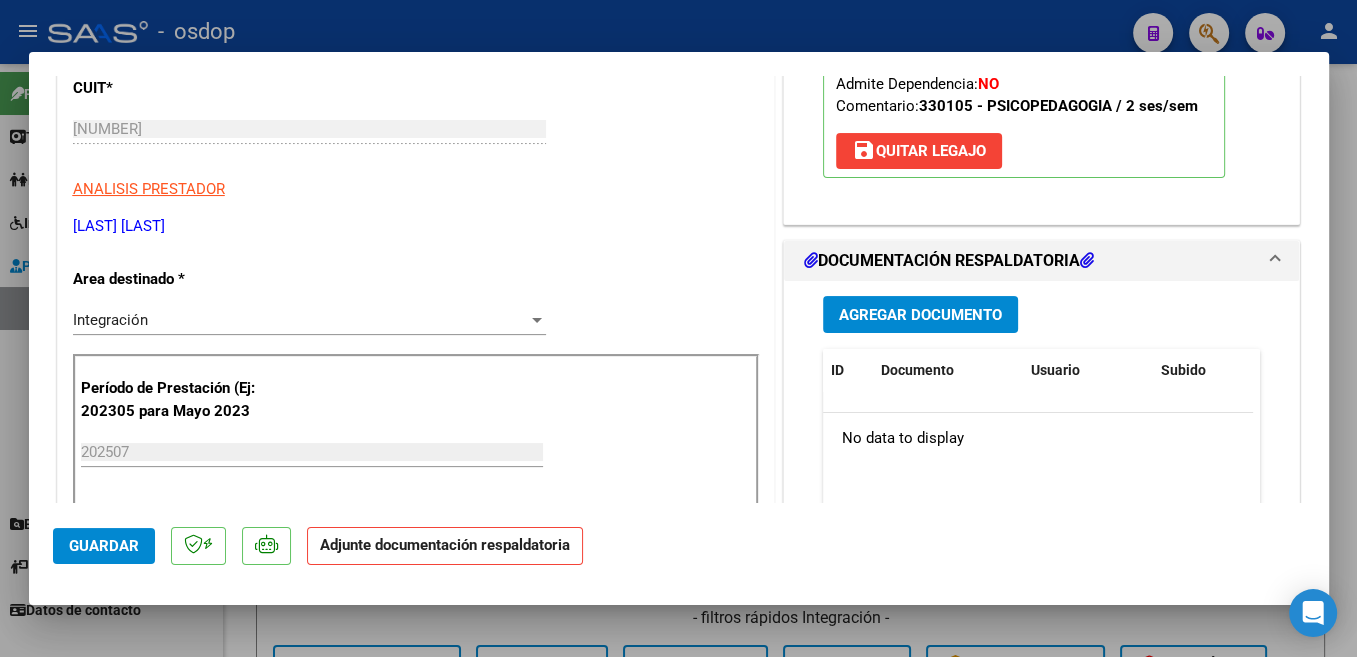 click on "Agregar Documento" at bounding box center [920, 315] 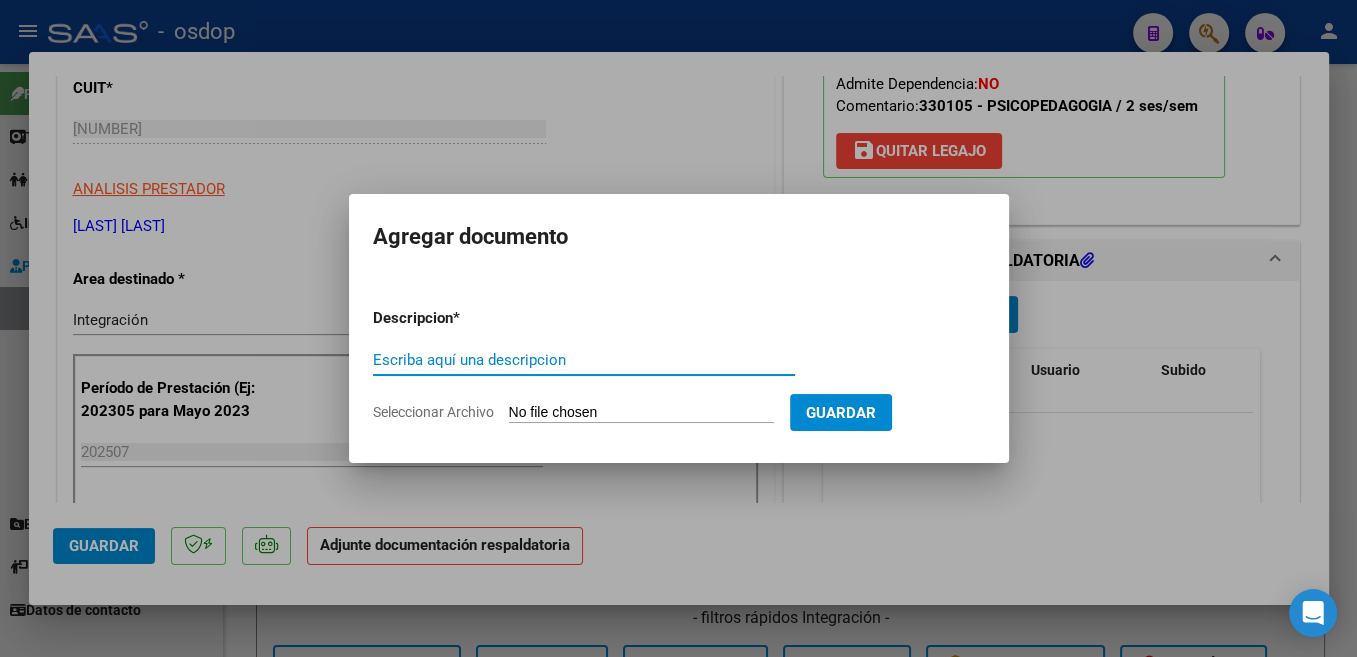 click on "Escriba aquí una descripcion" at bounding box center [584, 360] 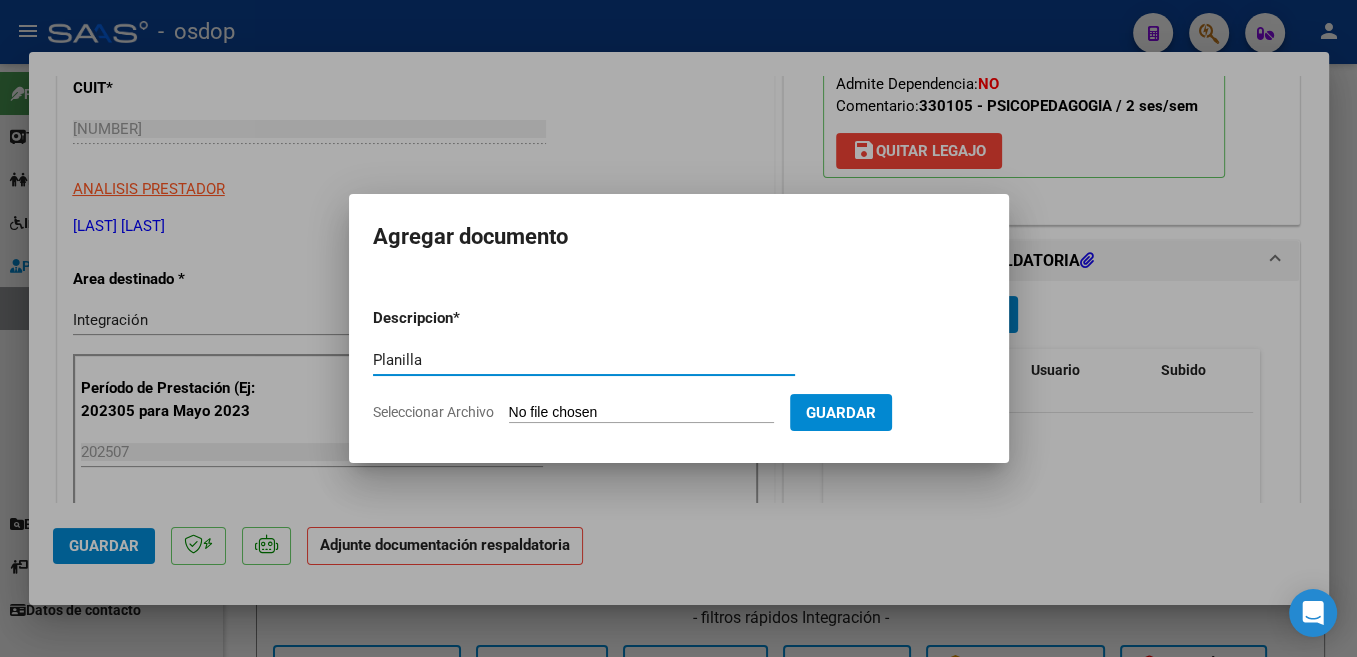 type on "Planilla" 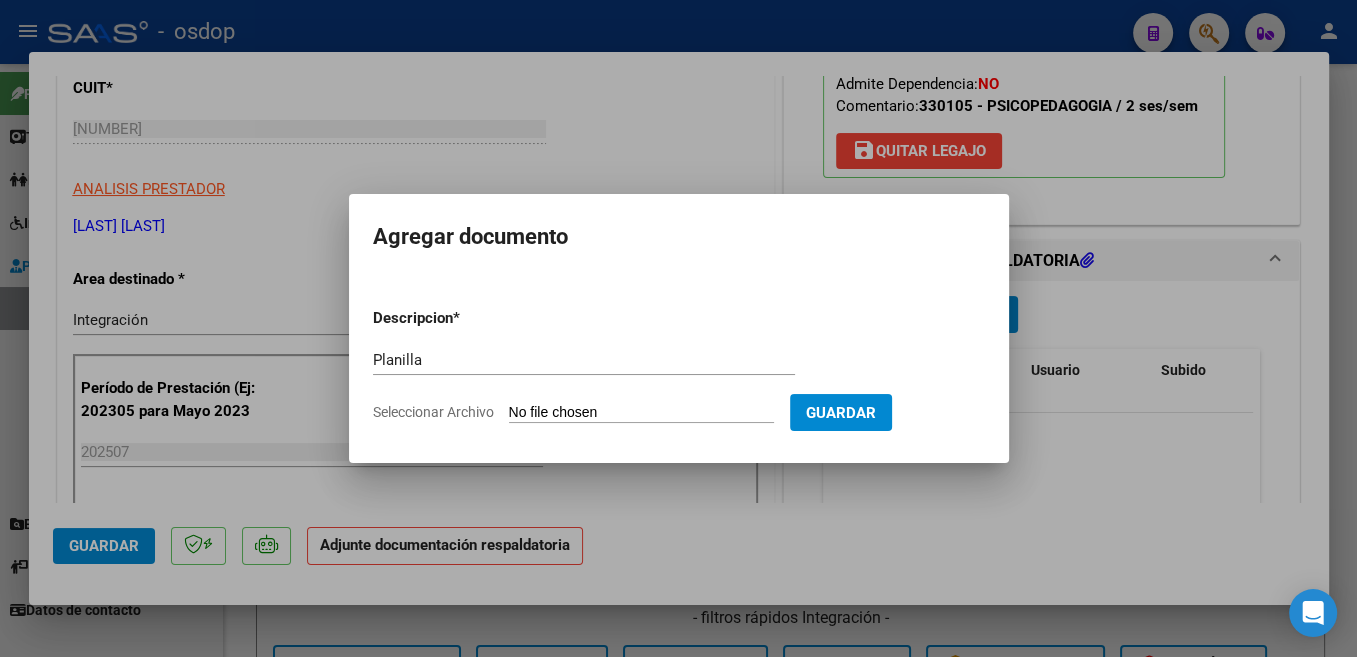 click on "Planilla Escriba aquí una descripcion" at bounding box center [584, 360] 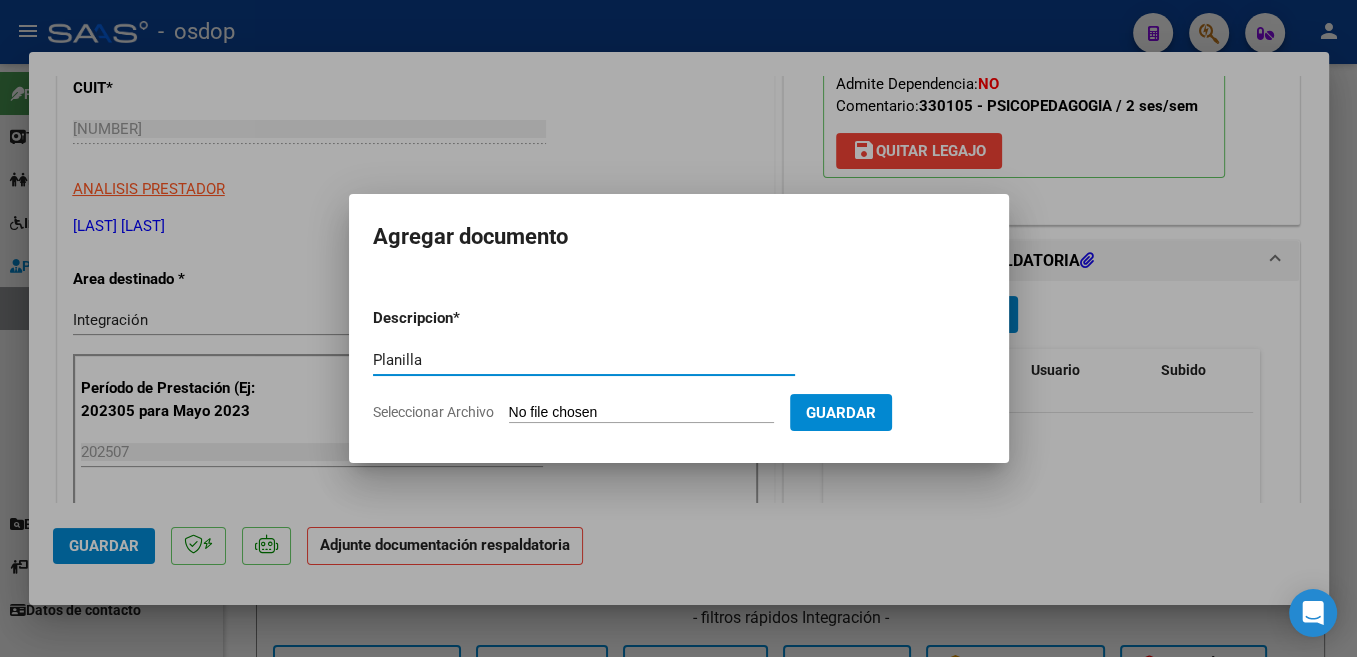 click on "Planilla" at bounding box center (584, 360) 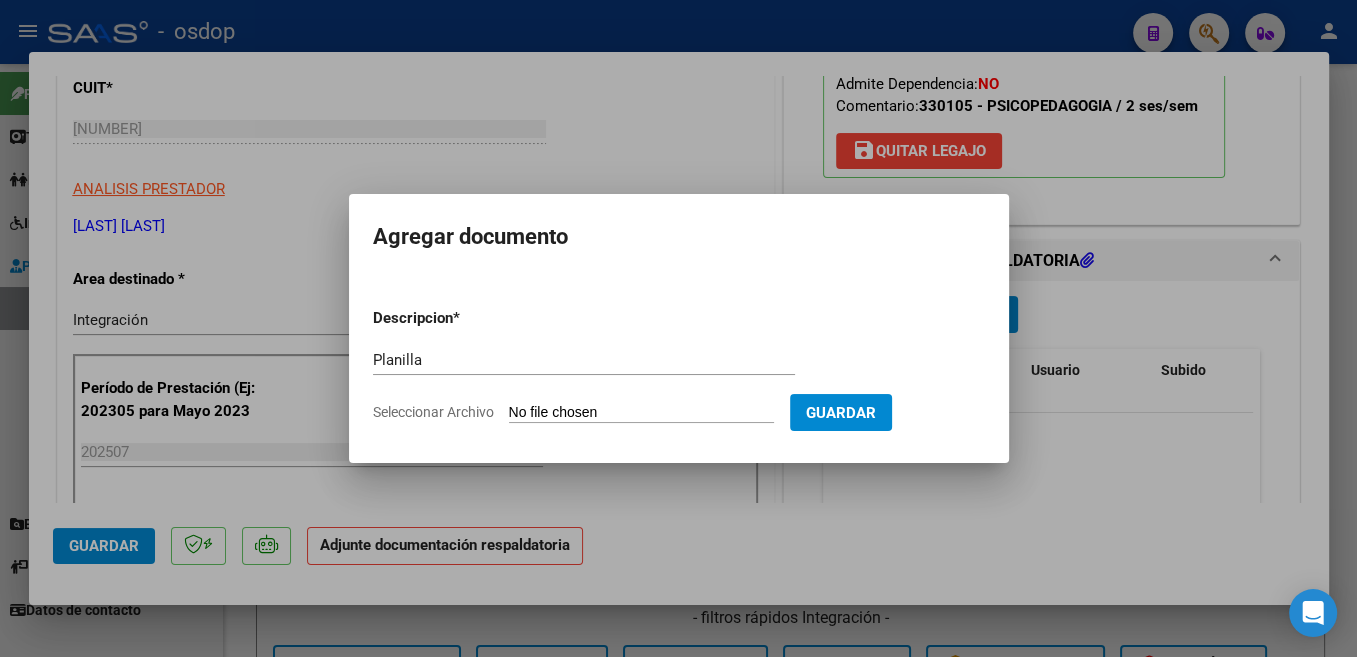 click on "Seleccionar Archivo" at bounding box center [641, 413] 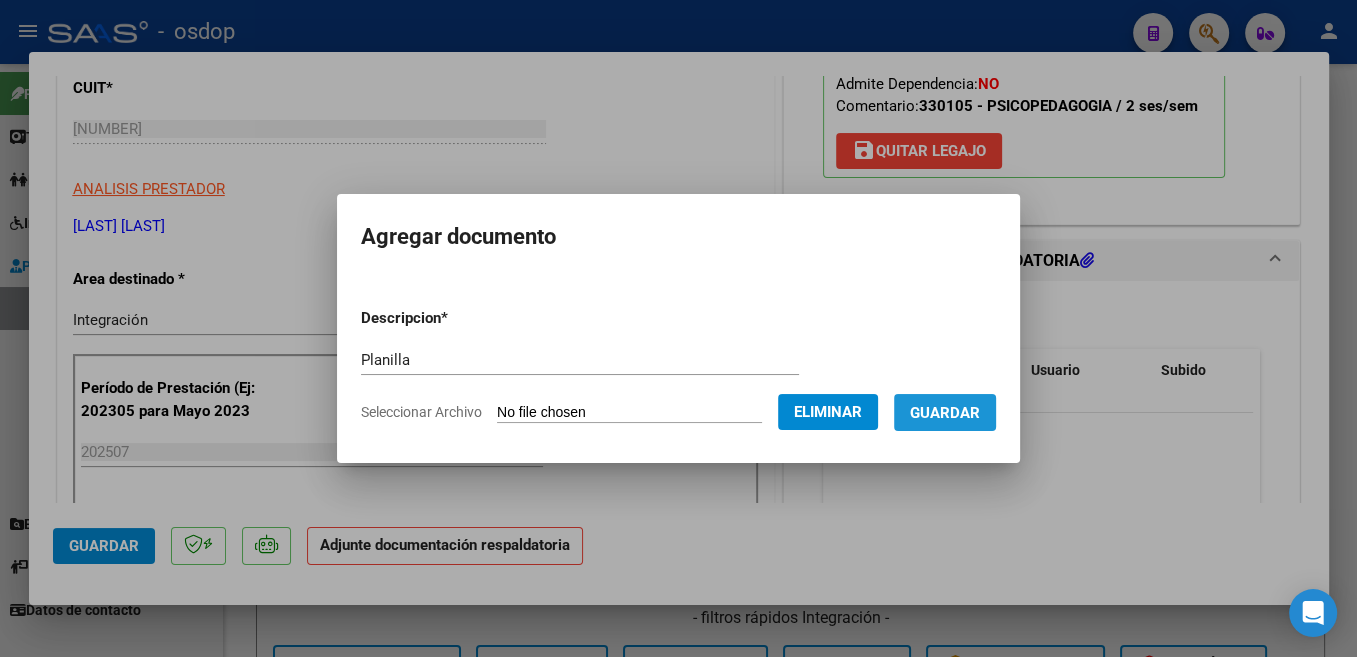 click on "Guardar" at bounding box center [945, 413] 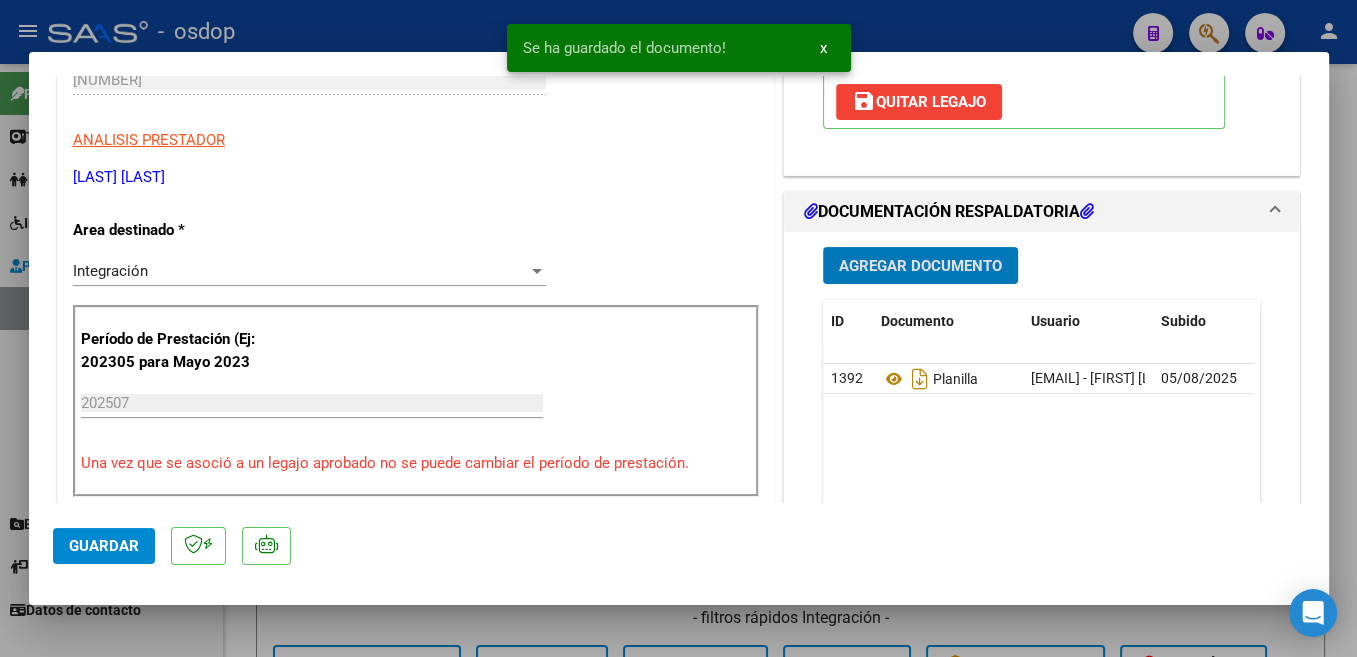 scroll, scrollTop: 424, scrollLeft: 0, axis: vertical 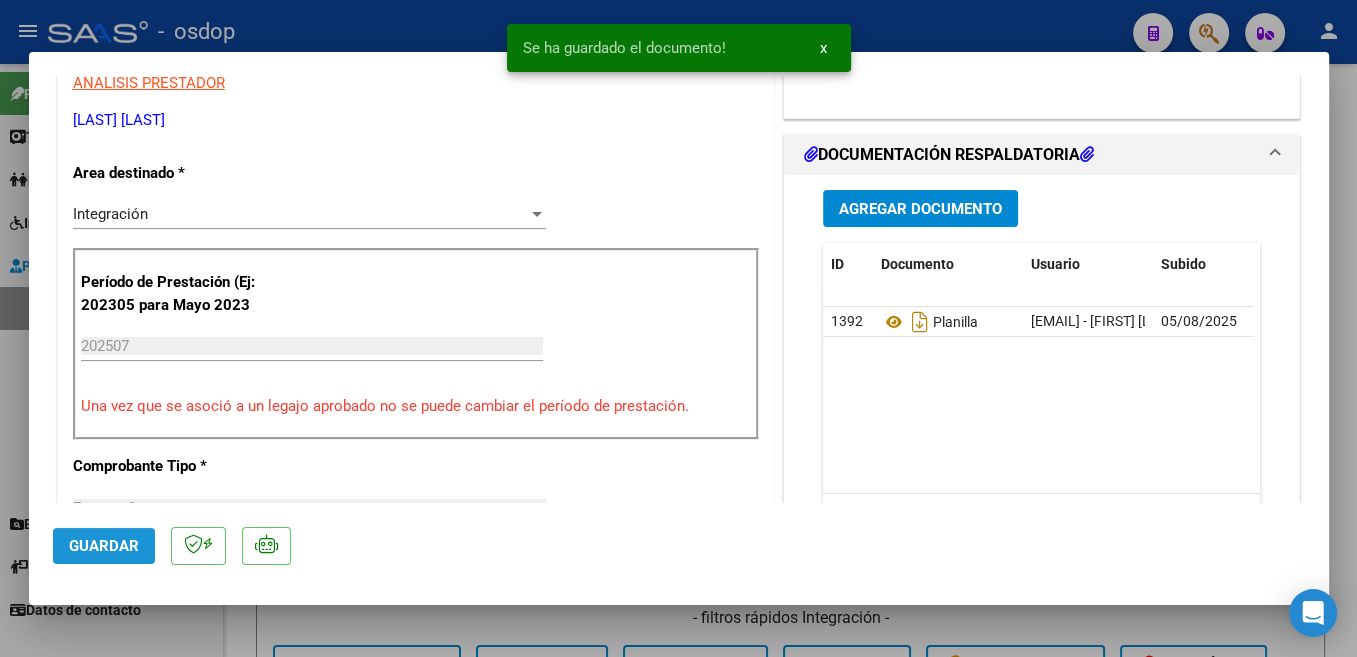 click on "Guardar" 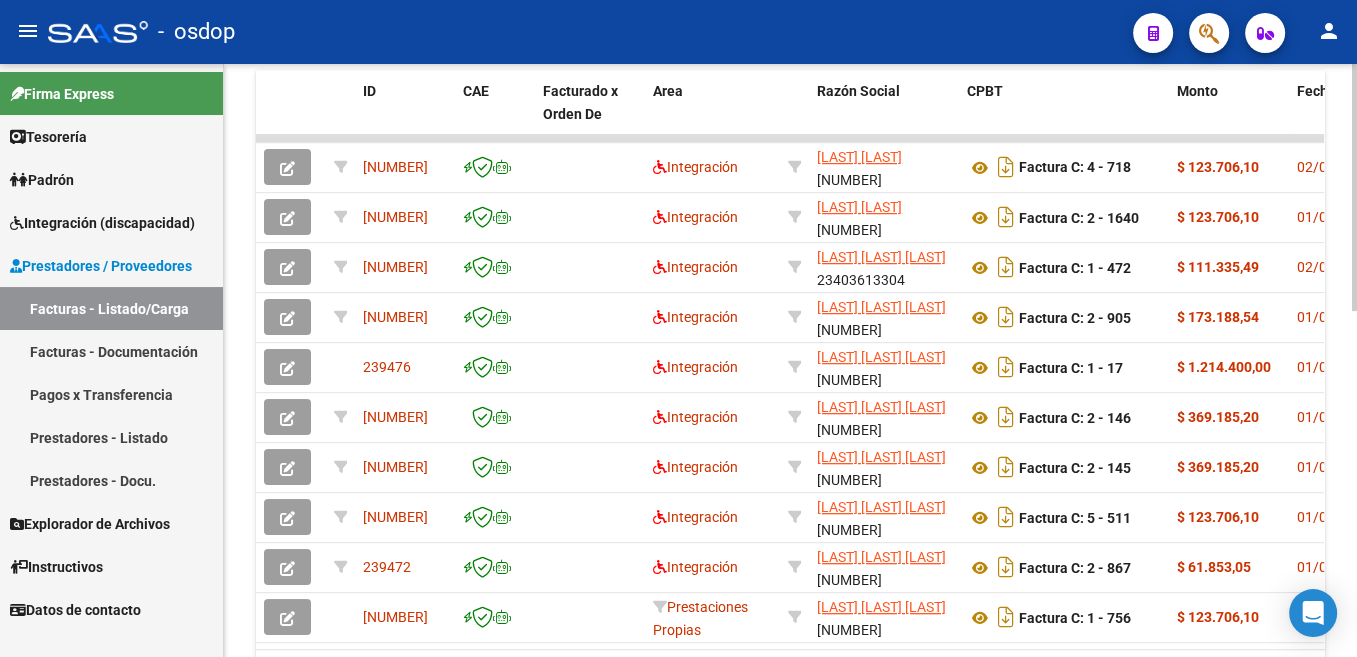 scroll, scrollTop: 0, scrollLeft: 0, axis: both 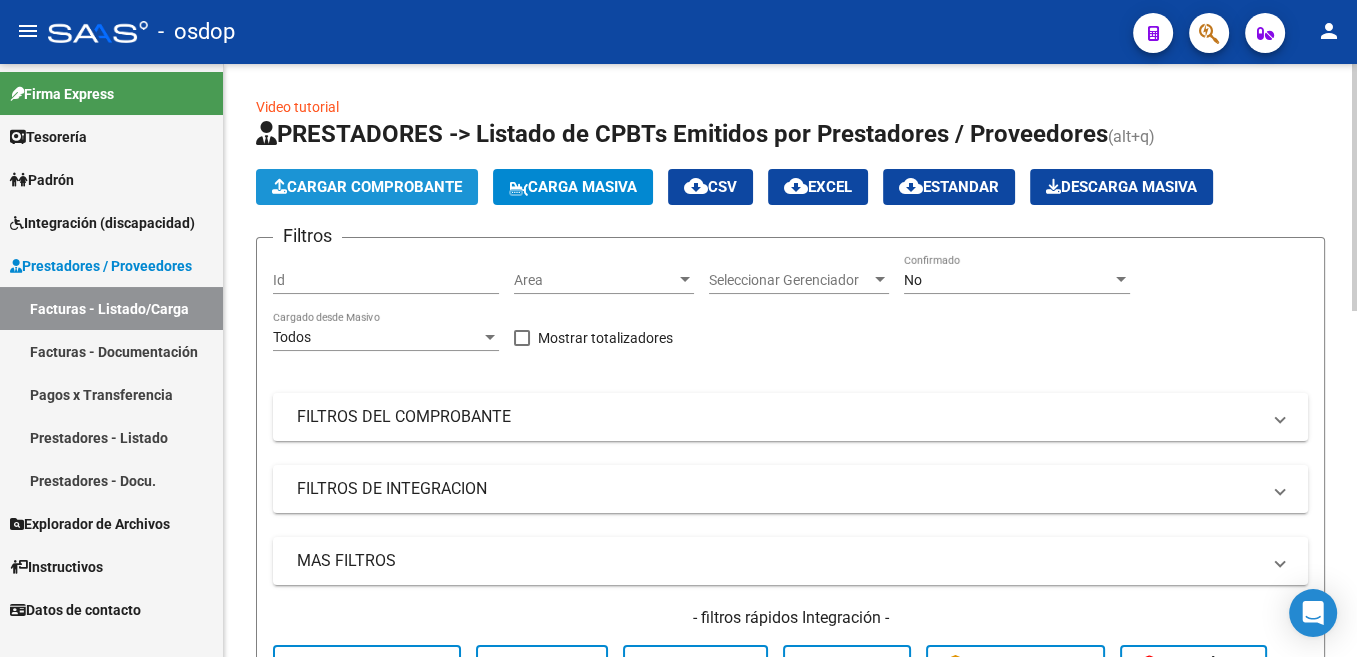 click on "Cargar Comprobante" 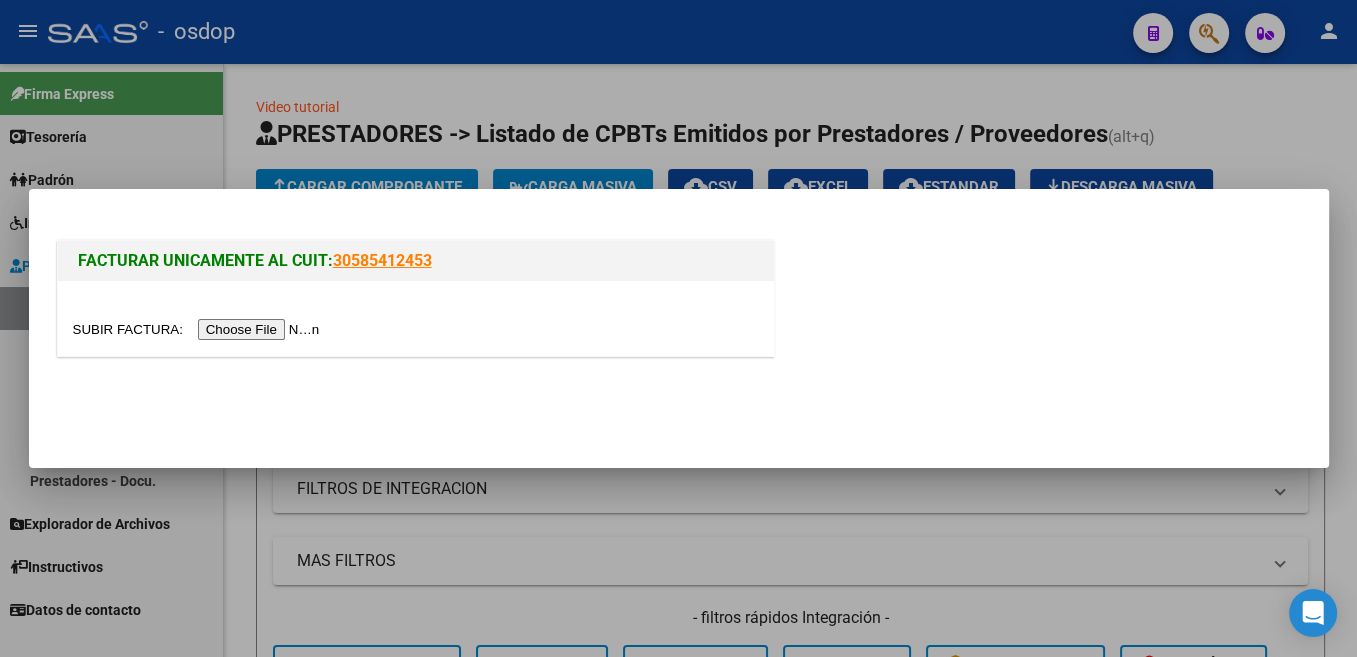 click at bounding box center (199, 329) 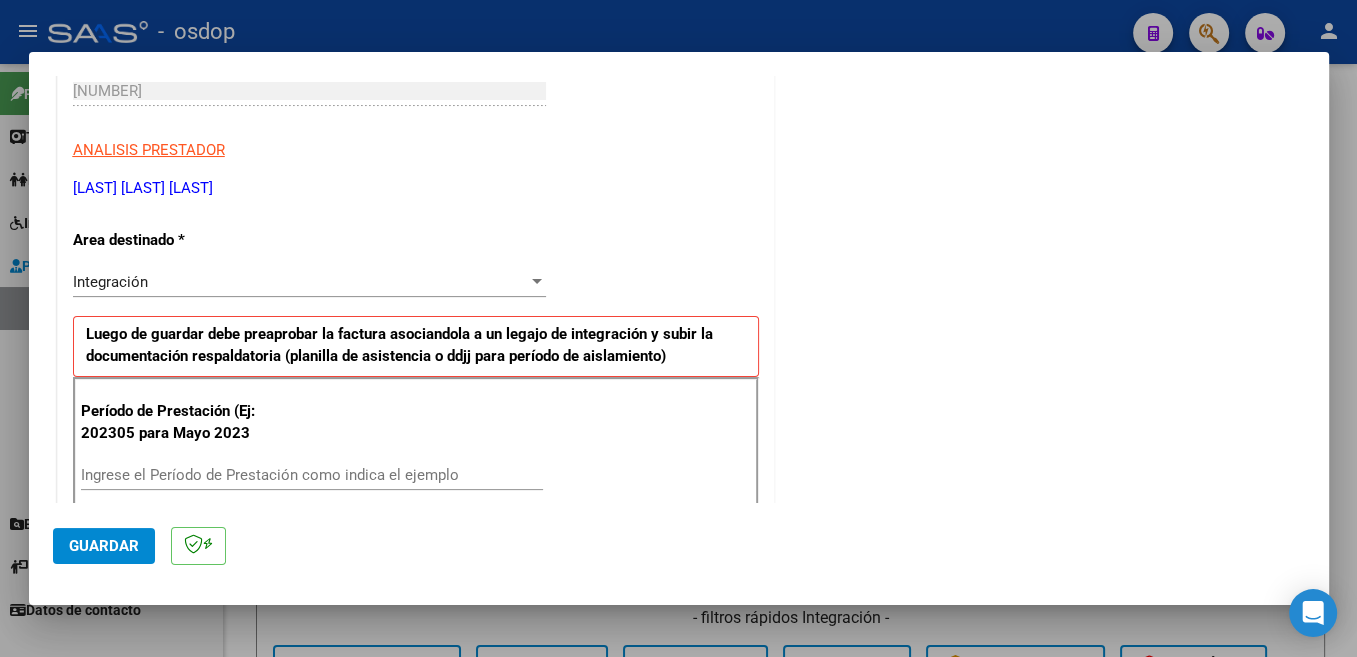 scroll, scrollTop: 424, scrollLeft: 0, axis: vertical 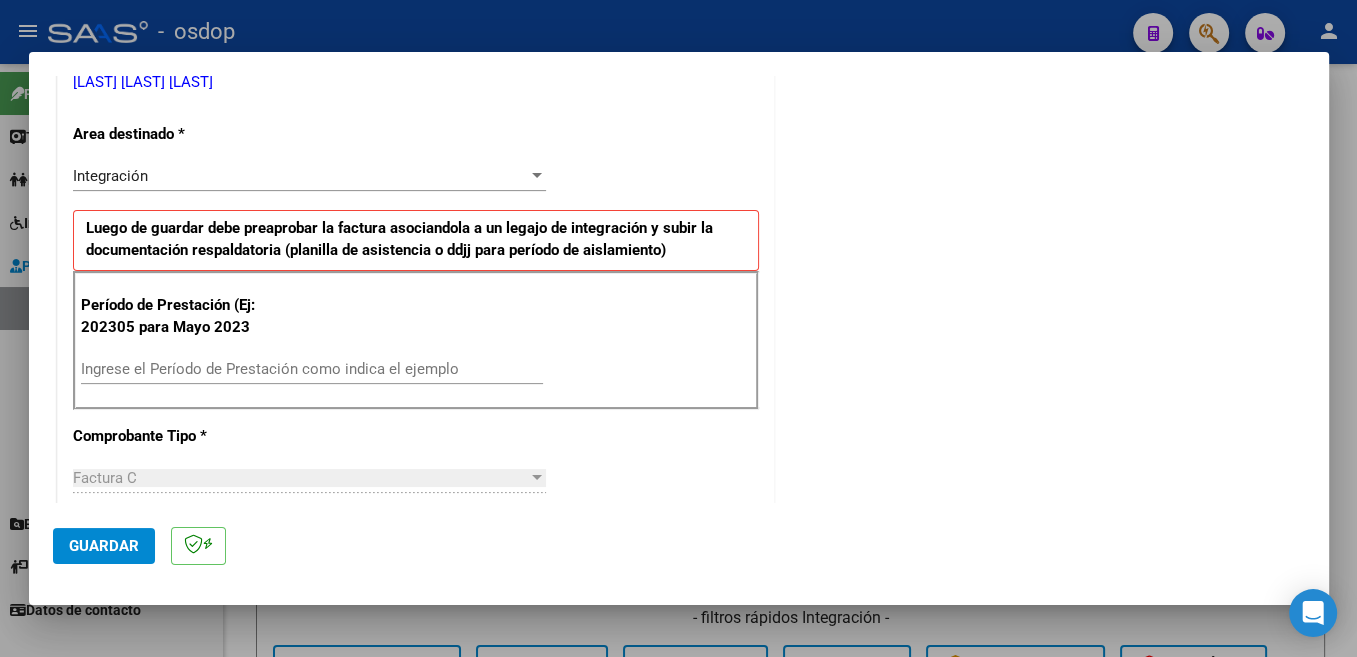 click on "Ingrese el Período de Prestación como indica el ejemplo" at bounding box center [312, 369] 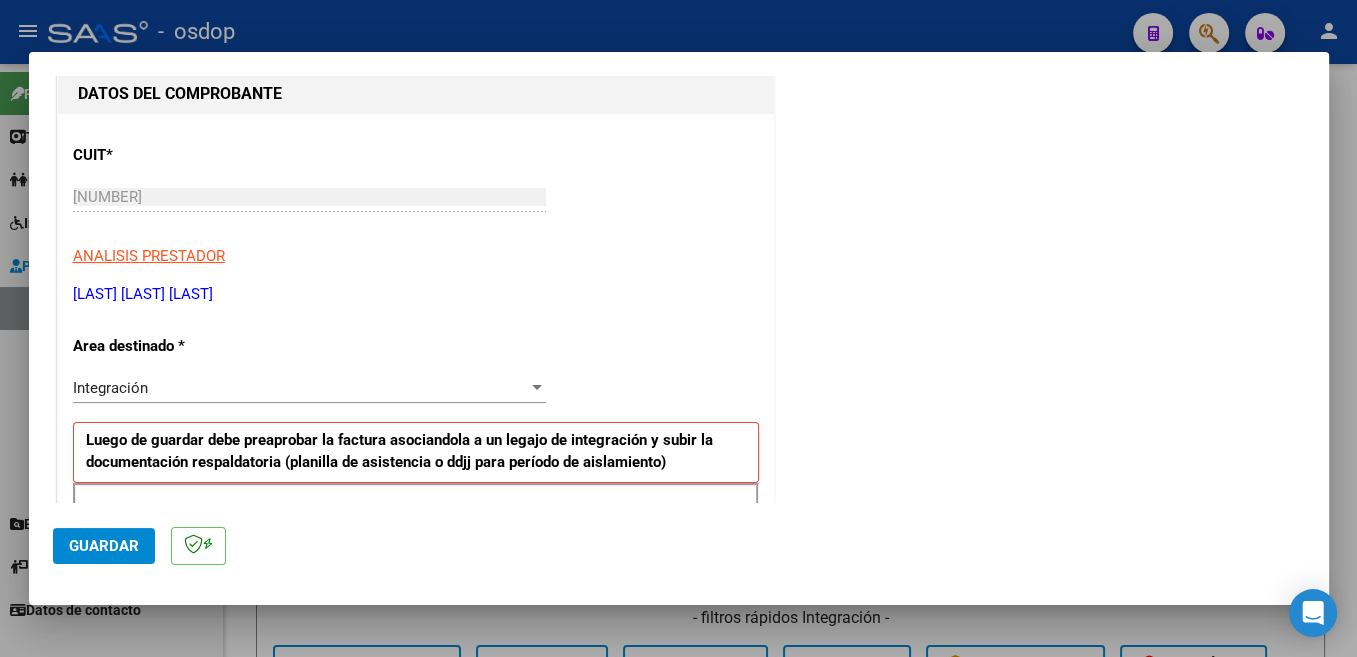 scroll, scrollTop: 424, scrollLeft: 0, axis: vertical 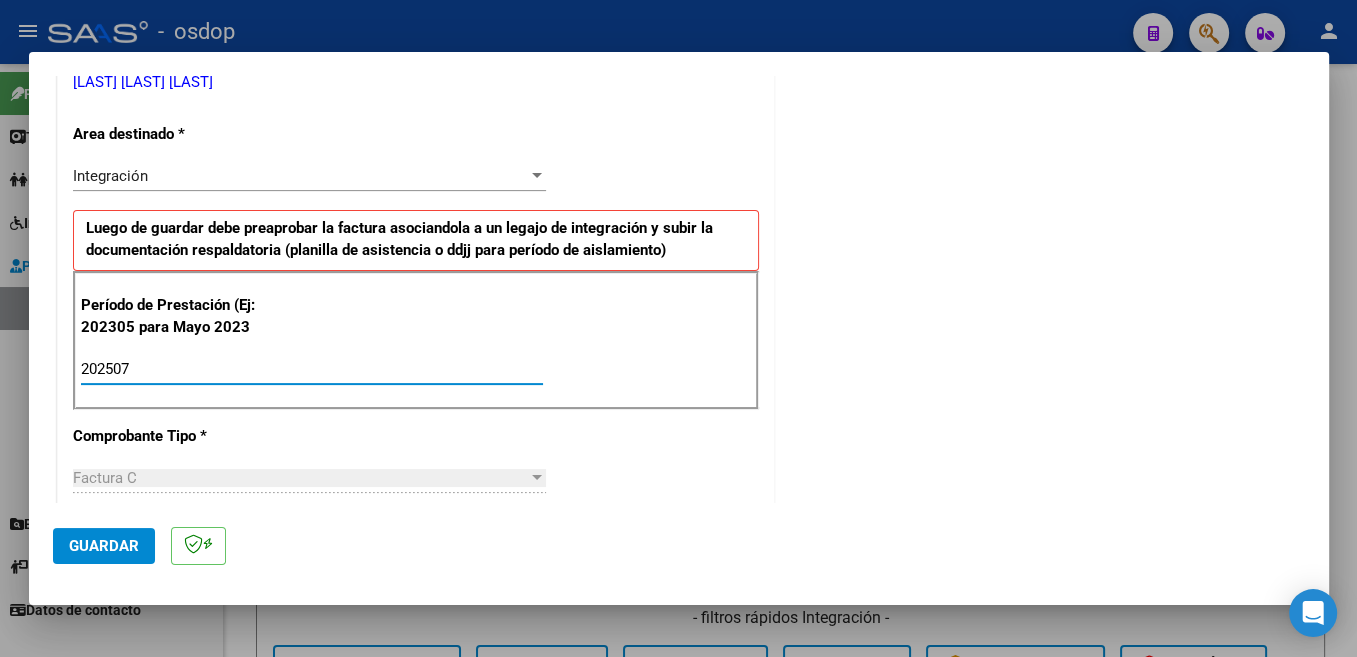type on "202507" 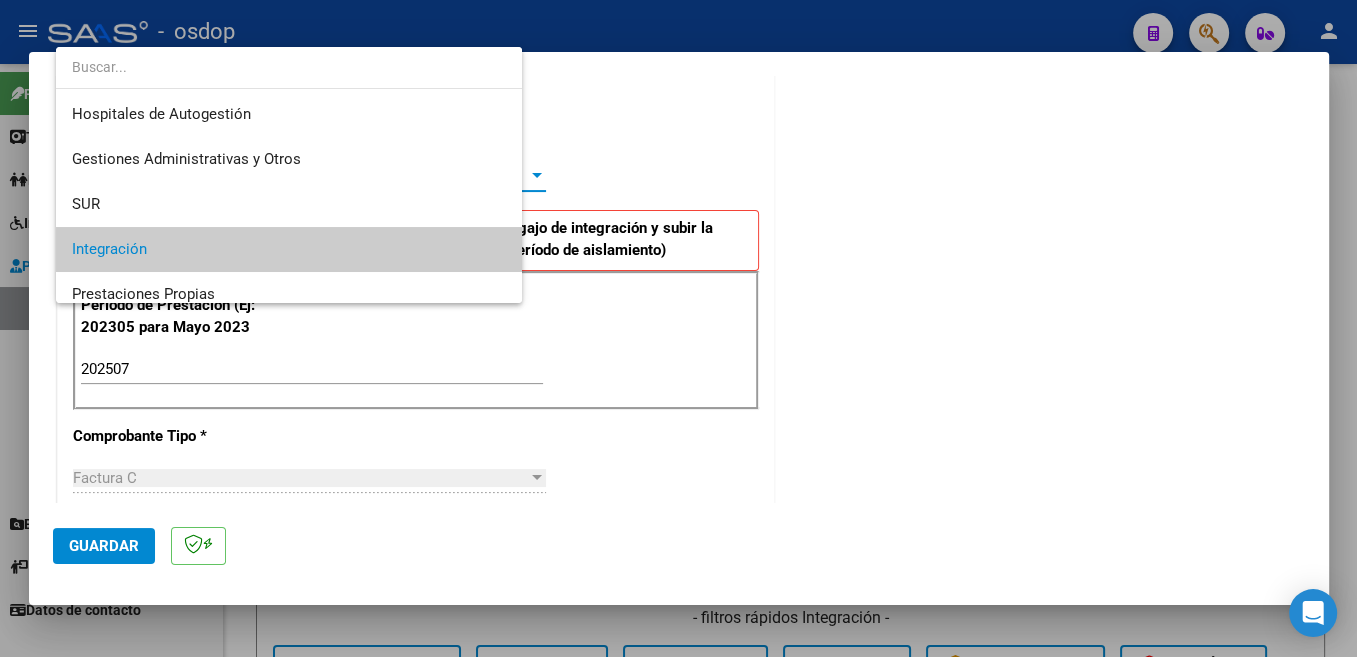 scroll, scrollTop: 74, scrollLeft: 0, axis: vertical 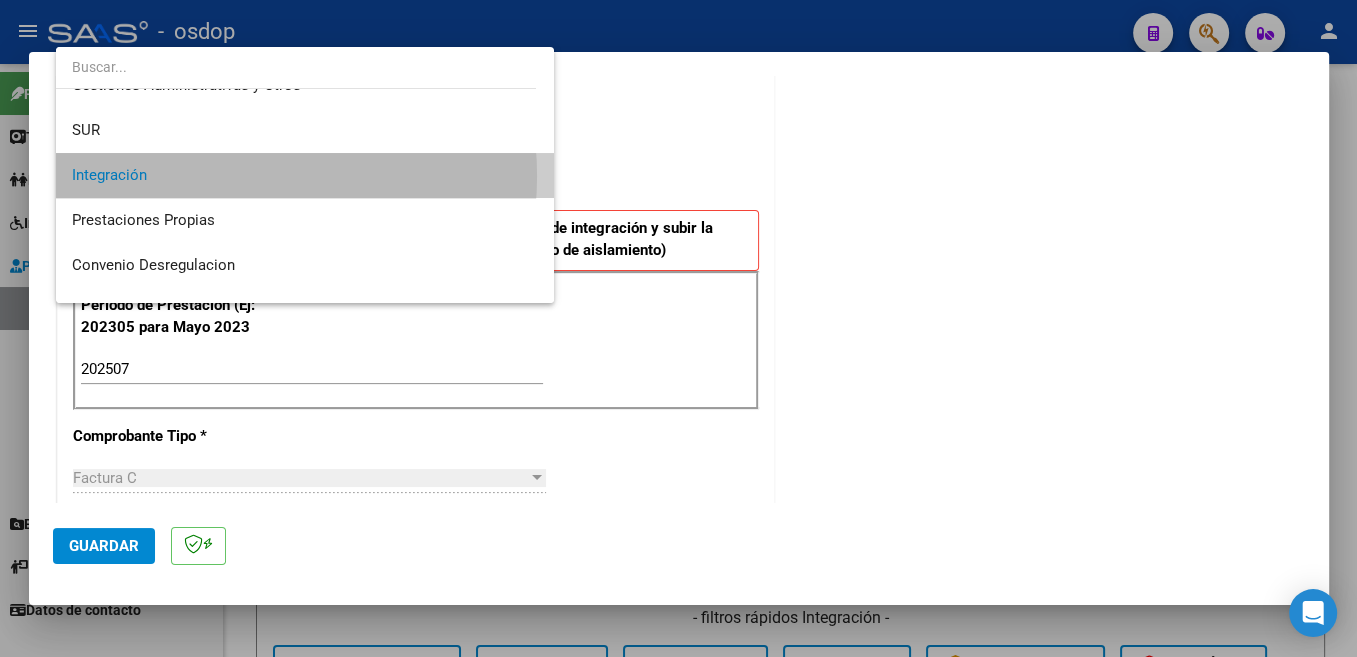 click on "Integración" at bounding box center [305, 175] 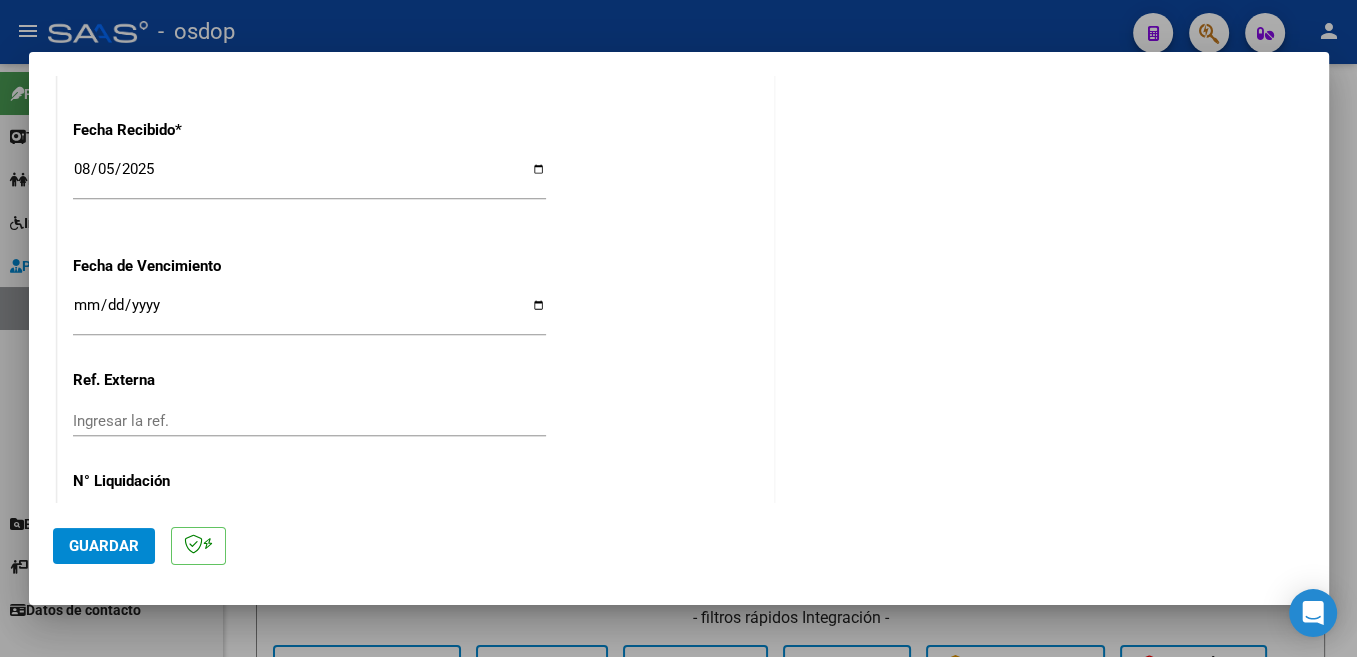 scroll, scrollTop: 1378, scrollLeft: 0, axis: vertical 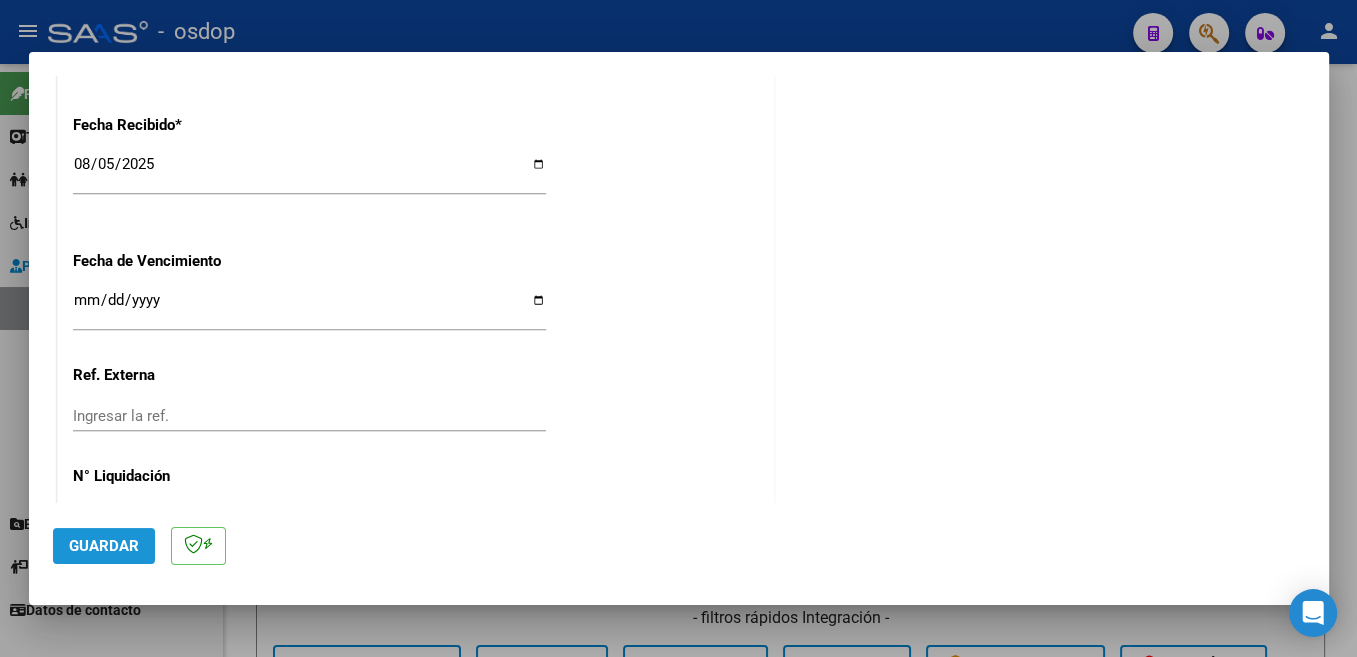 click on "Guardar" 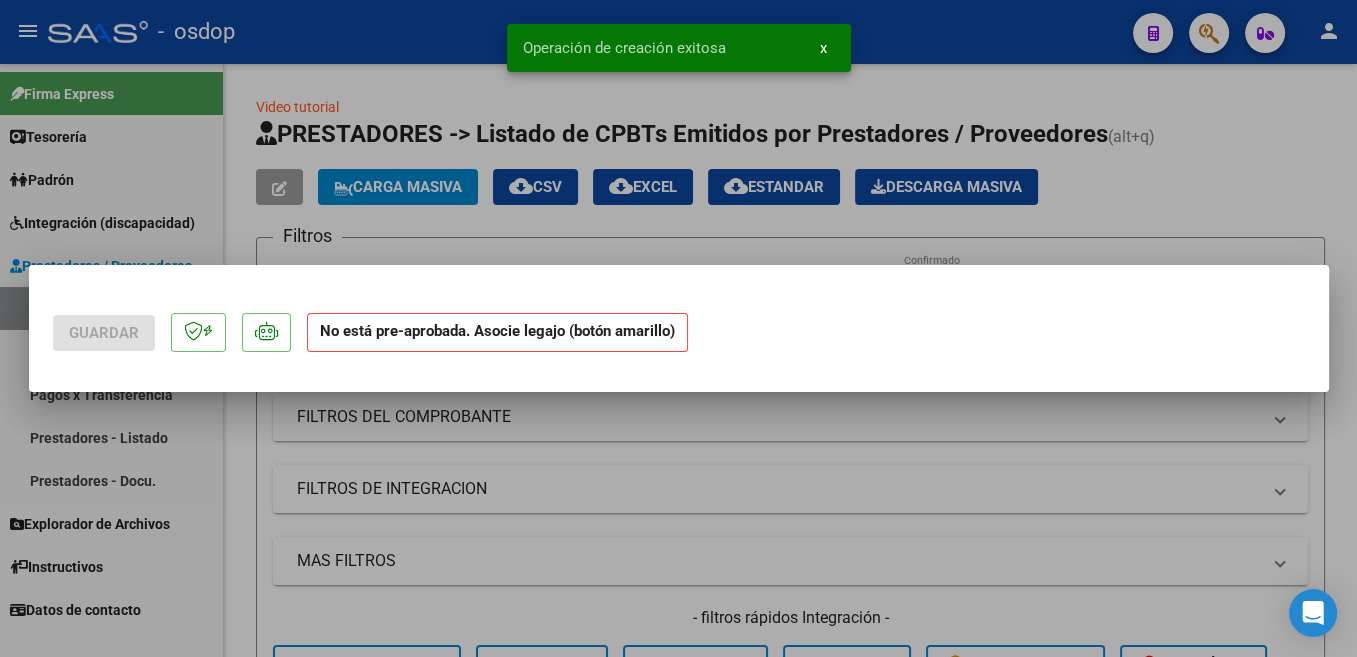 scroll, scrollTop: 0, scrollLeft: 0, axis: both 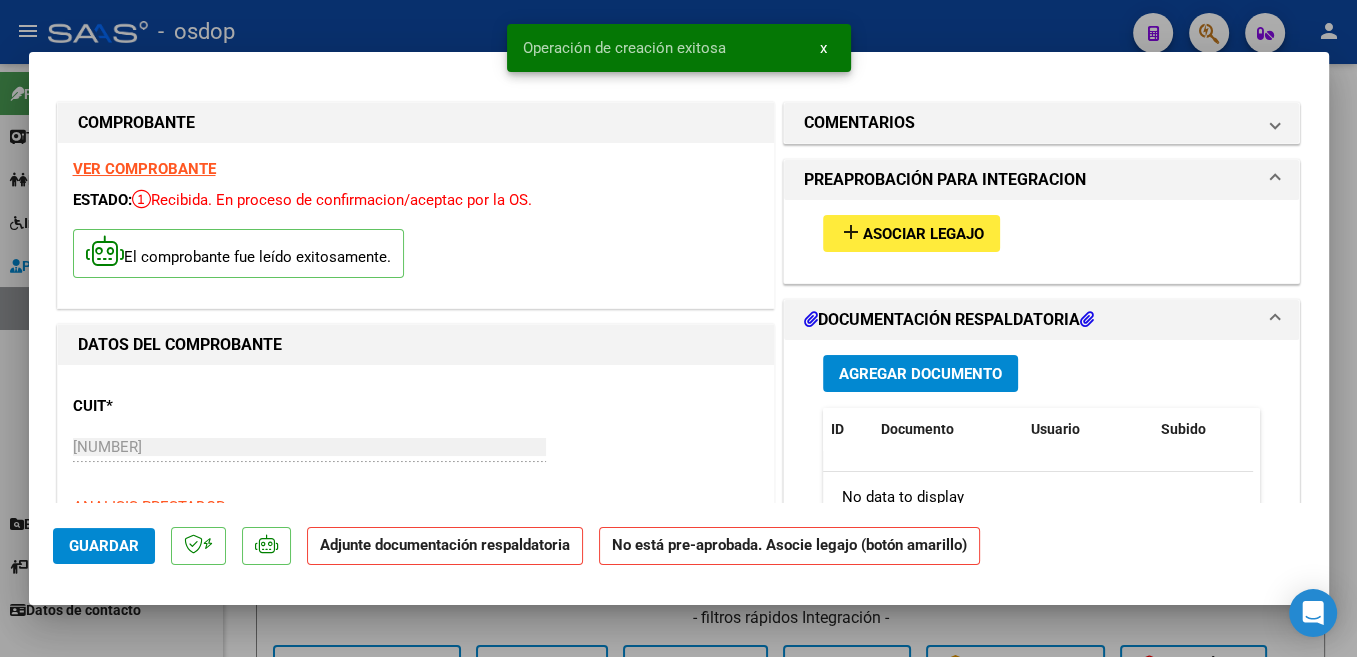 click on "Asociar Legajo" at bounding box center (923, 234) 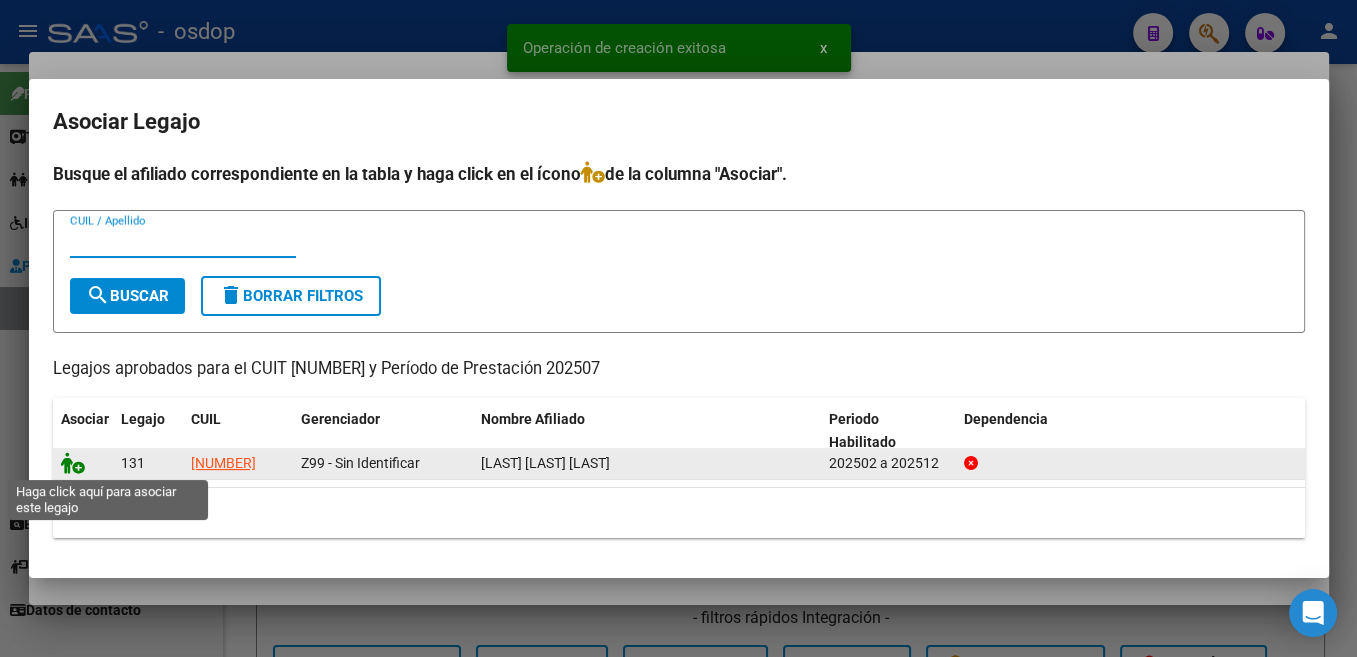 click 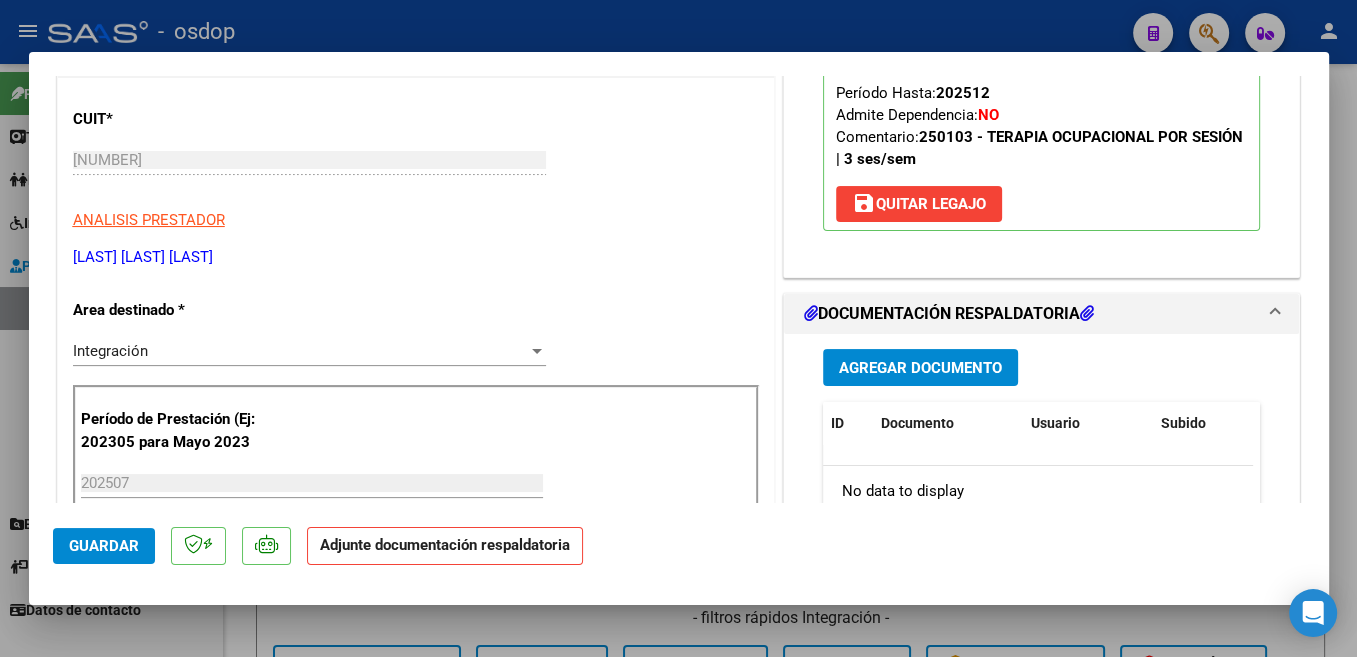 scroll, scrollTop: 424, scrollLeft: 0, axis: vertical 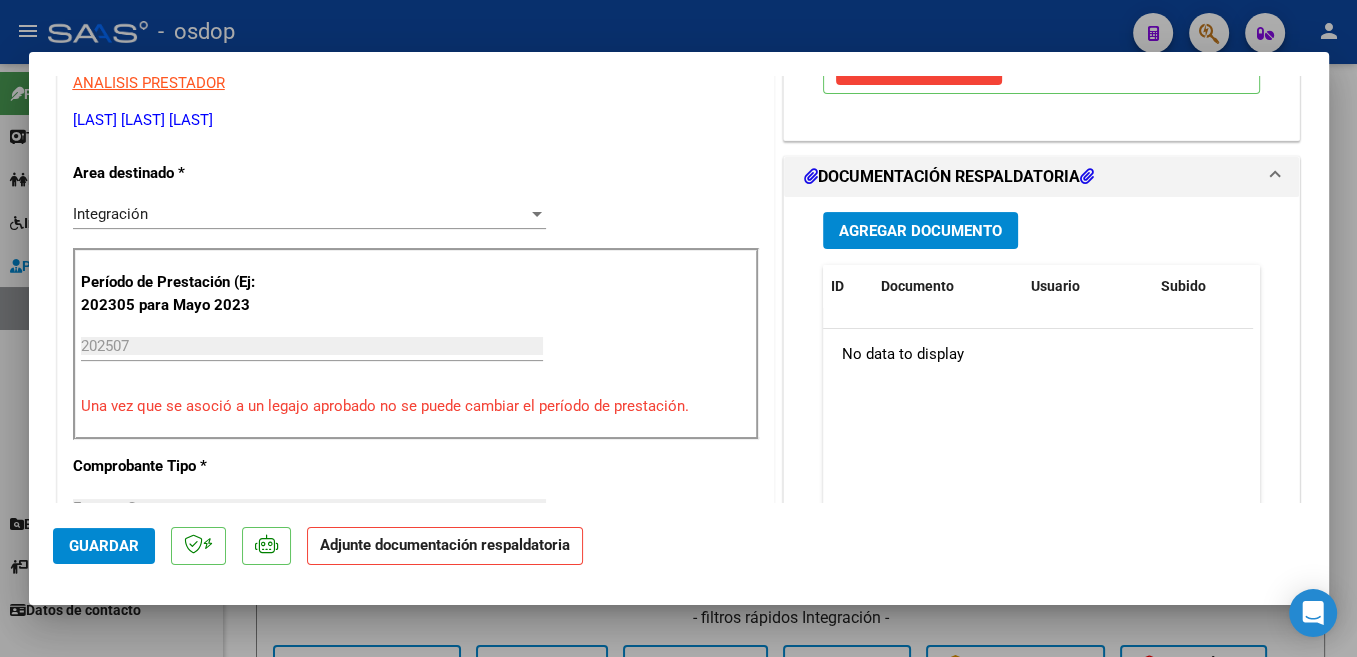 click on "Agregar Documento" at bounding box center [920, 230] 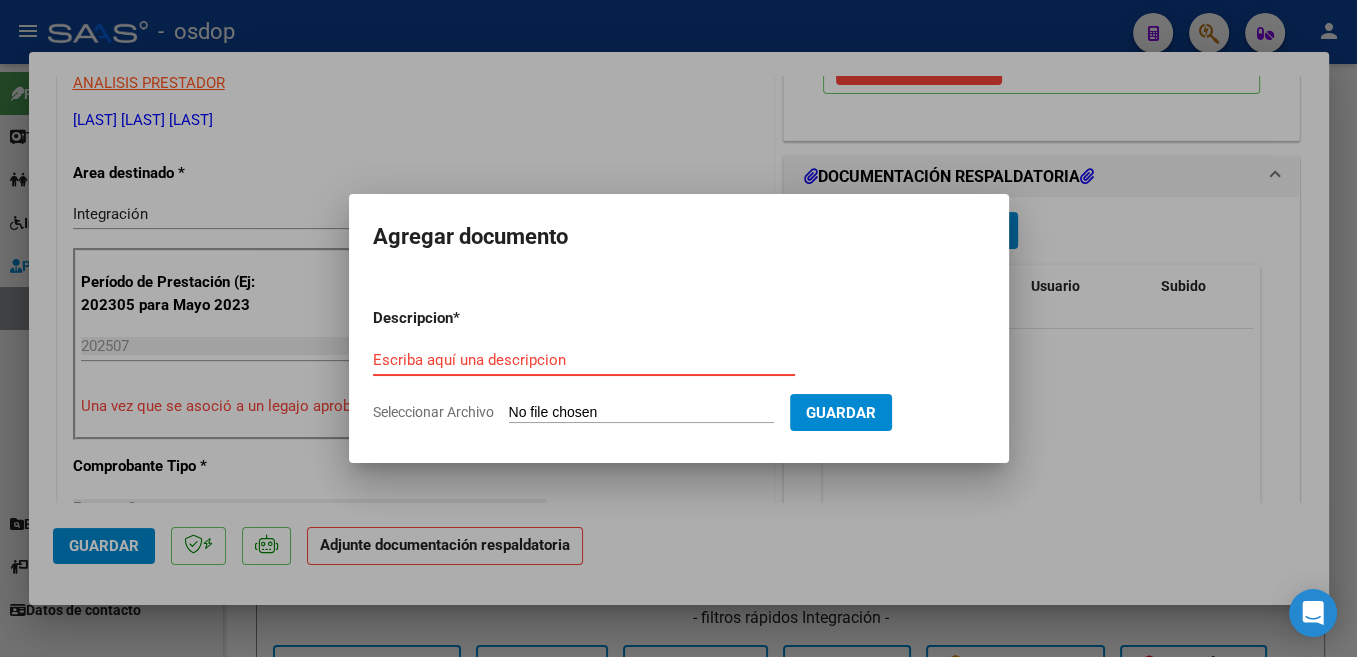 paste on "Planilla" 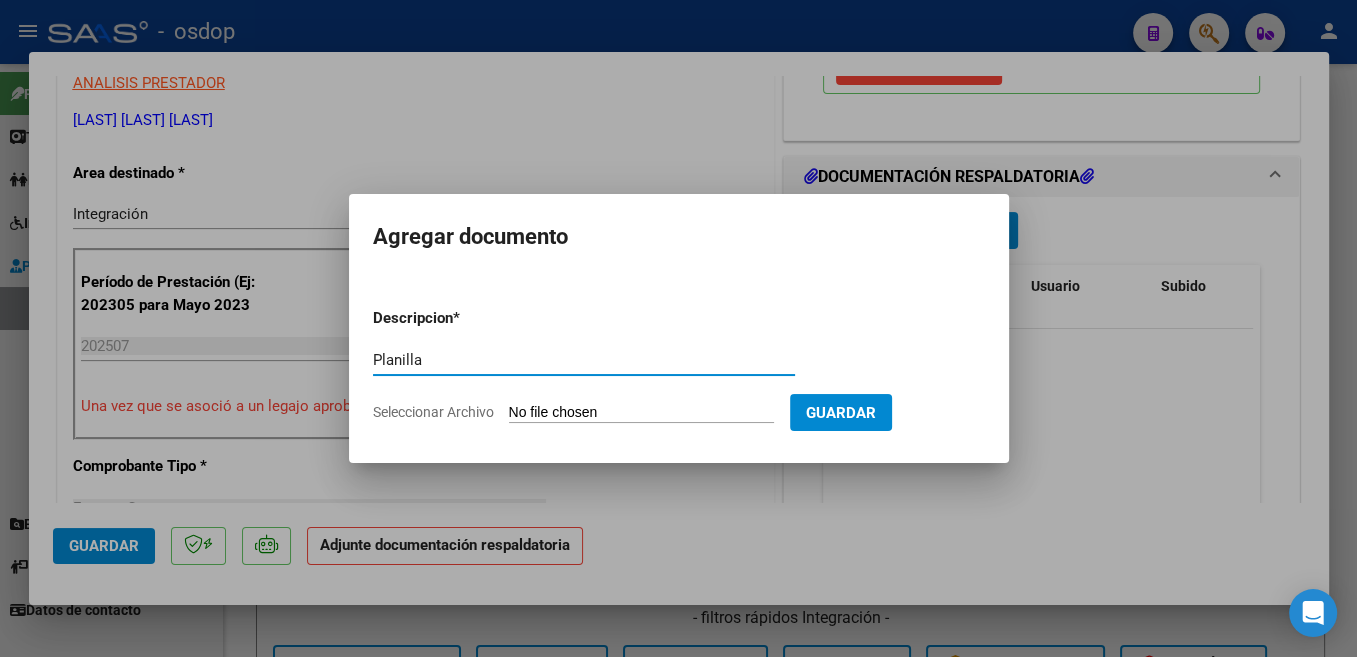 type on "Planilla" 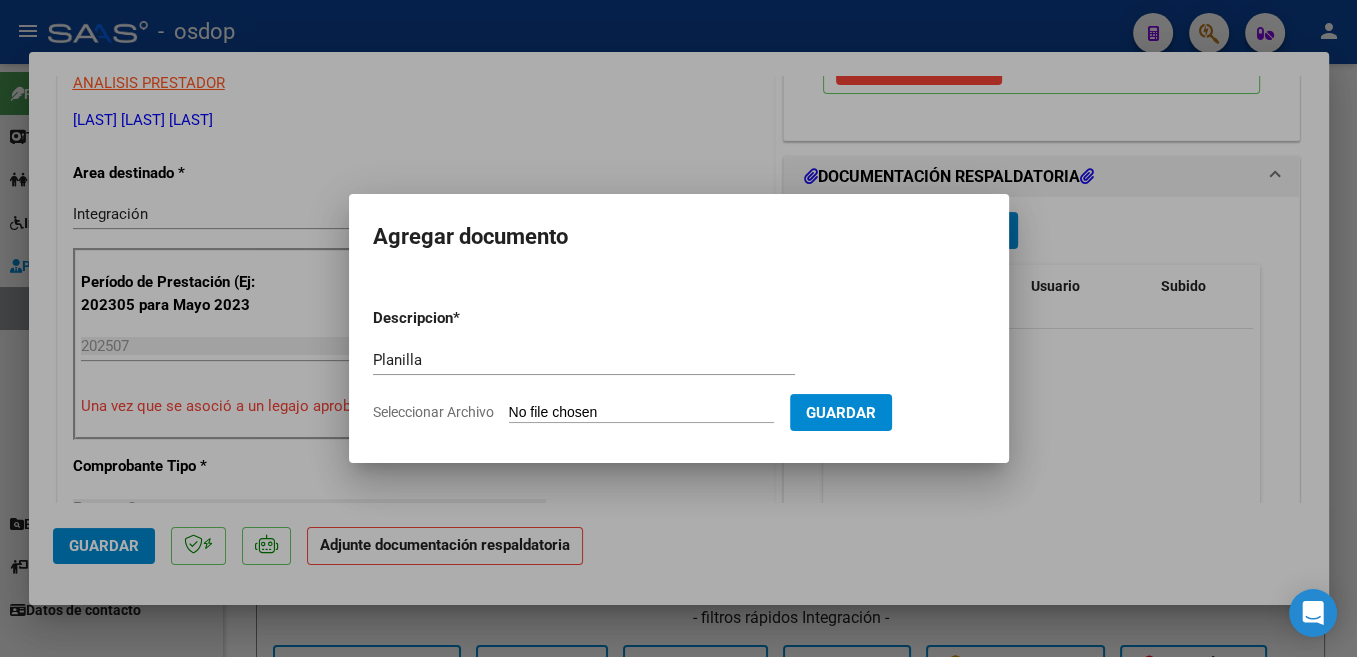 type on "C:\fakepath\[NUMBER]_011_00001_00000662.pdf" 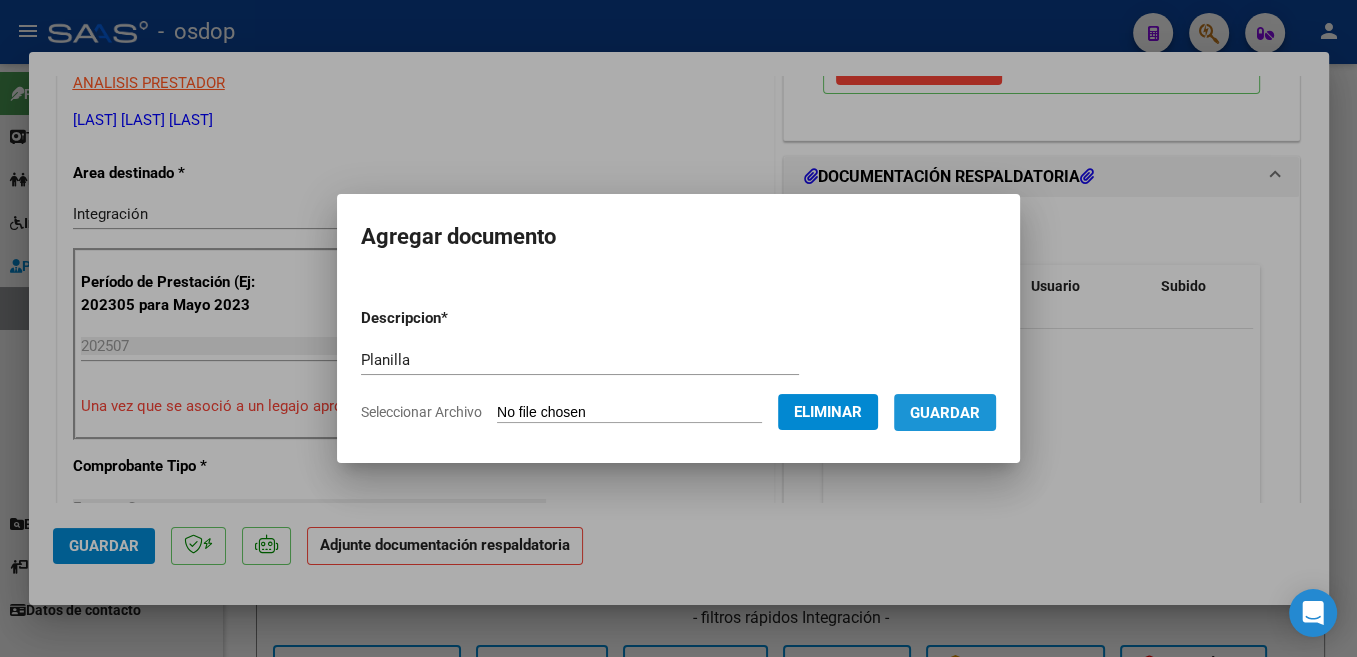 click on "Guardar" at bounding box center (945, 413) 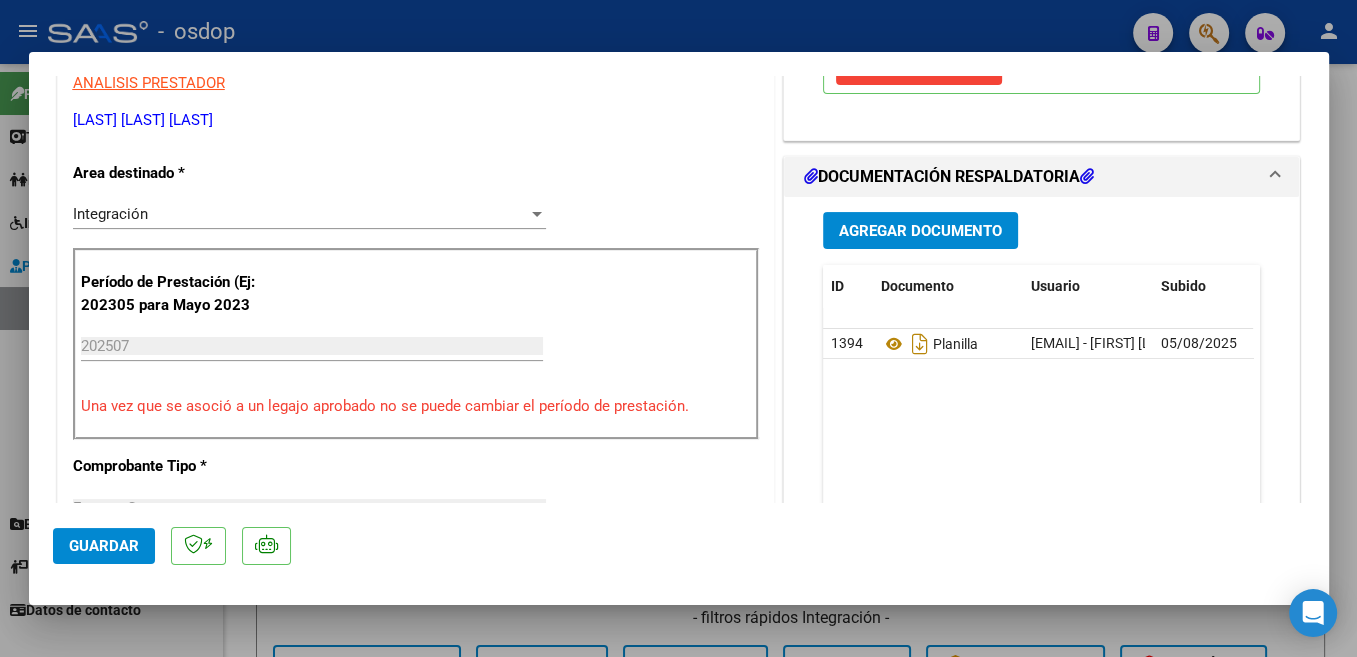drag, startPoint x: 876, startPoint y: 504, endPoint x: 1068, endPoint y: 507, distance: 192.02344 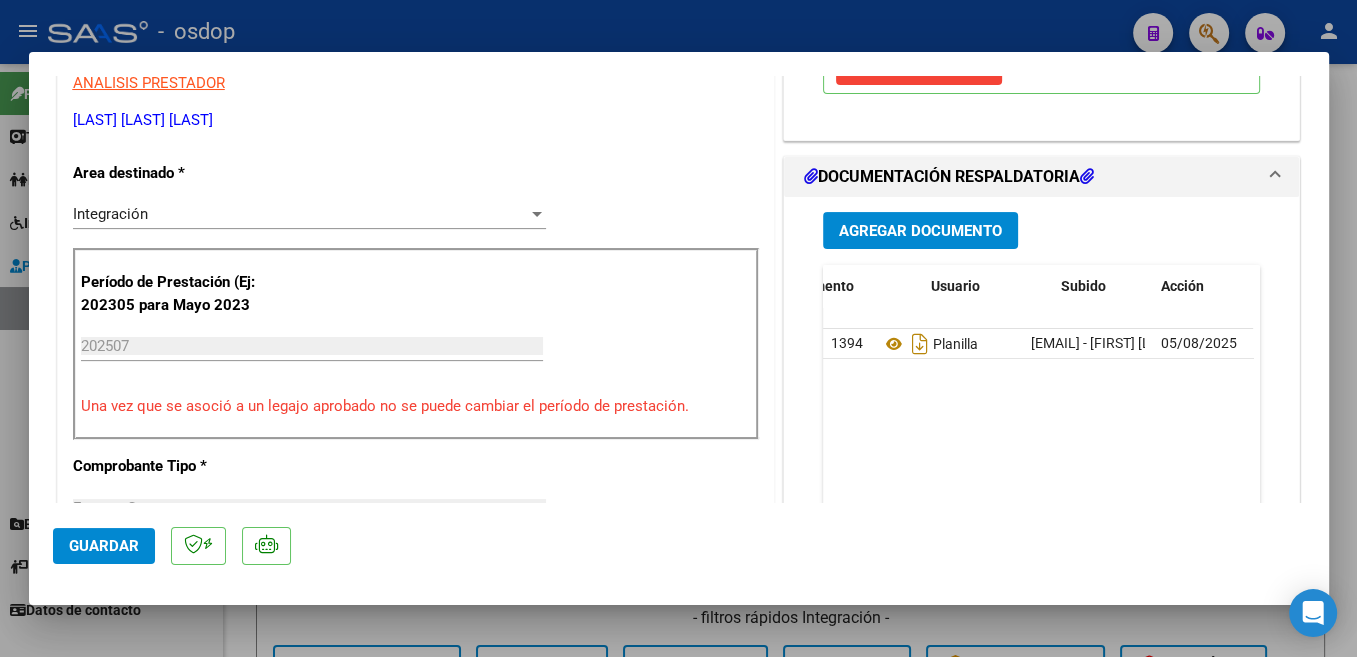 scroll, scrollTop: 0, scrollLeft: 99, axis: horizontal 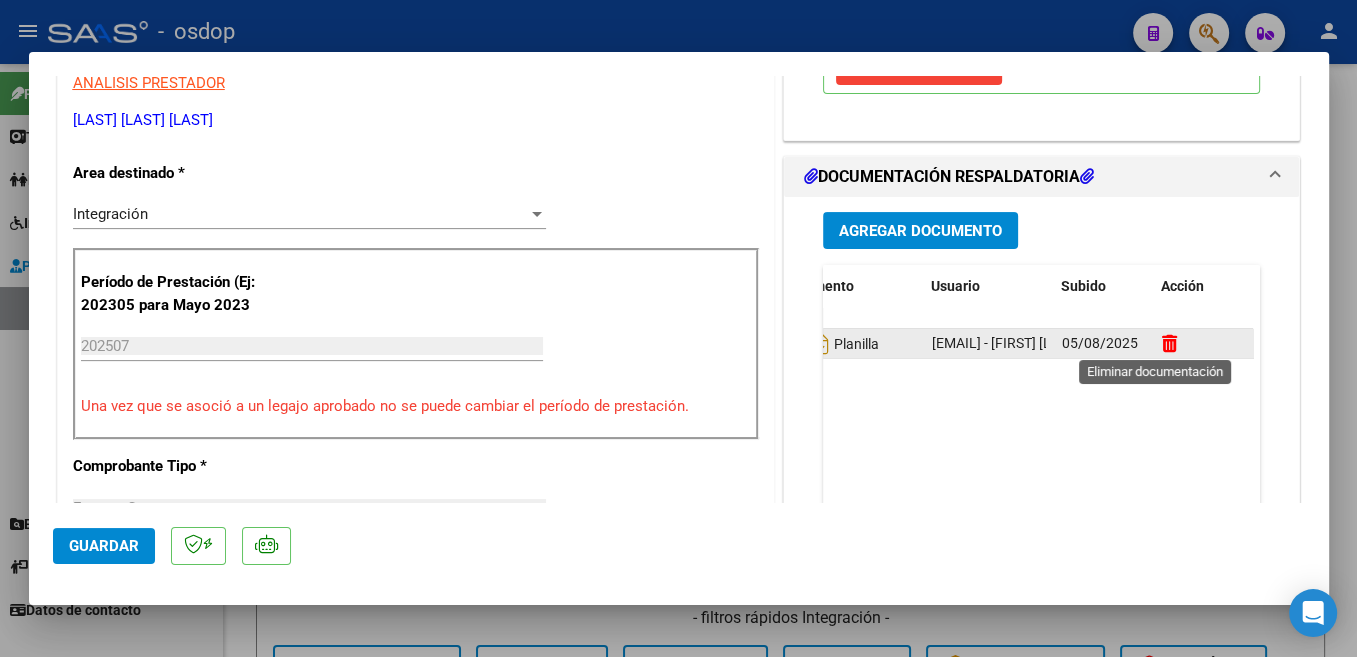 click 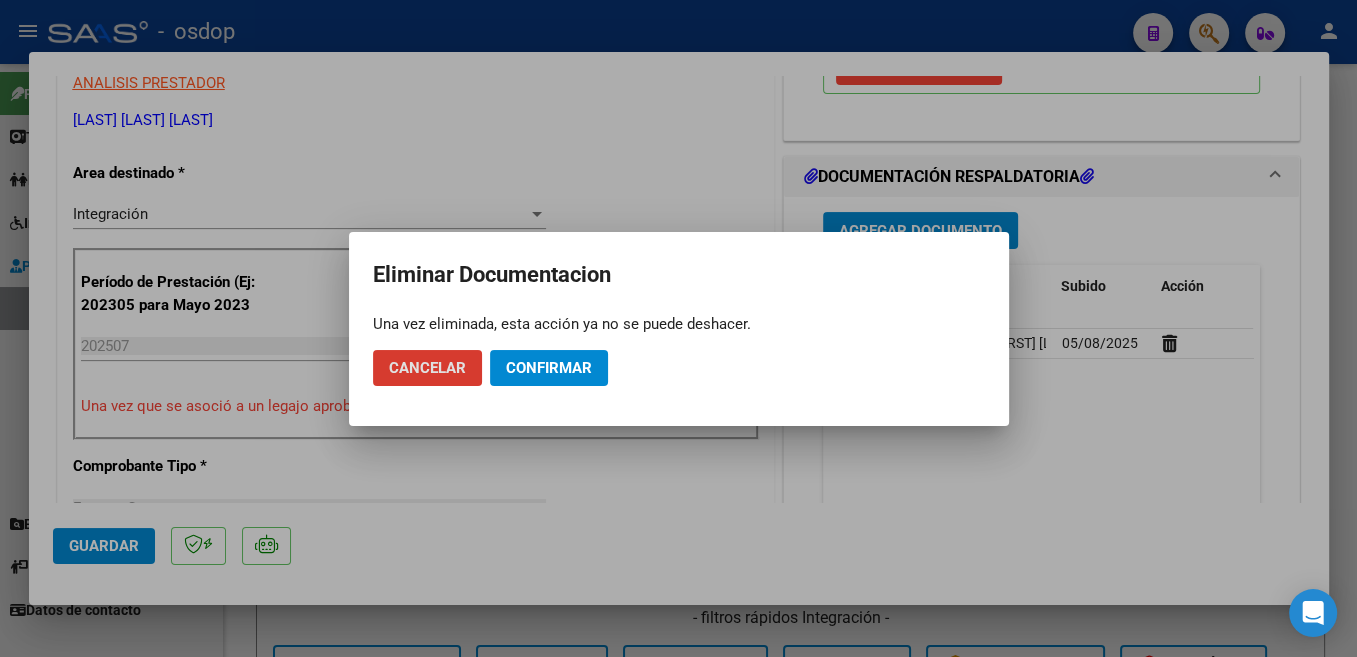 click on "Confirmar" 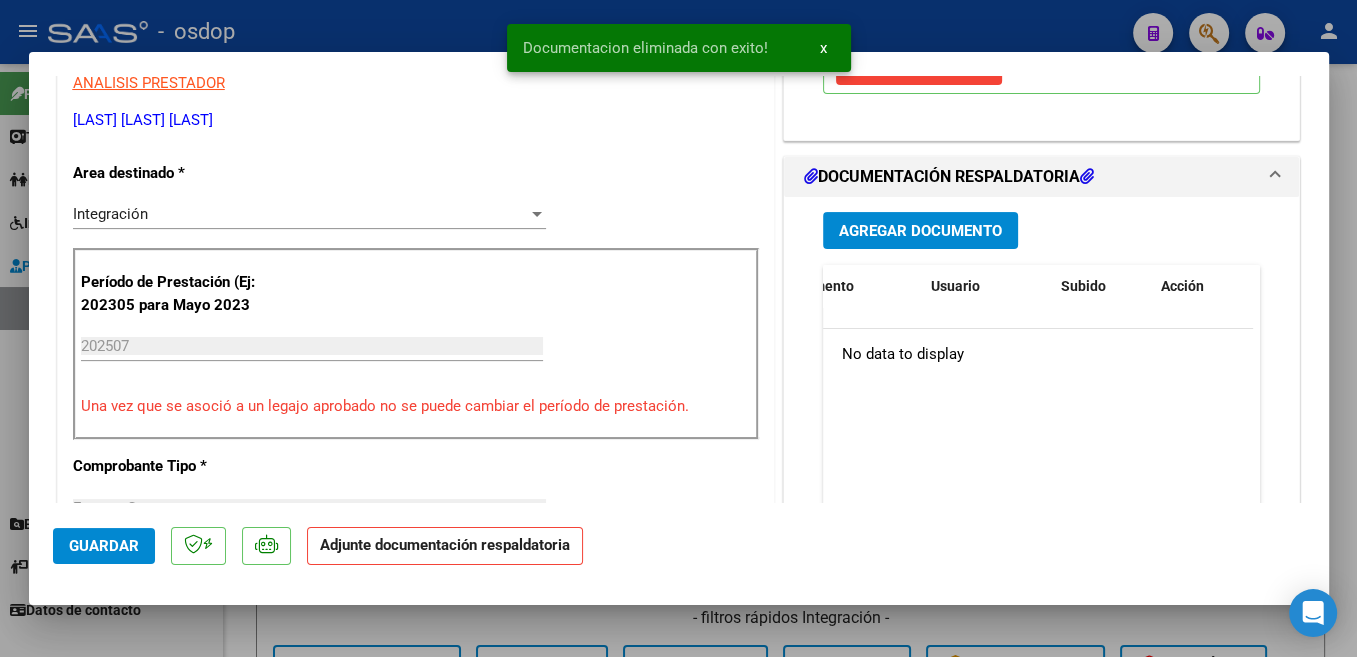 click on "Agregar Documento" at bounding box center (920, 231) 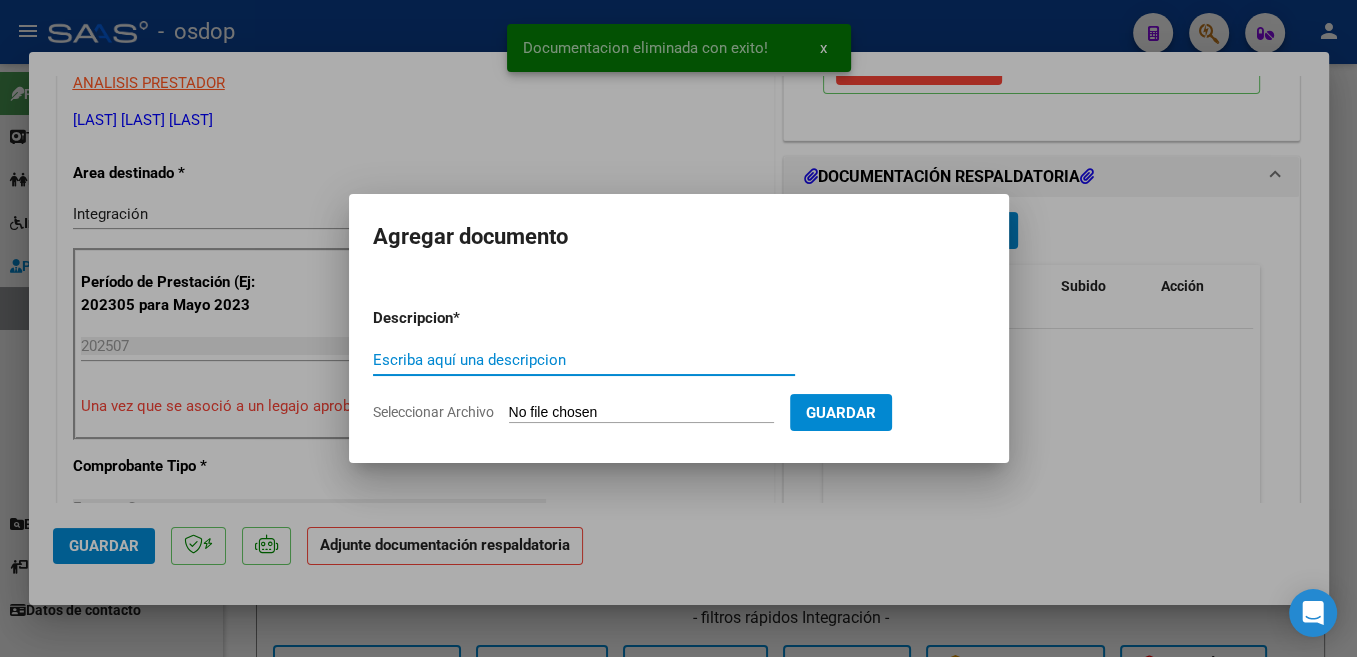 paste on "Planilla" 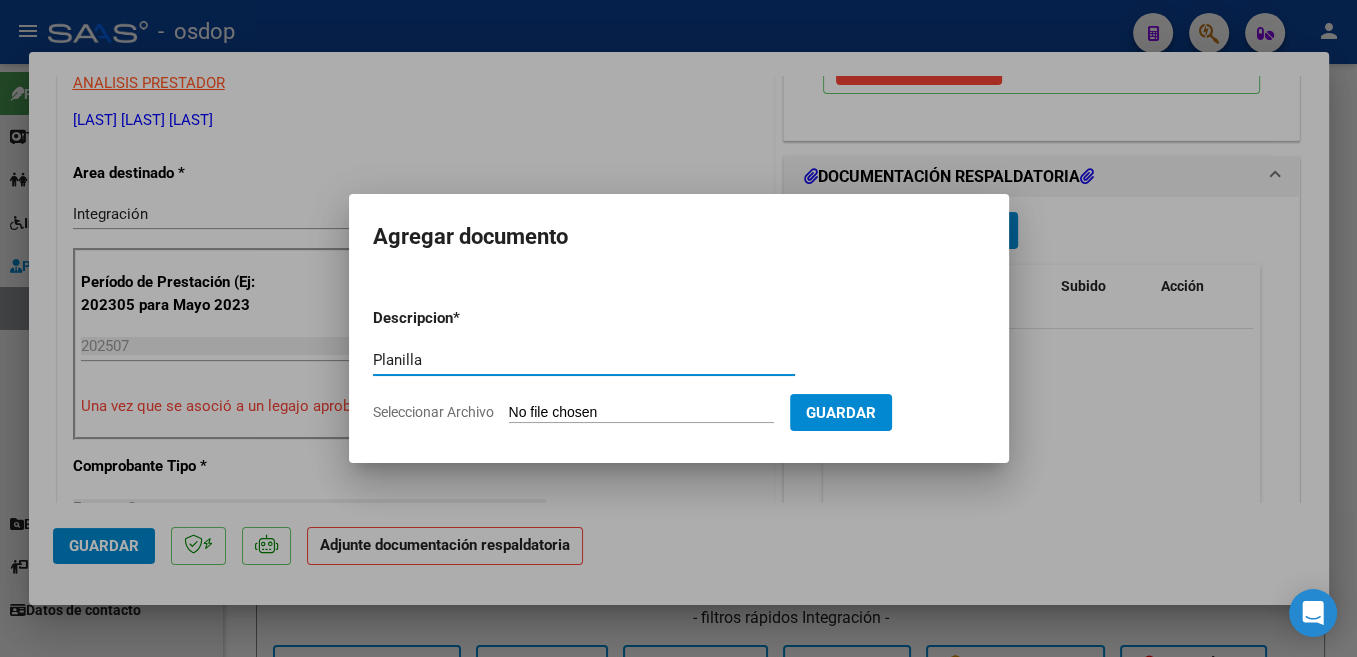 type on "Planilla" 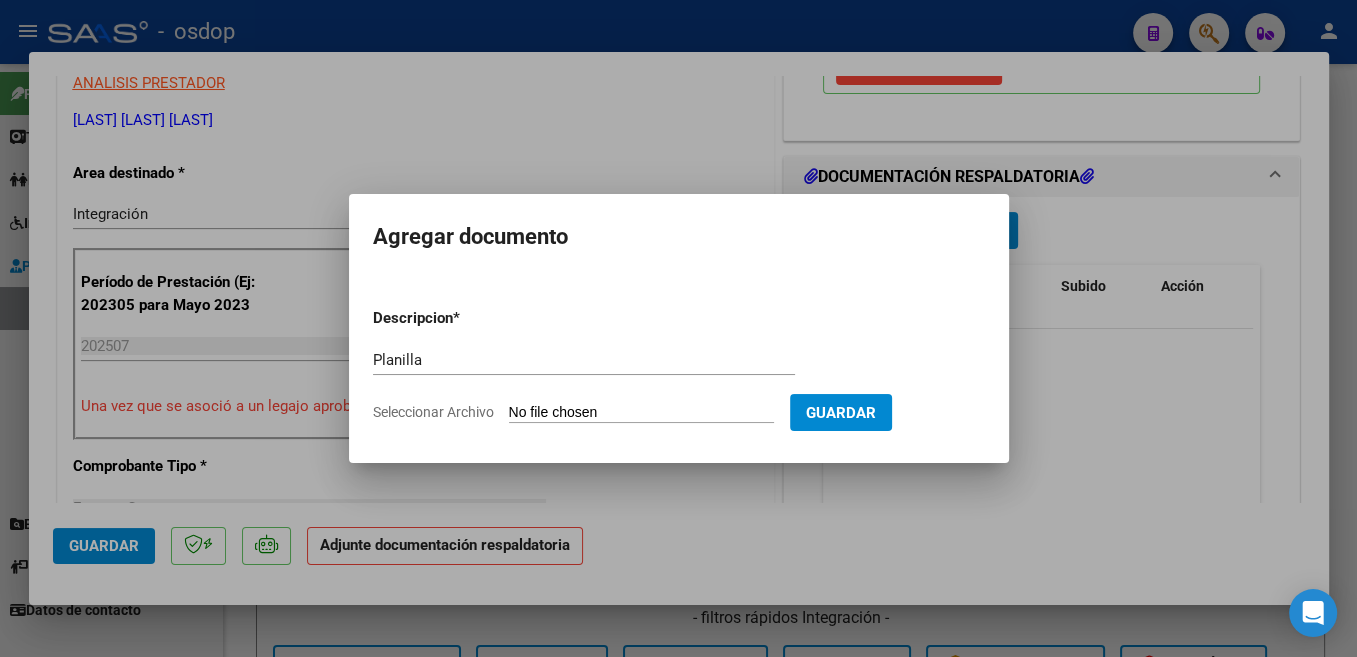 click on "Seleccionar Archivo" at bounding box center (641, 413) 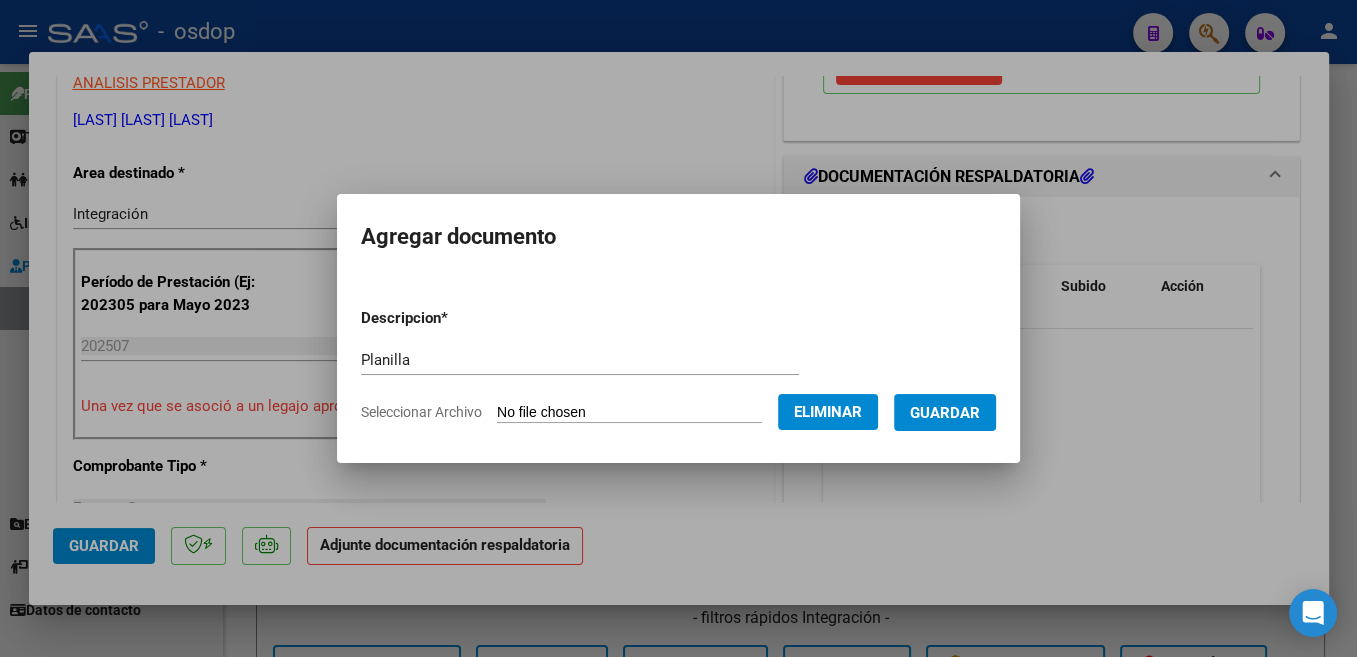 click on "Guardar" at bounding box center [945, 413] 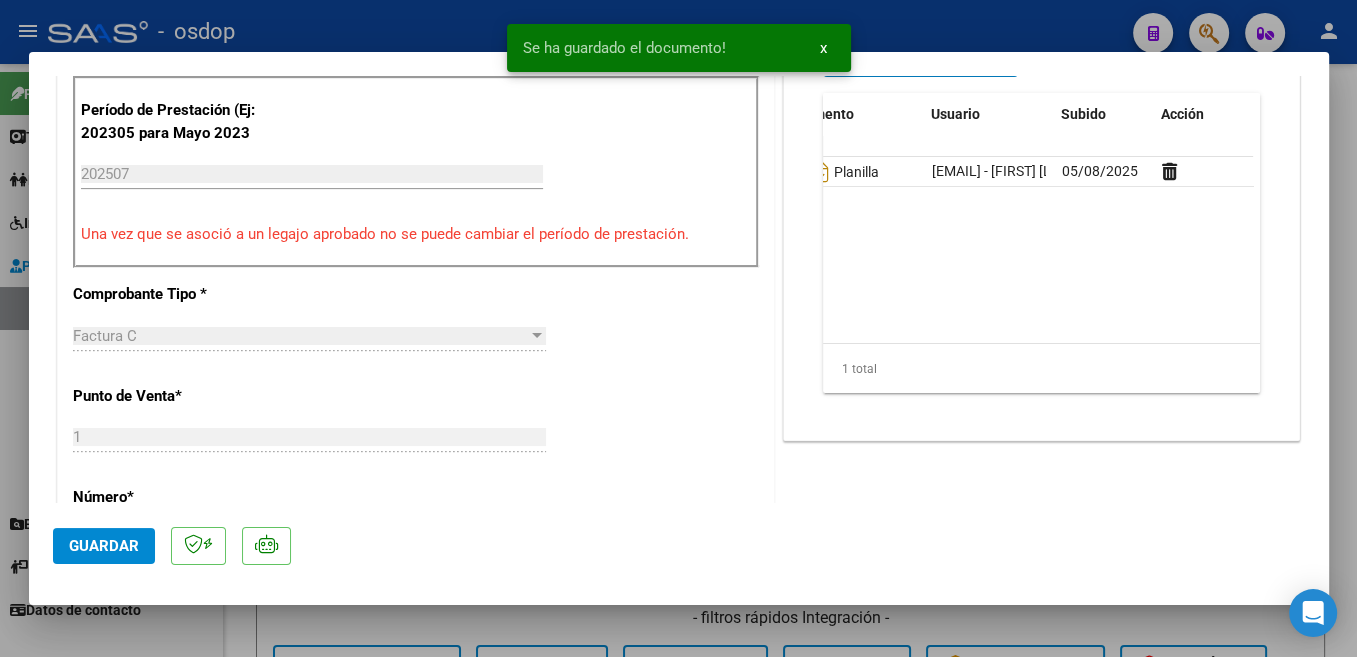 scroll, scrollTop: 636, scrollLeft: 0, axis: vertical 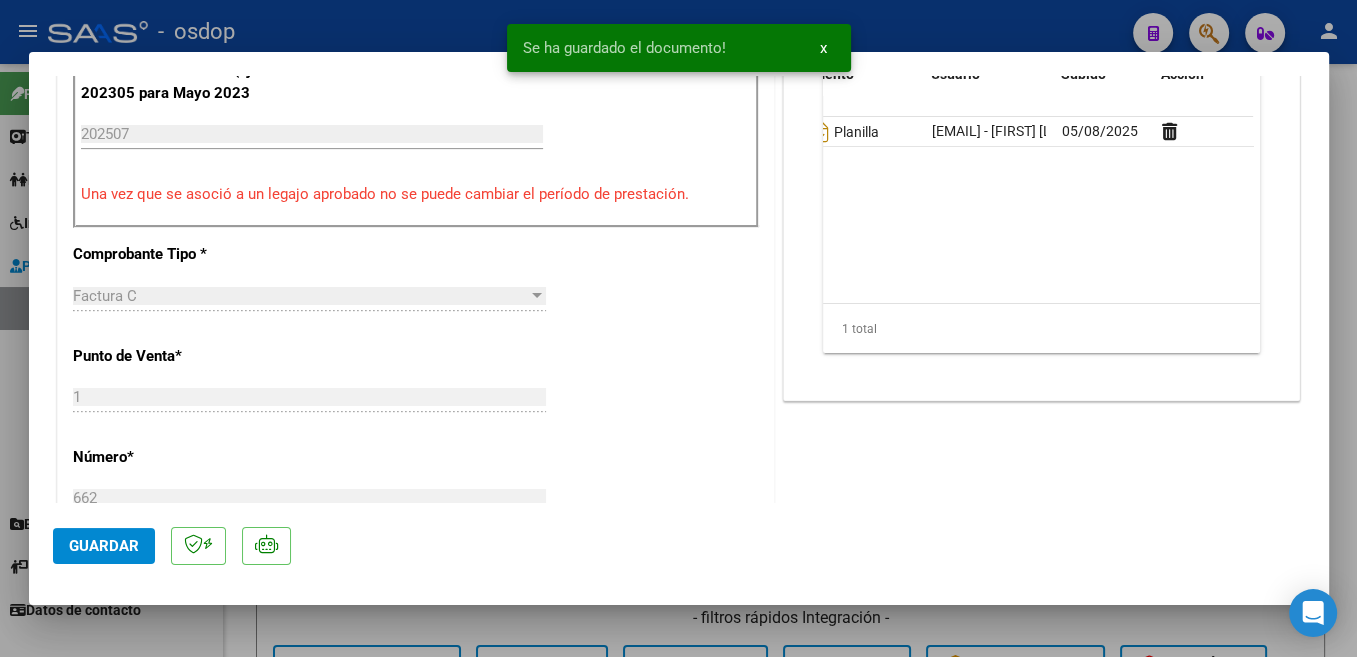 click on "Guardar" 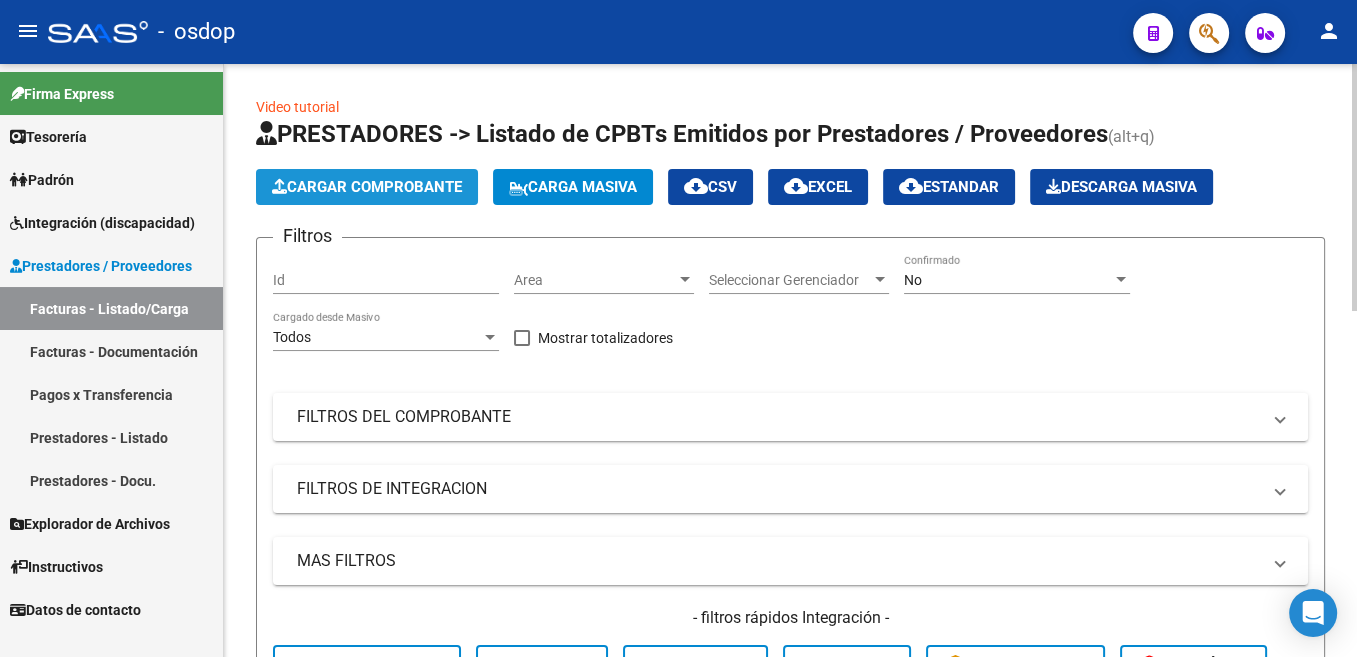 click on "Cargar Comprobante" 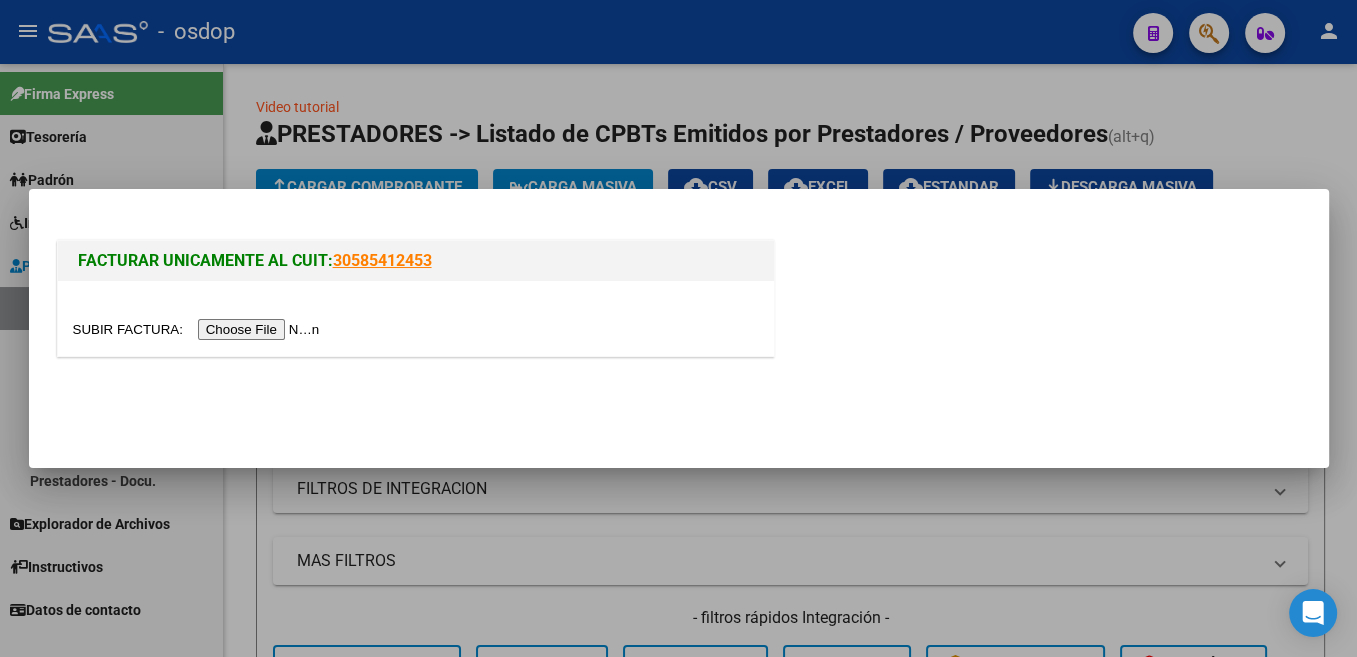 click at bounding box center [199, 329] 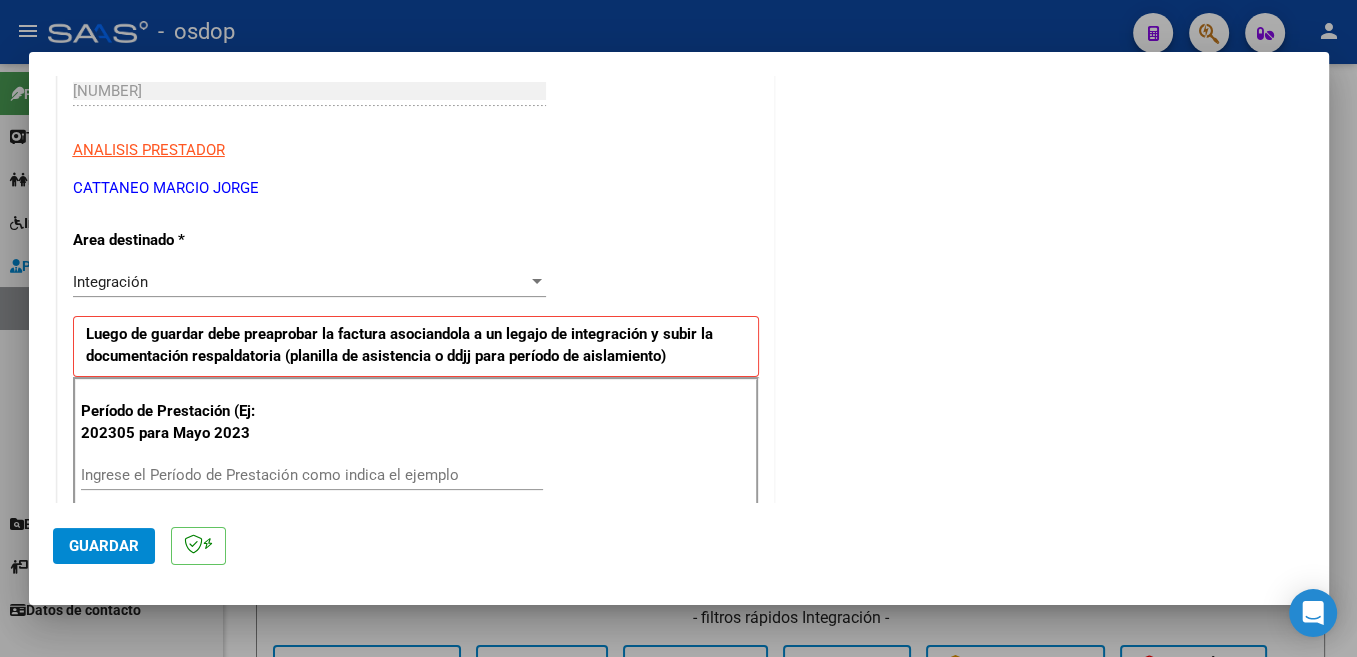 scroll, scrollTop: 424, scrollLeft: 0, axis: vertical 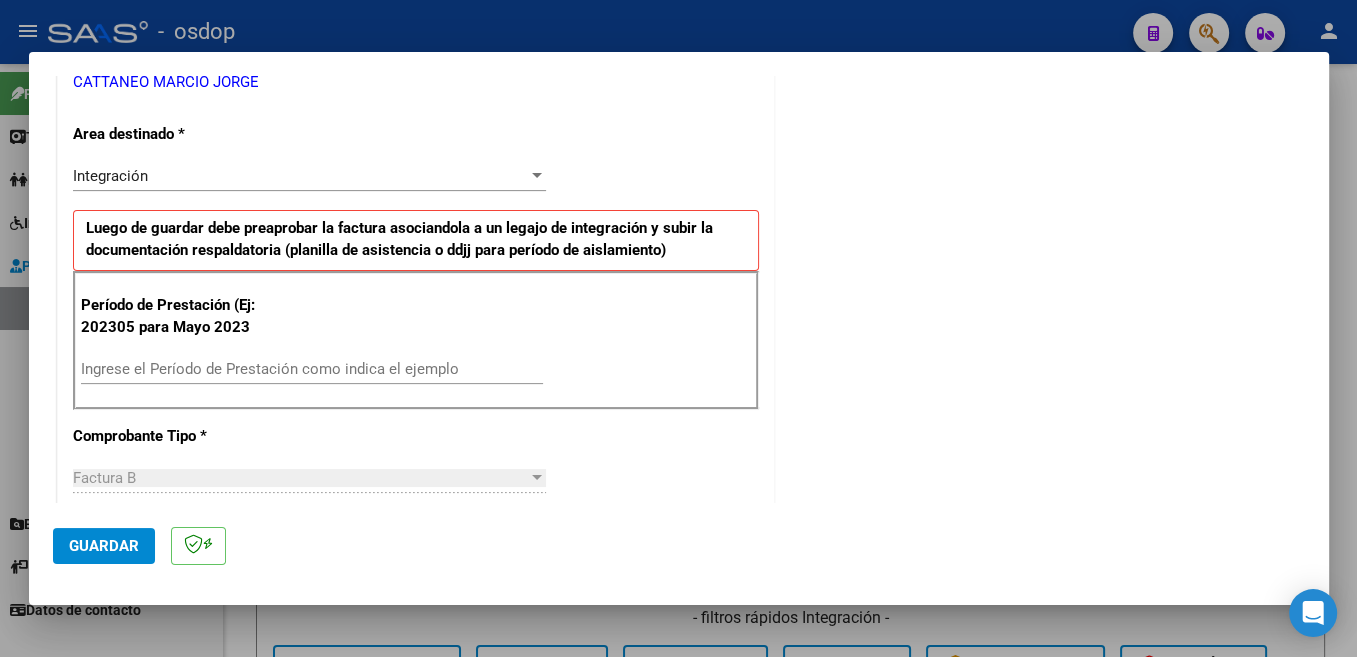 click on "Ingrese el Período de Prestación como indica el ejemplo" at bounding box center (312, 369) 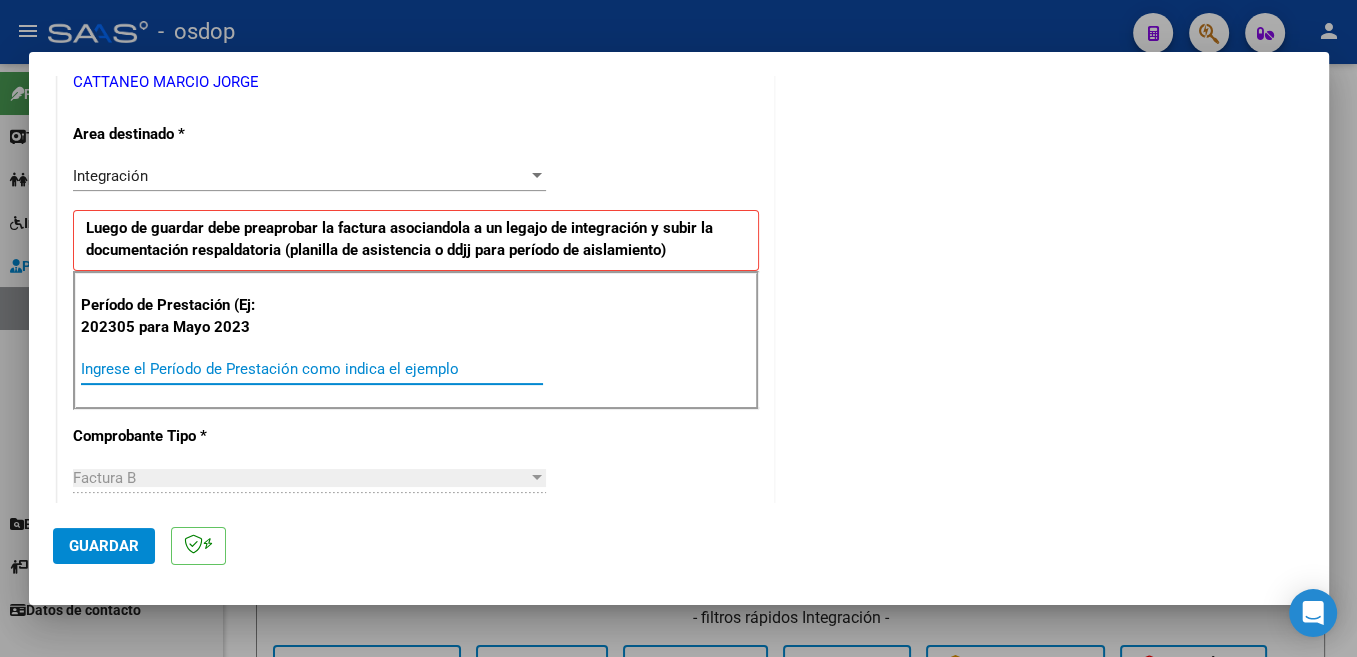 click on "Ingrese el Período de Prestación como indica el ejemplo" at bounding box center [312, 369] 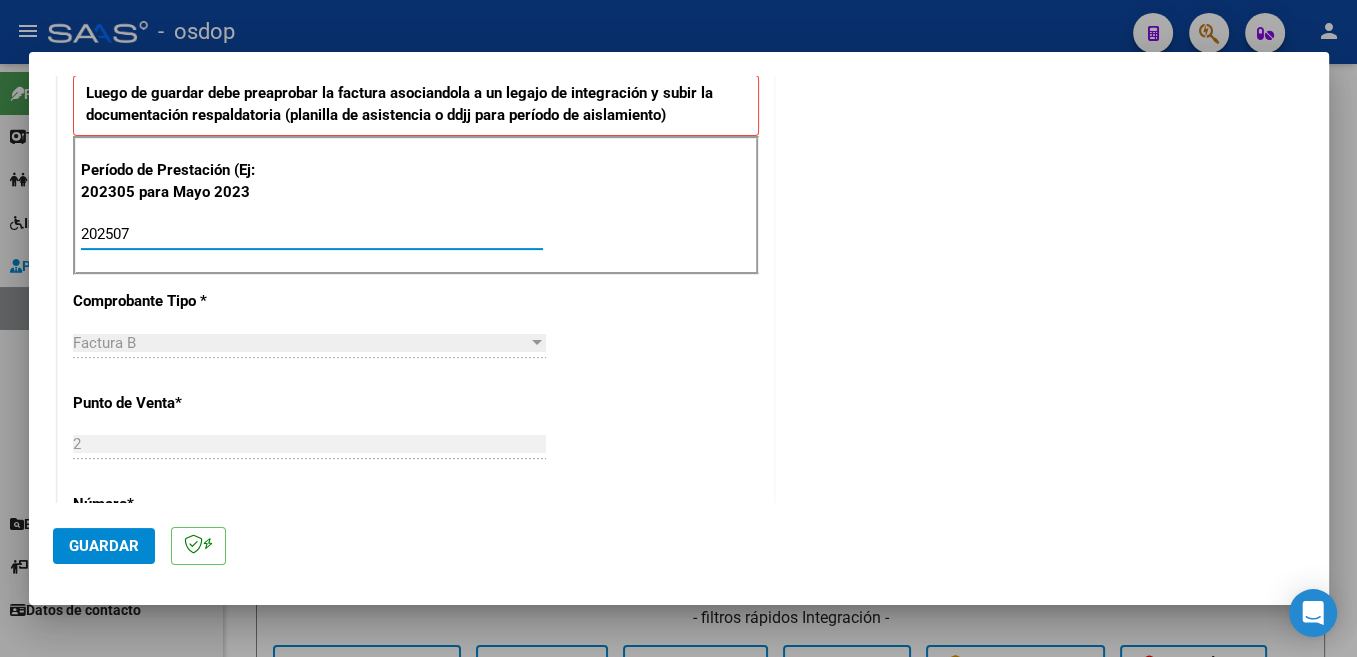 scroll, scrollTop: 636, scrollLeft: 0, axis: vertical 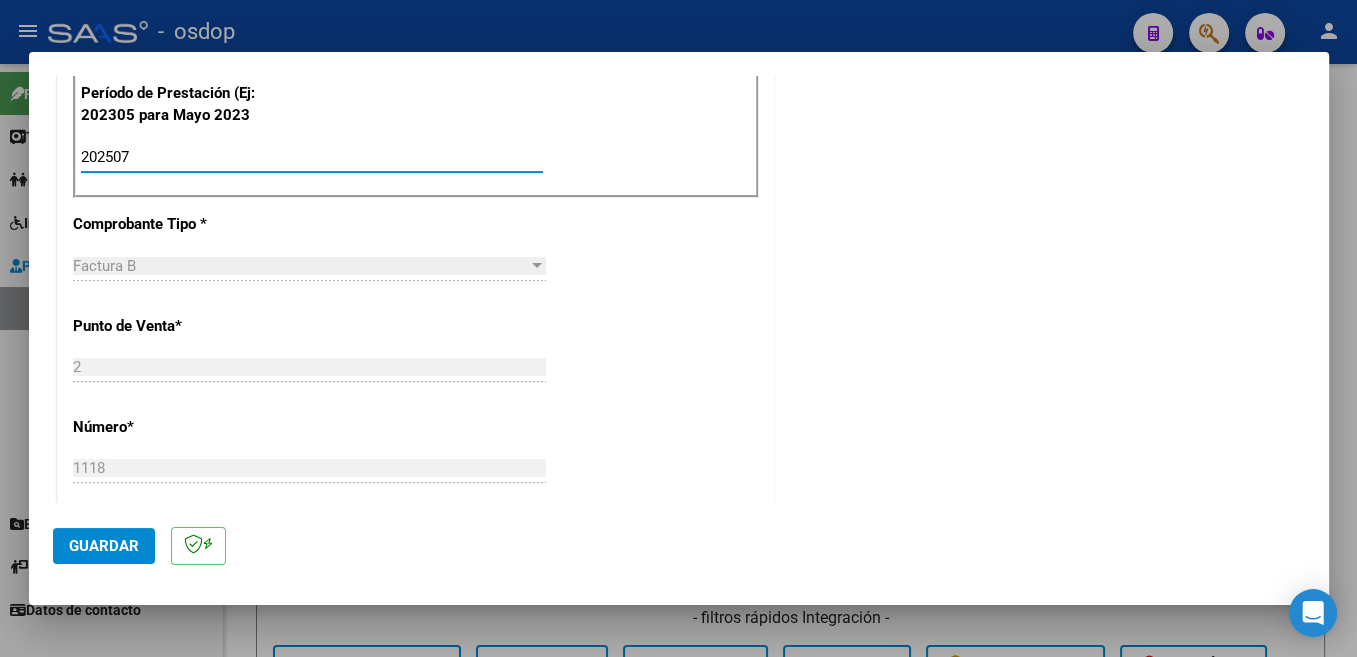type on "202507" 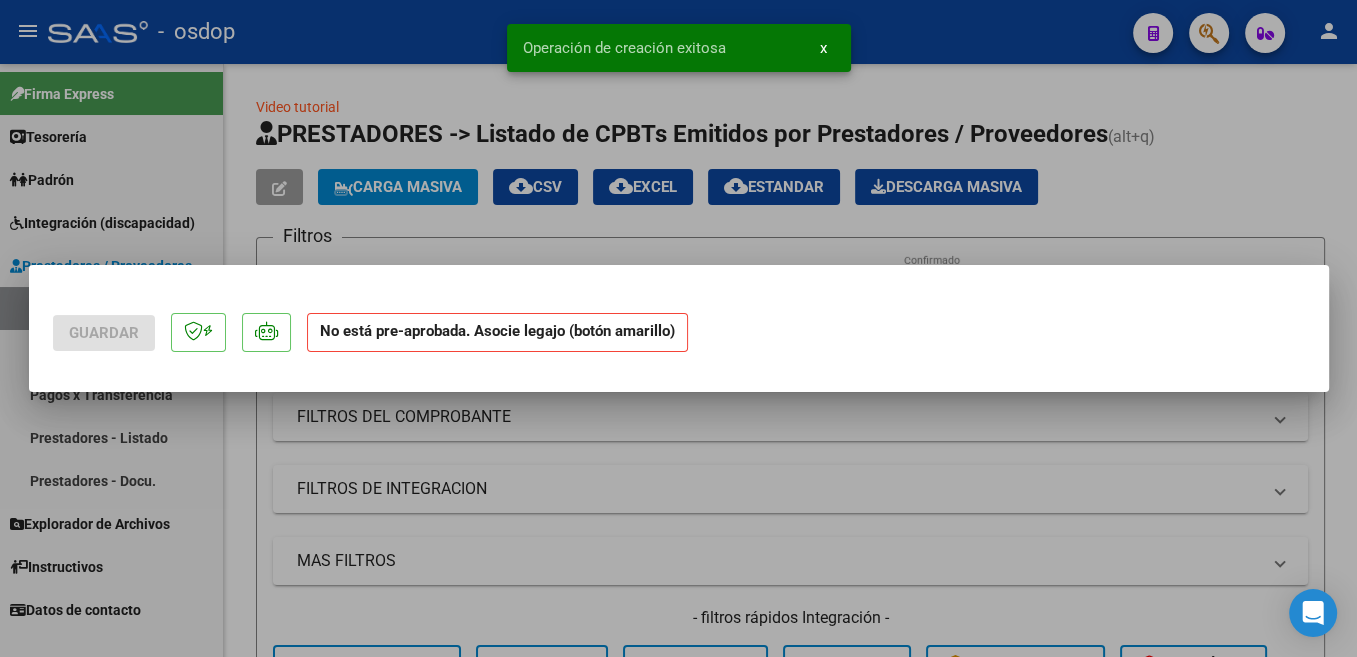 scroll, scrollTop: 0, scrollLeft: 0, axis: both 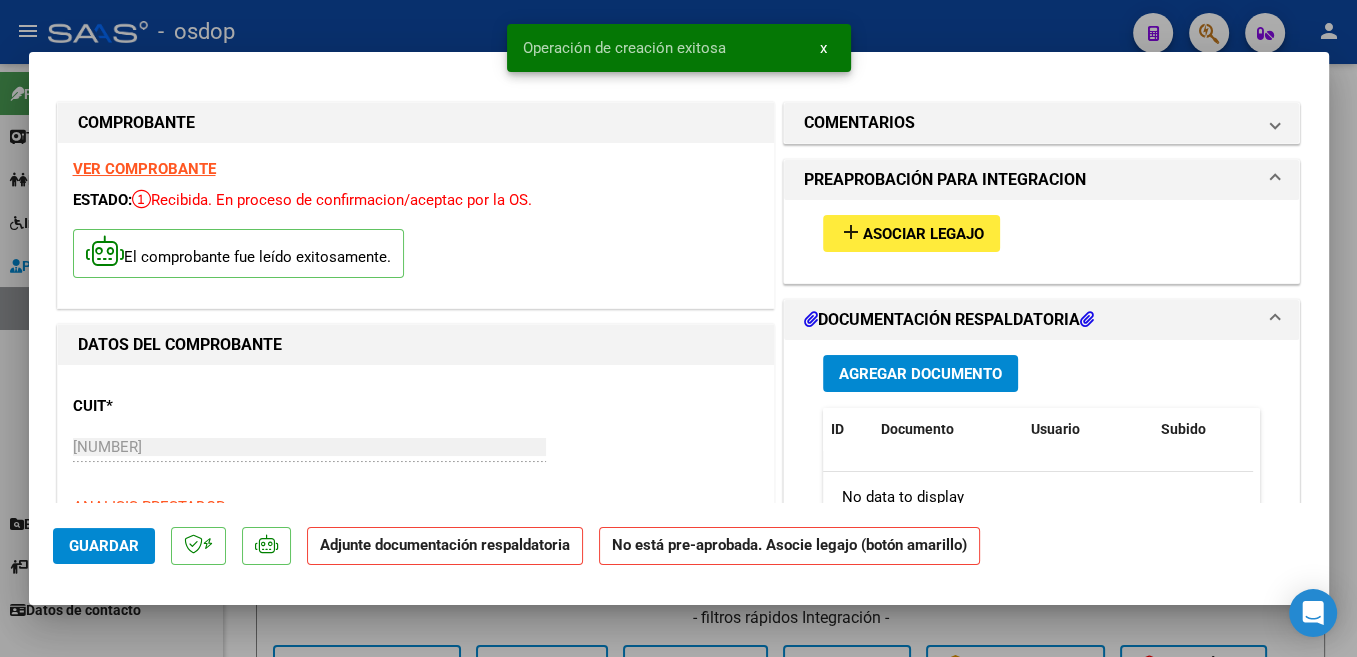 click on "Asociar Legajo" at bounding box center (923, 234) 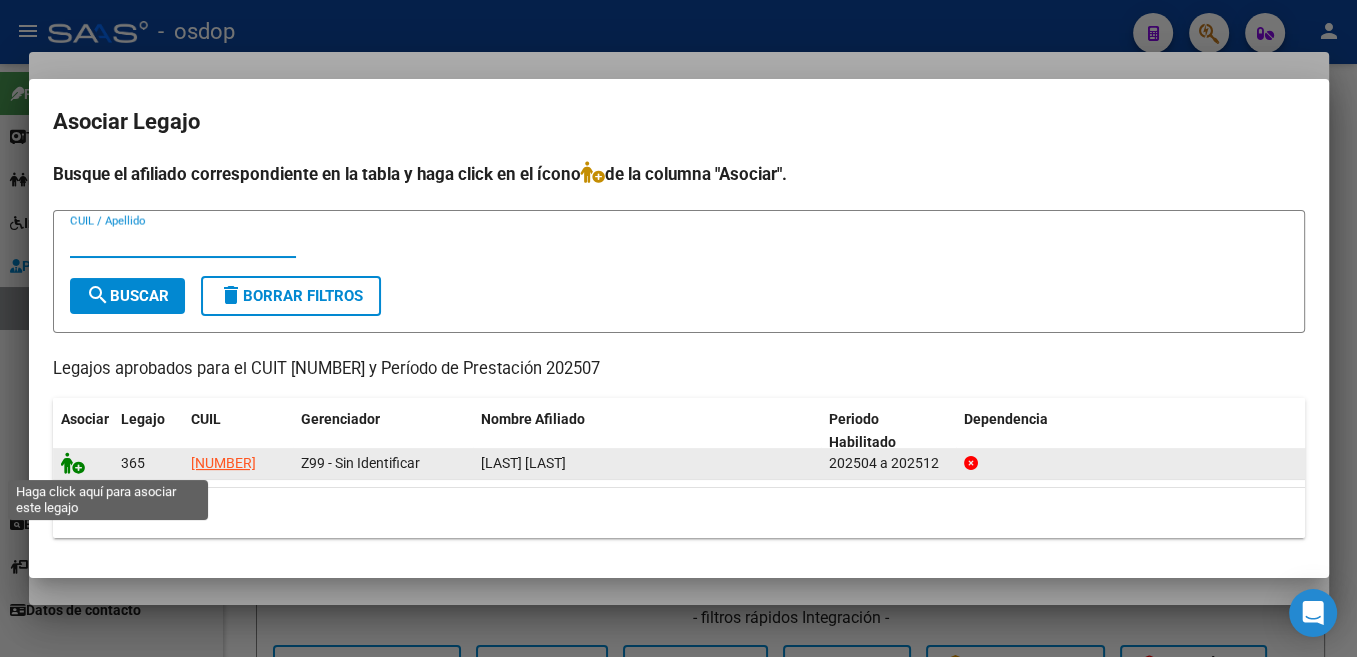 click 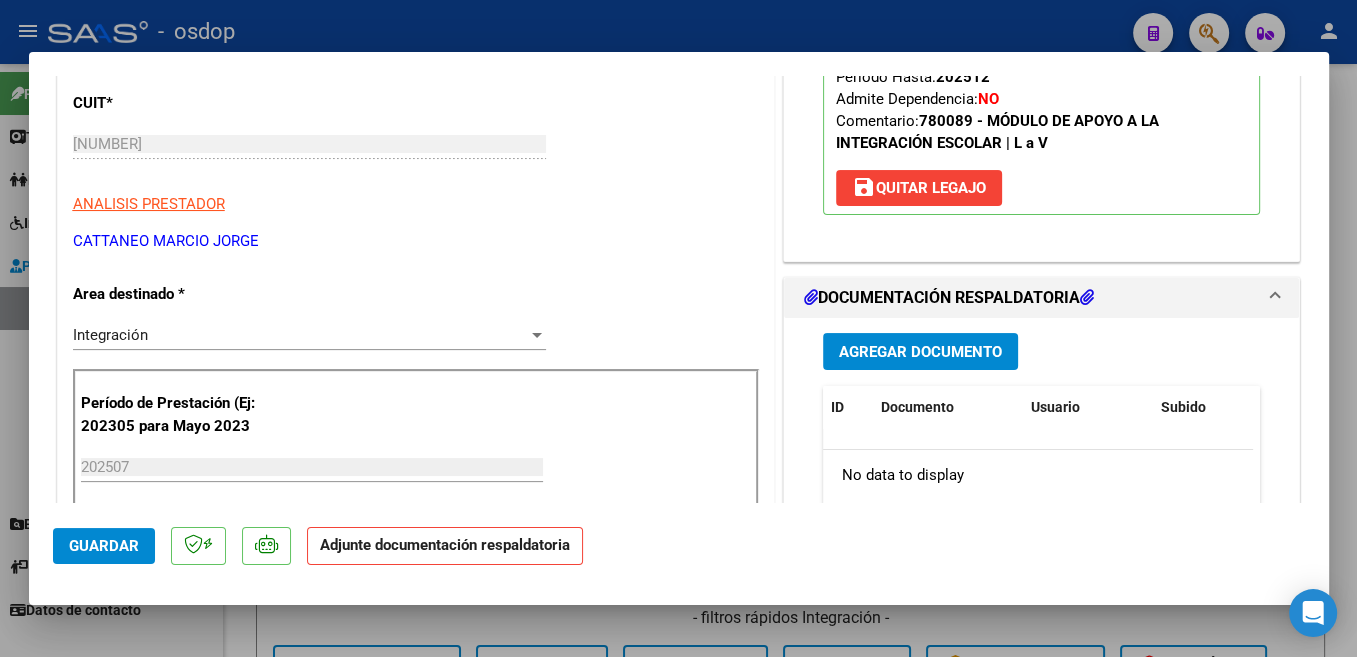 scroll, scrollTop: 318, scrollLeft: 0, axis: vertical 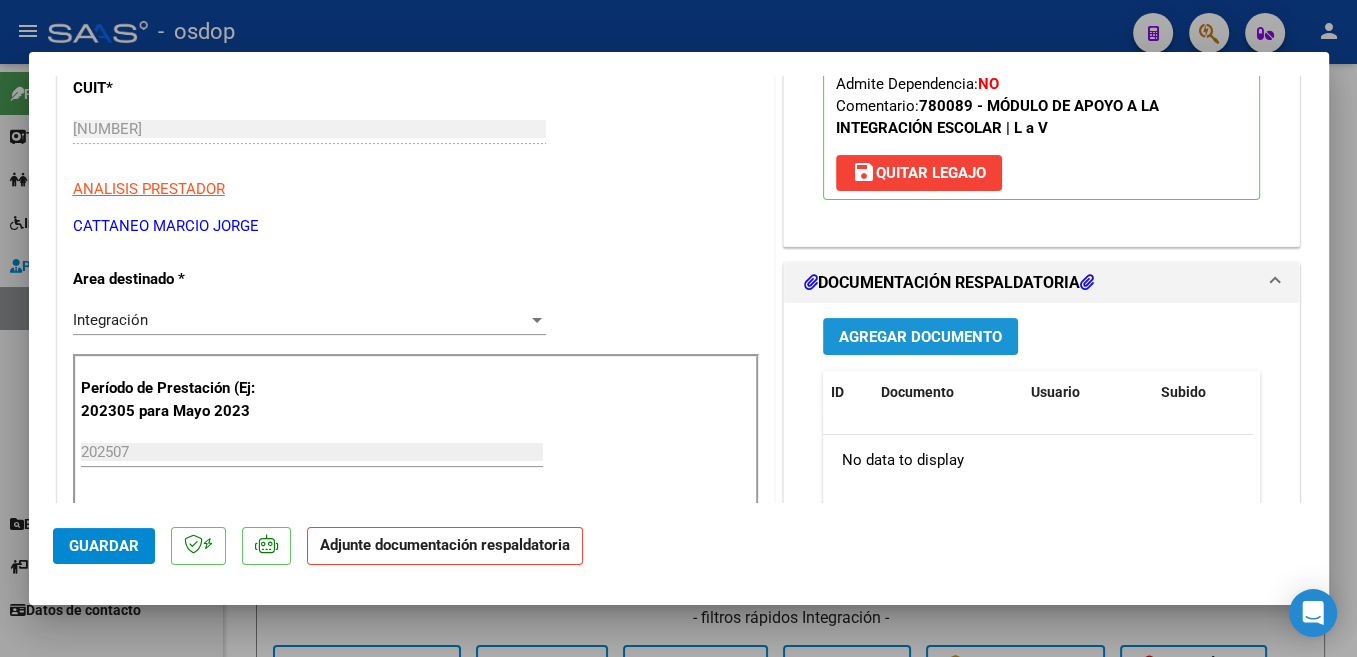 click on "Agregar Documento" at bounding box center (920, 336) 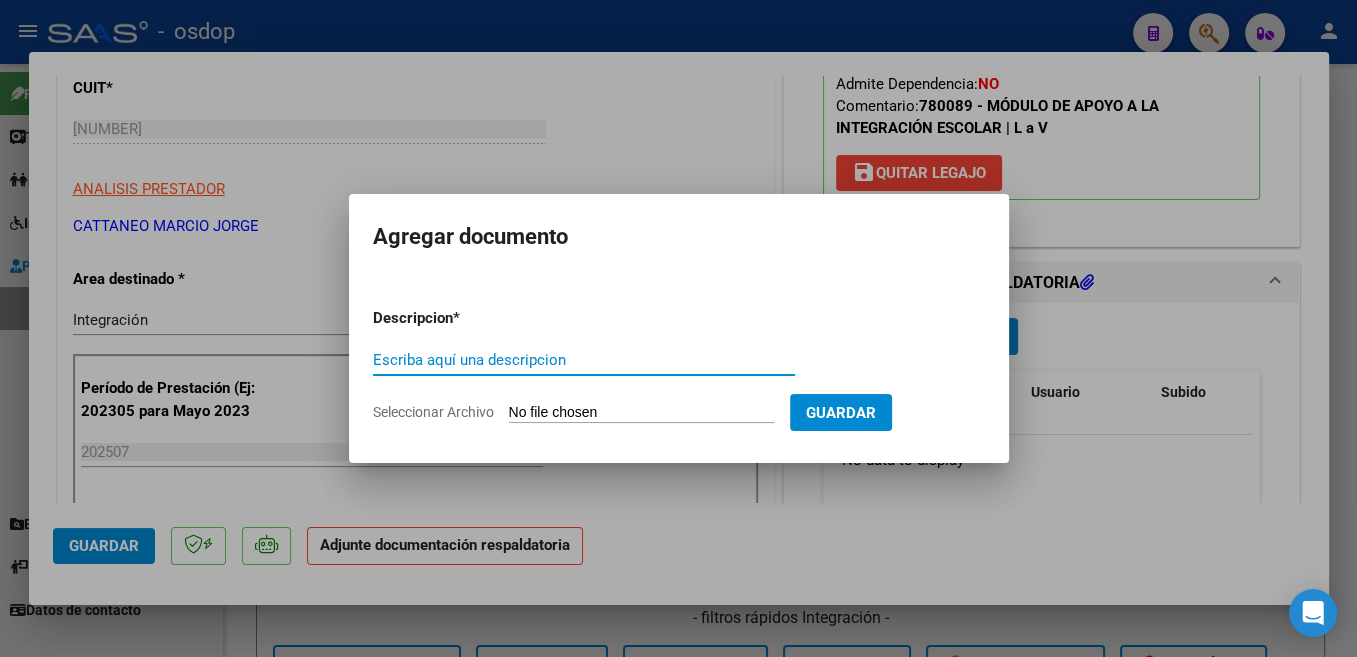 paste on "[NUMBER]" 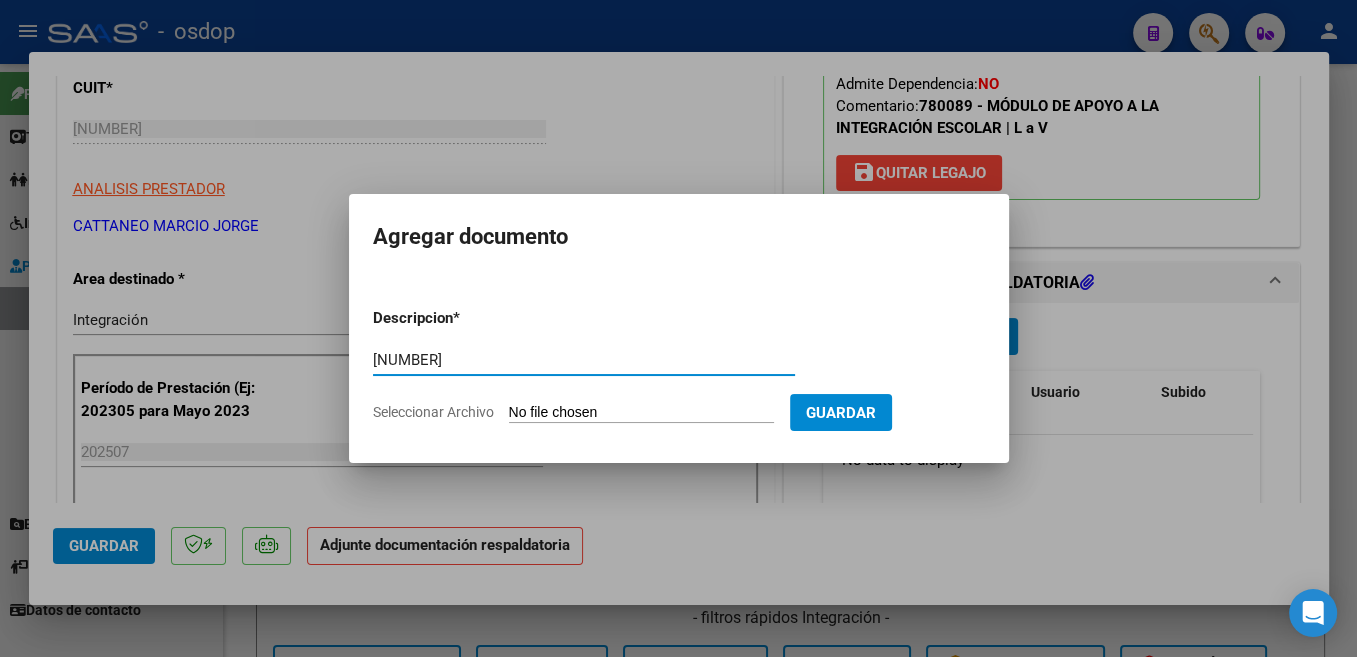 click on "[NUMBER]" at bounding box center (584, 360) 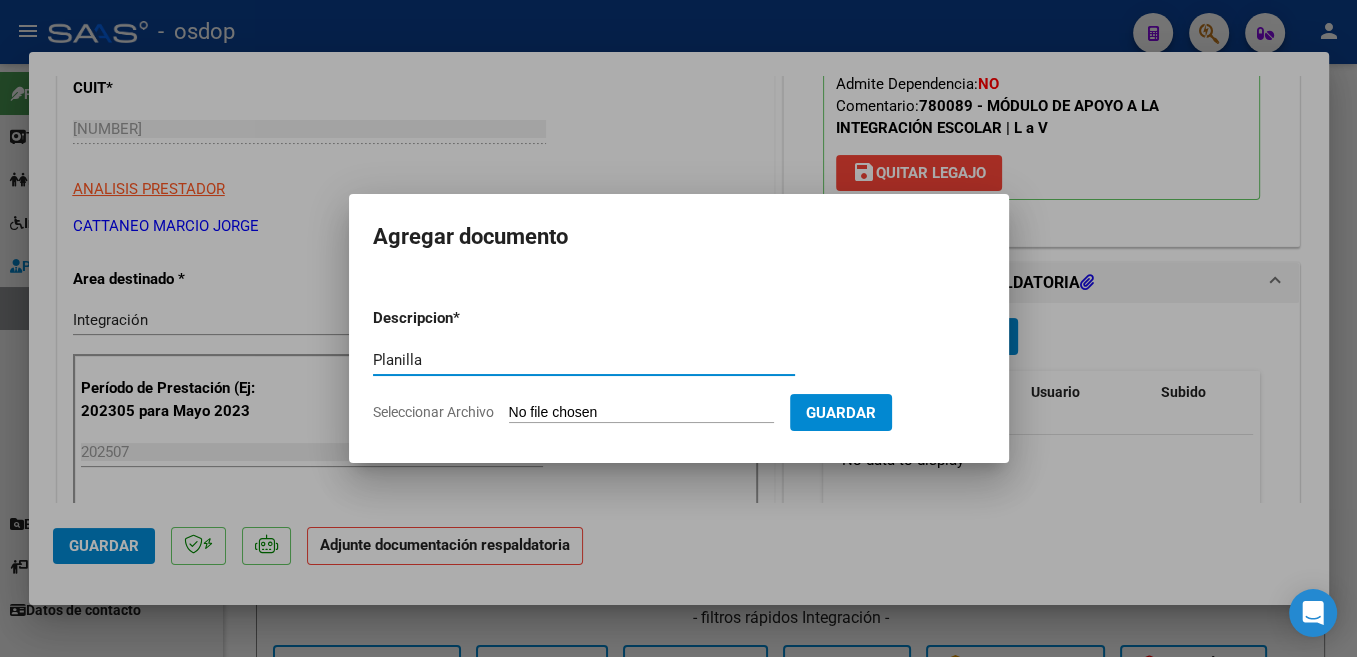 type on "Planilla" 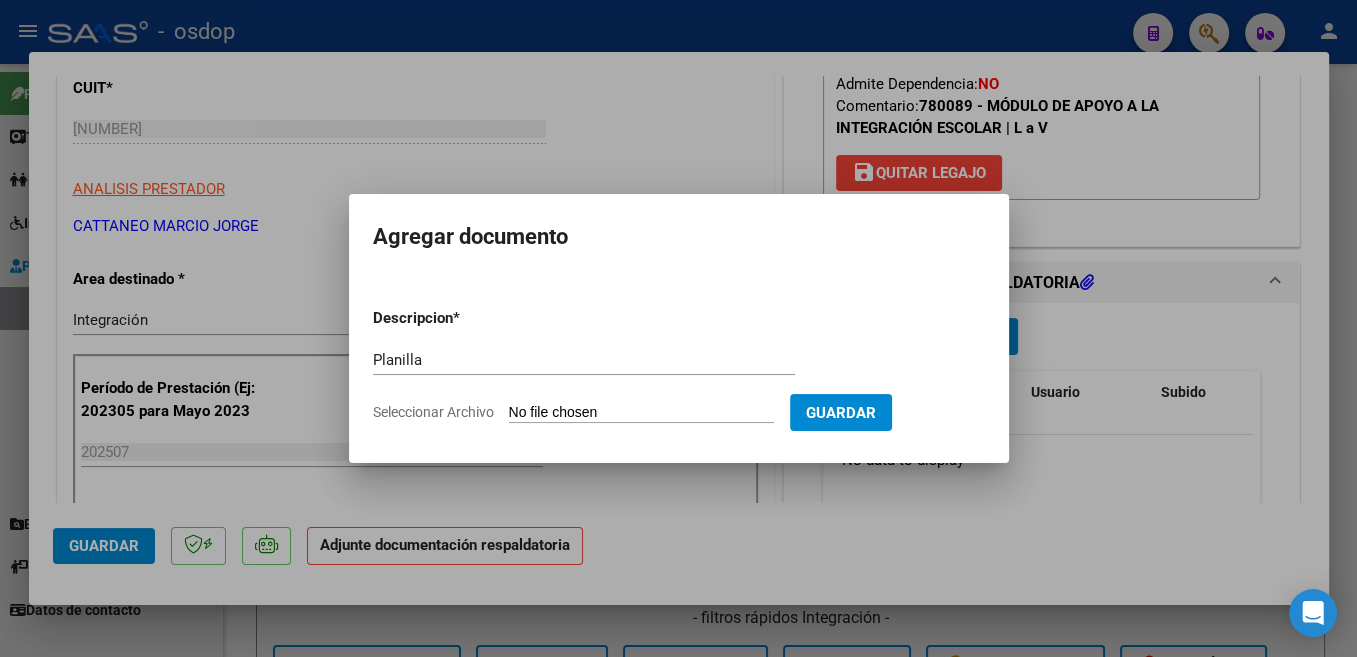 click on "Seleccionar Archivo" at bounding box center (641, 413) 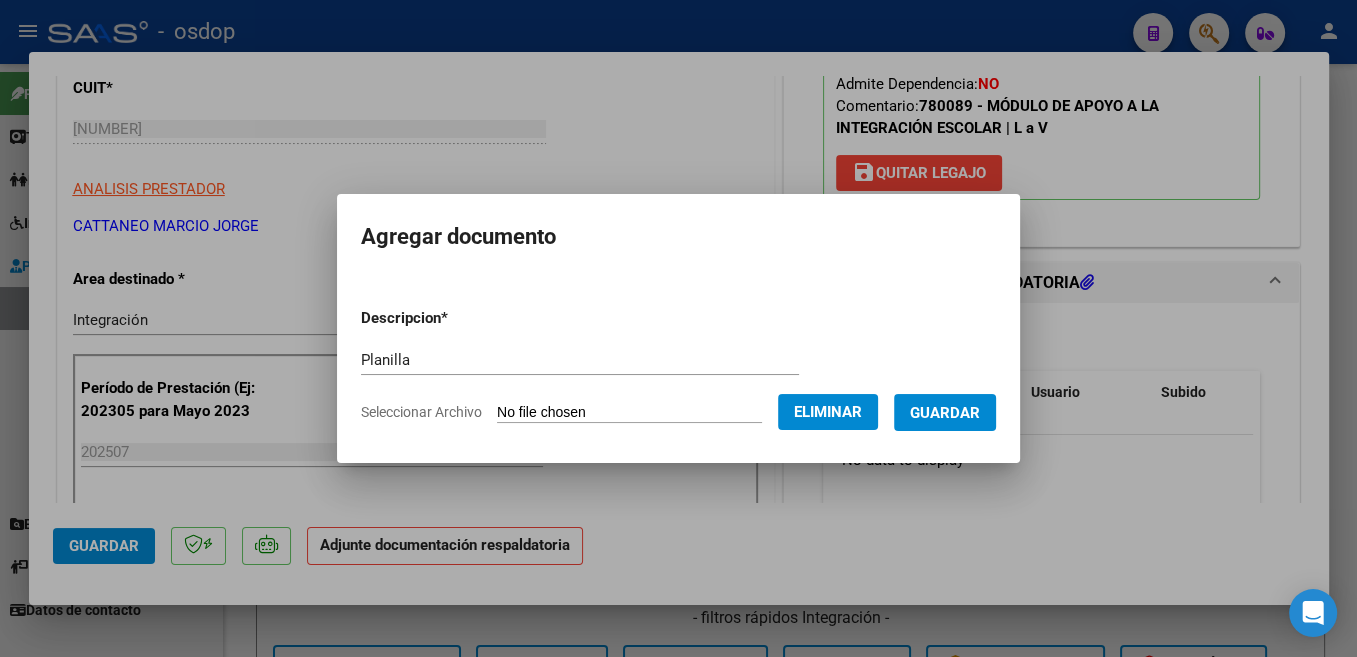 click on "Guardar" at bounding box center (945, 413) 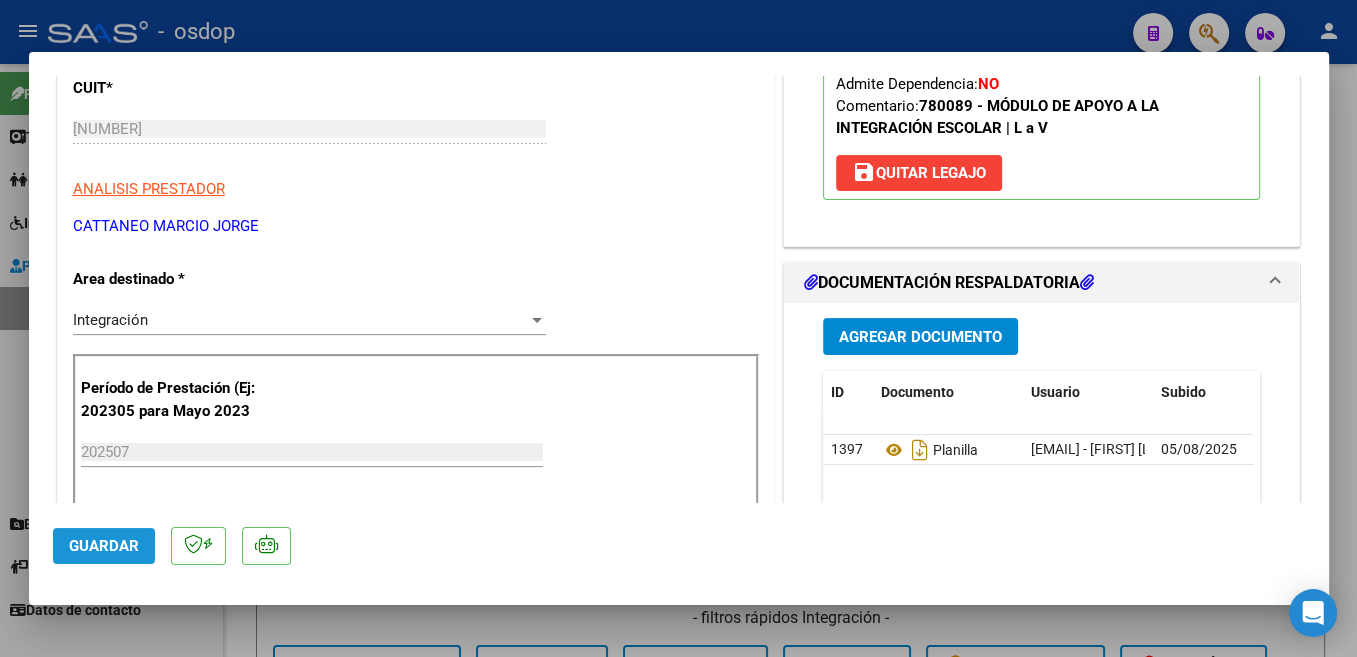 click on "Guardar" 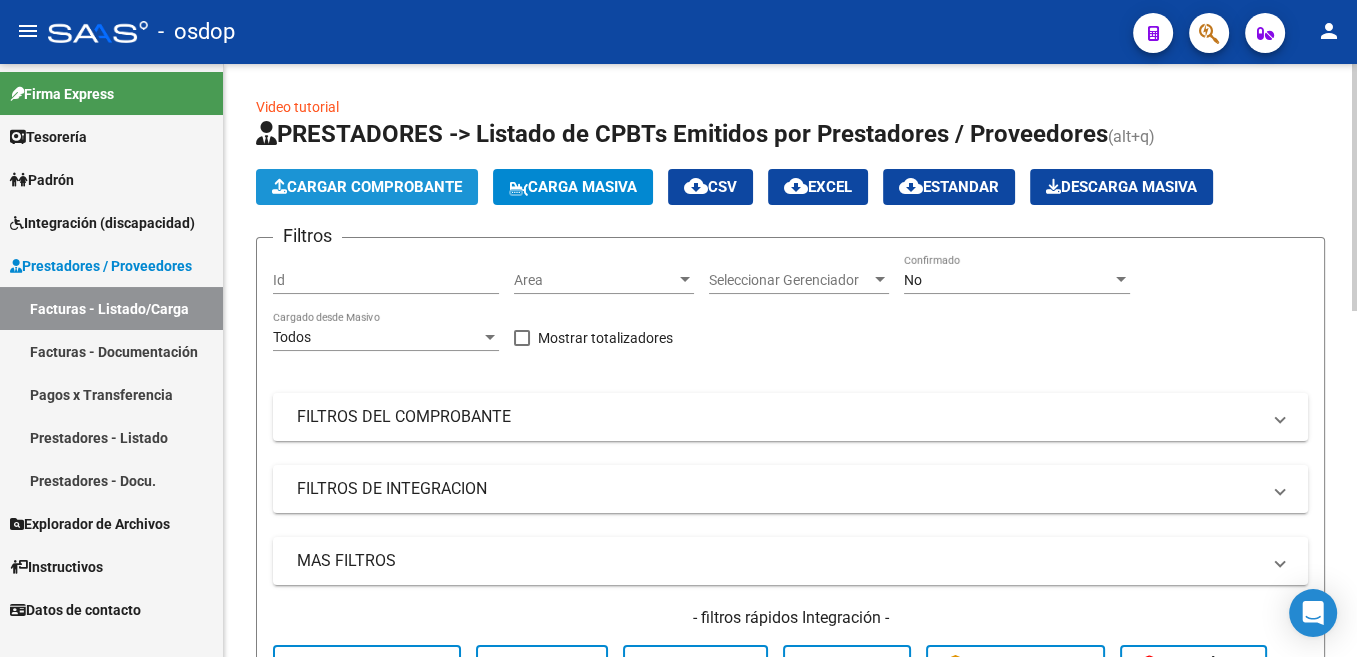 click on "Cargar Comprobante" 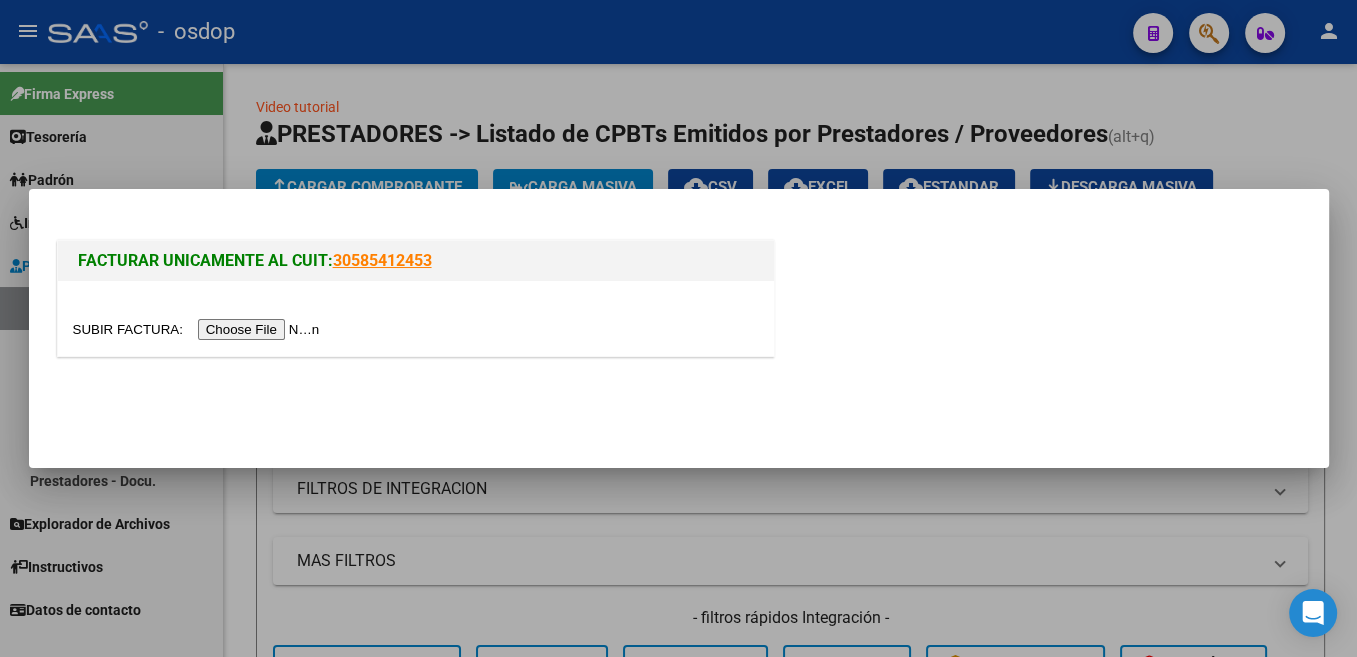 click at bounding box center (199, 329) 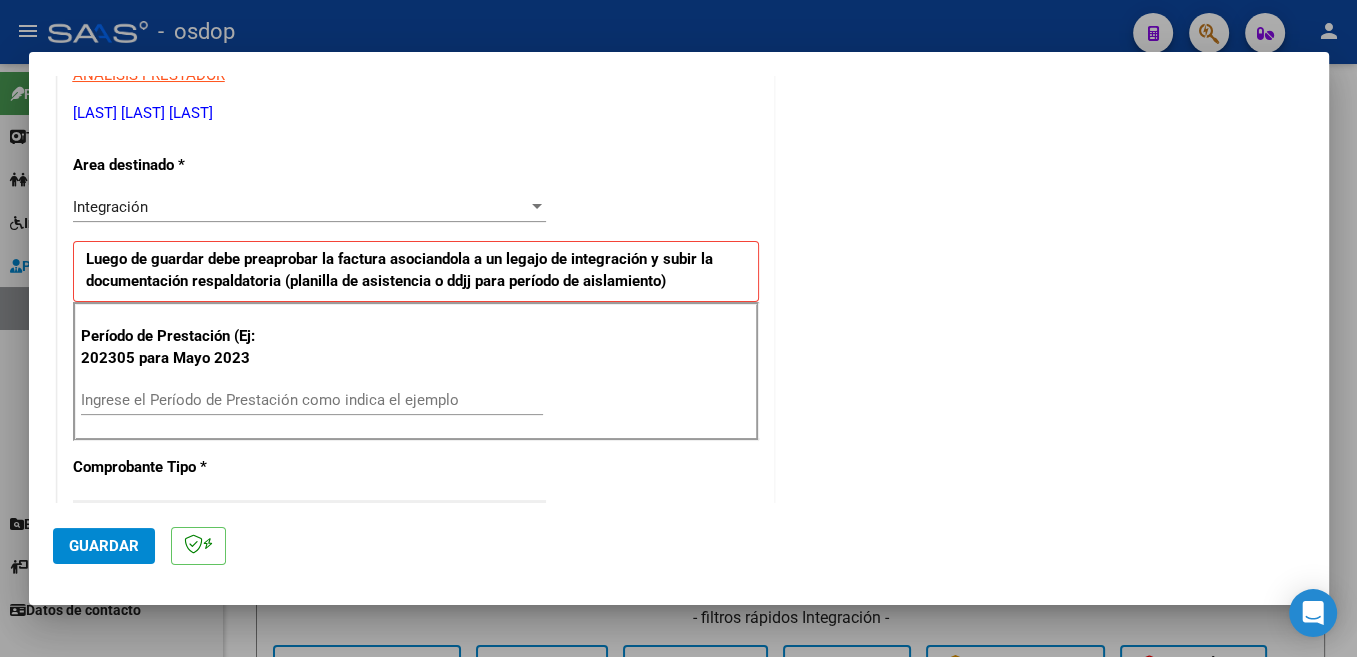 scroll, scrollTop: 424, scrollLeft: 0, axis: vertical 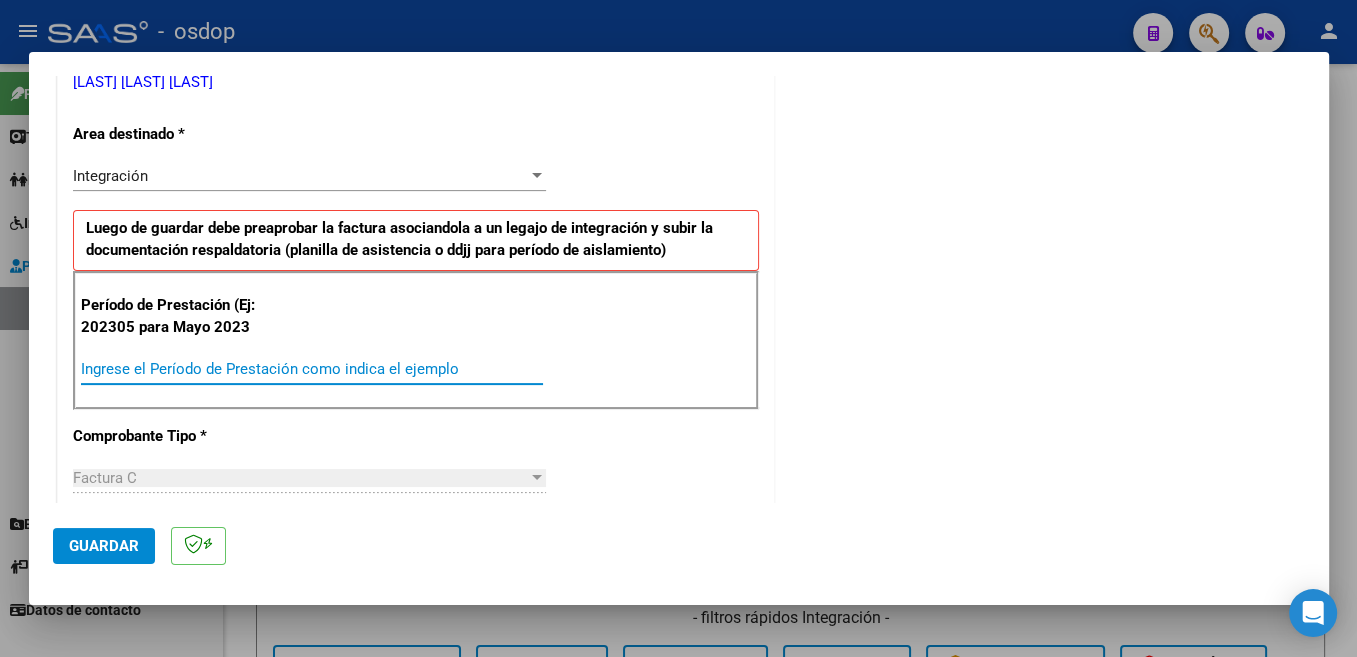 click on "Ingrese el Período de Prestación como indica el ejemplo" at bounding box center (312, 369) 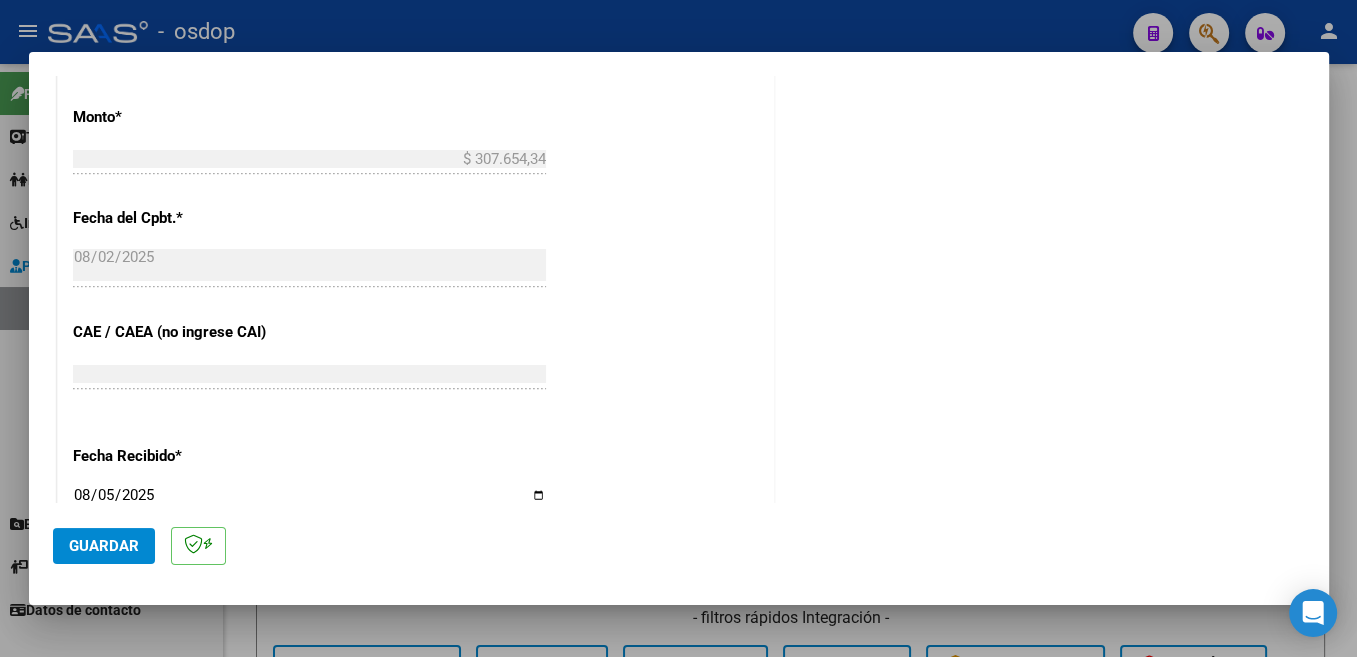 scroll, scrollTop: 1272, scrollLeft: 0, axis: vertical 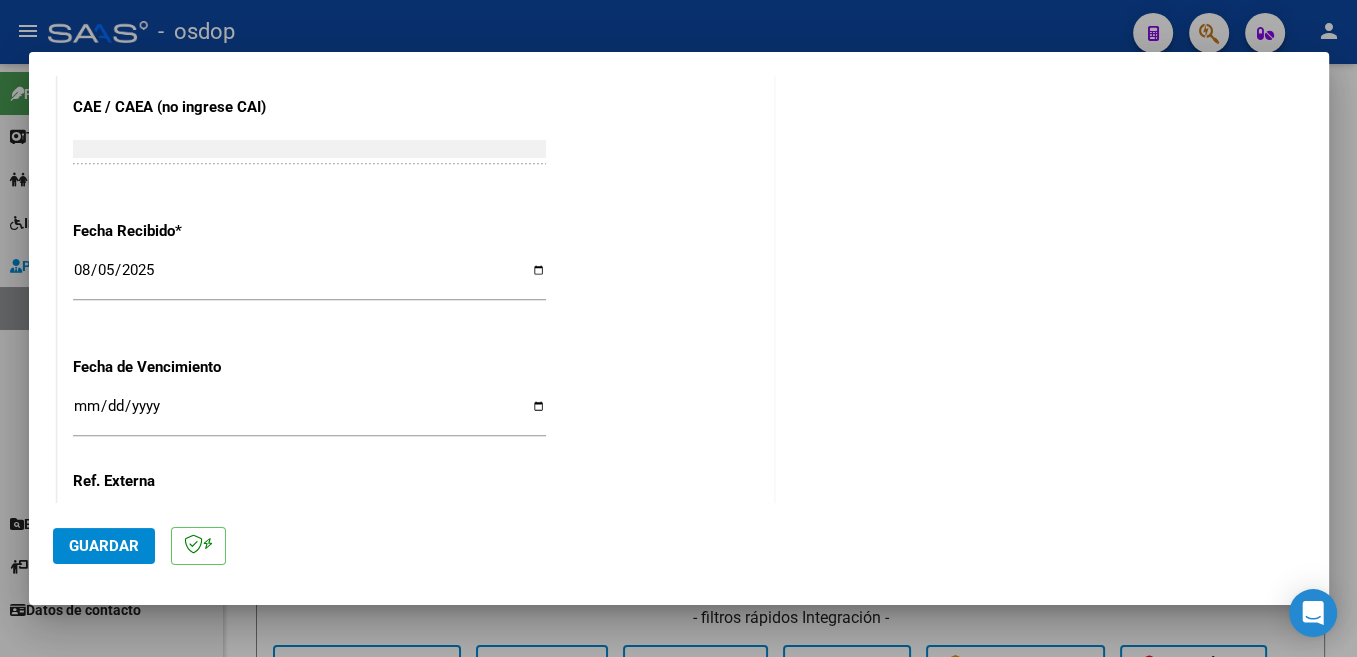 type on "202507" 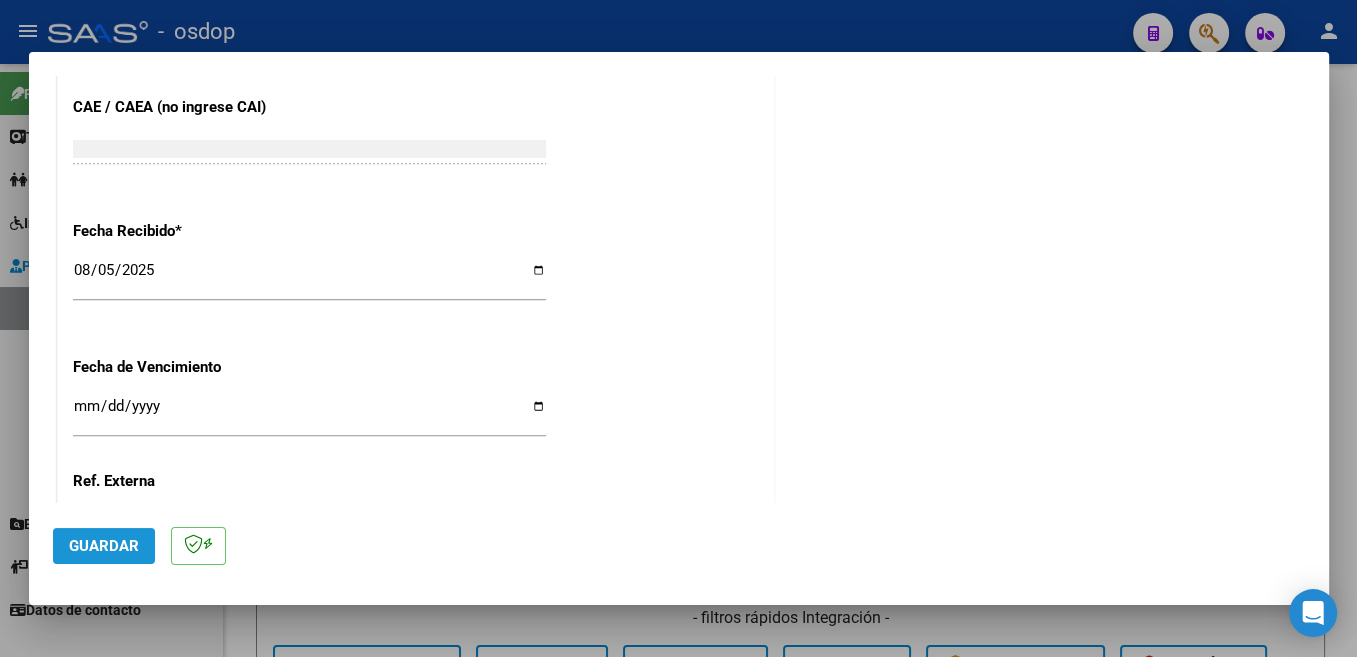 click on "Guardar" 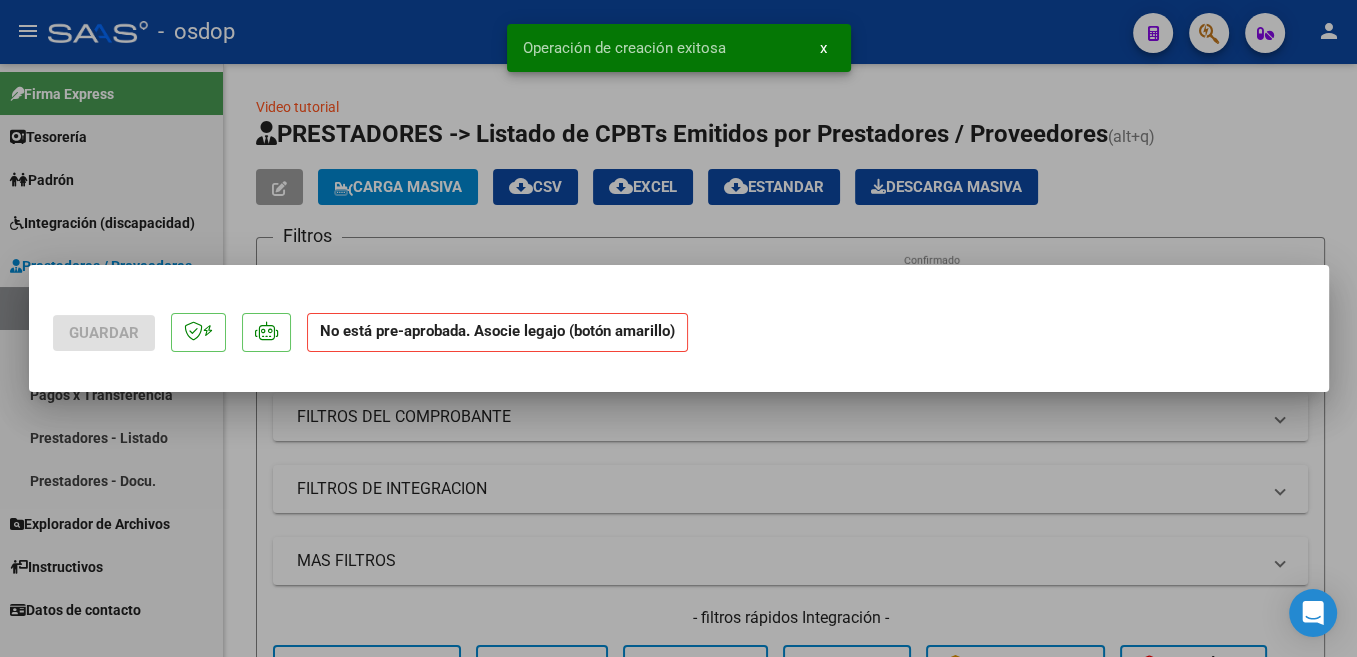 scroll, scrollTop: 0, scrollLeft: 0, axis: both 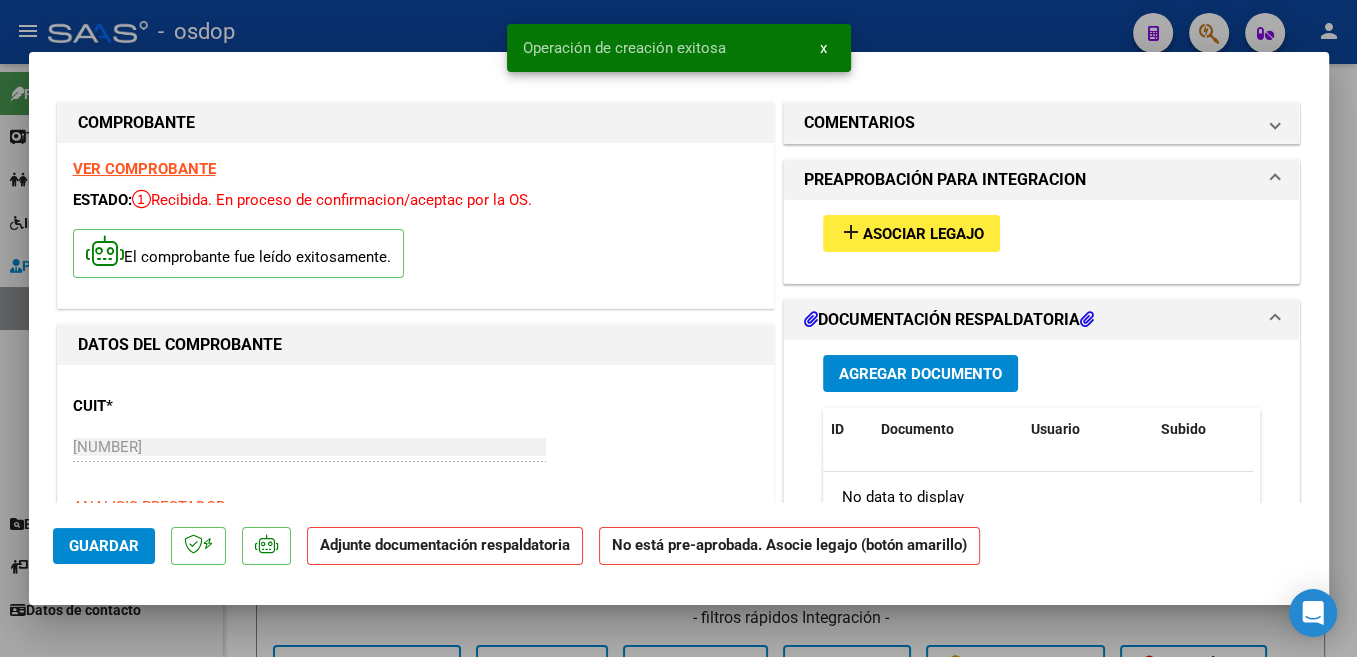 click on "Asociar Legajo" at bounding box center [923, 234] 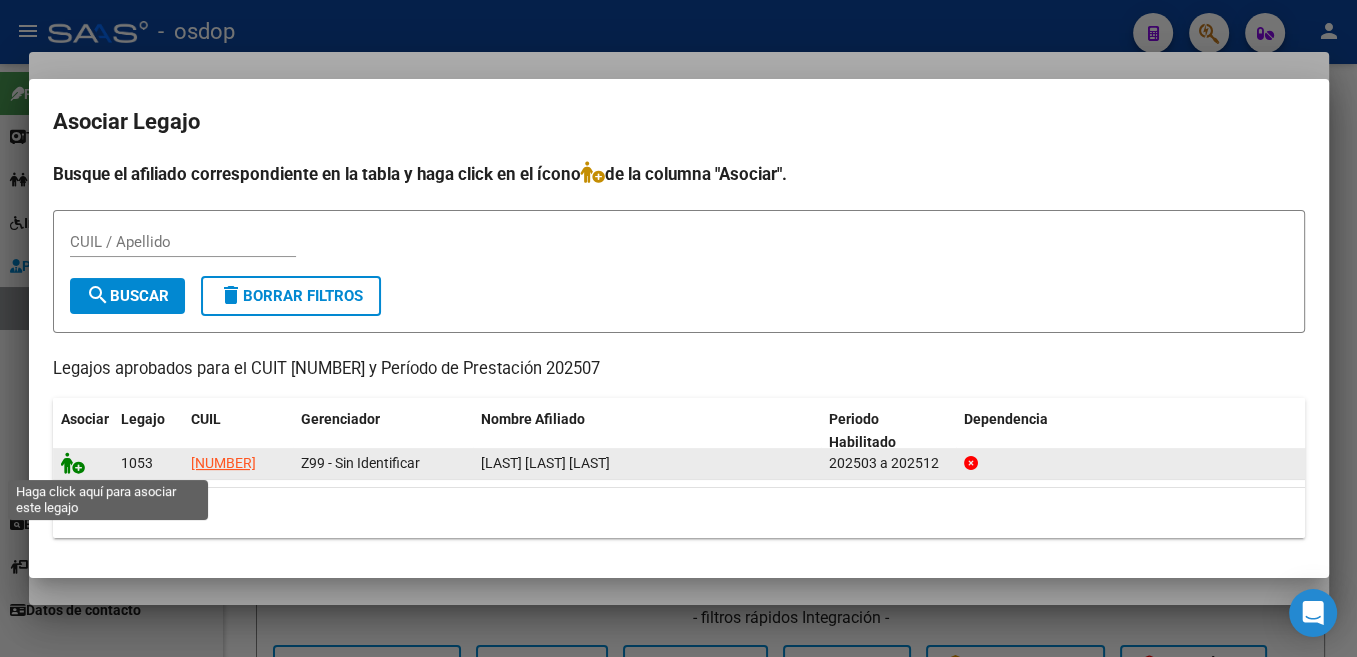 click 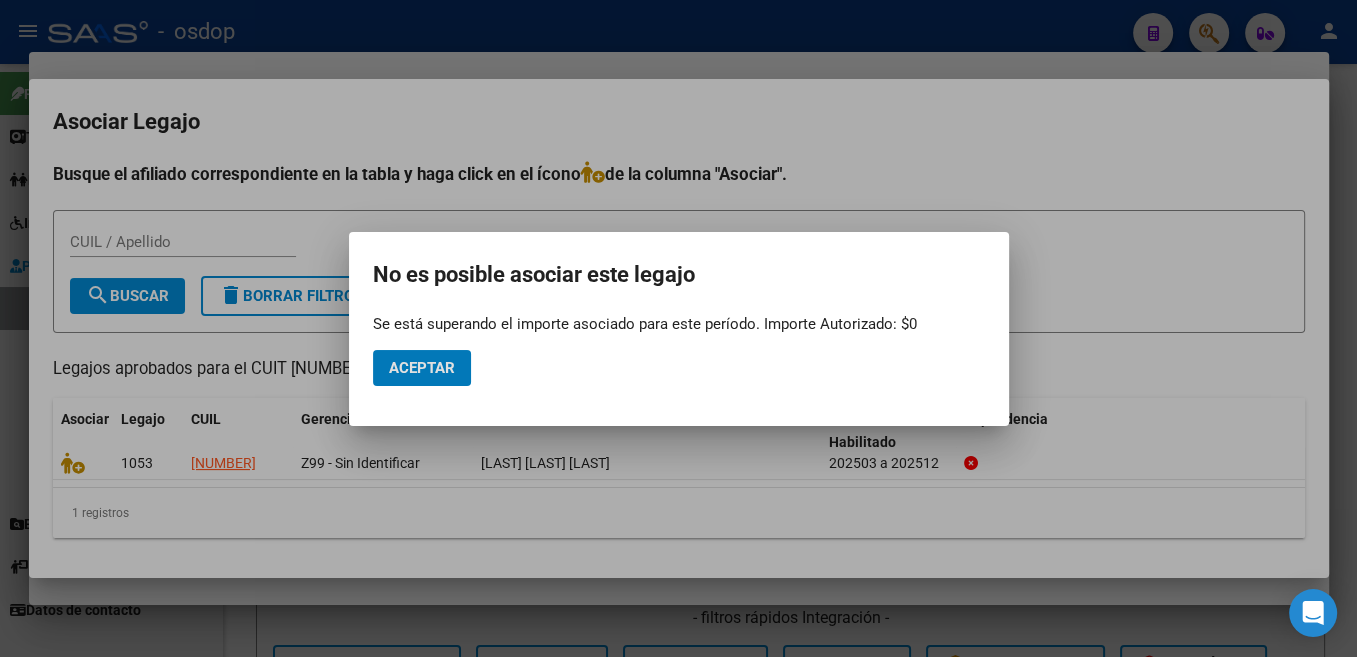 click at bounding box center (678, 328) 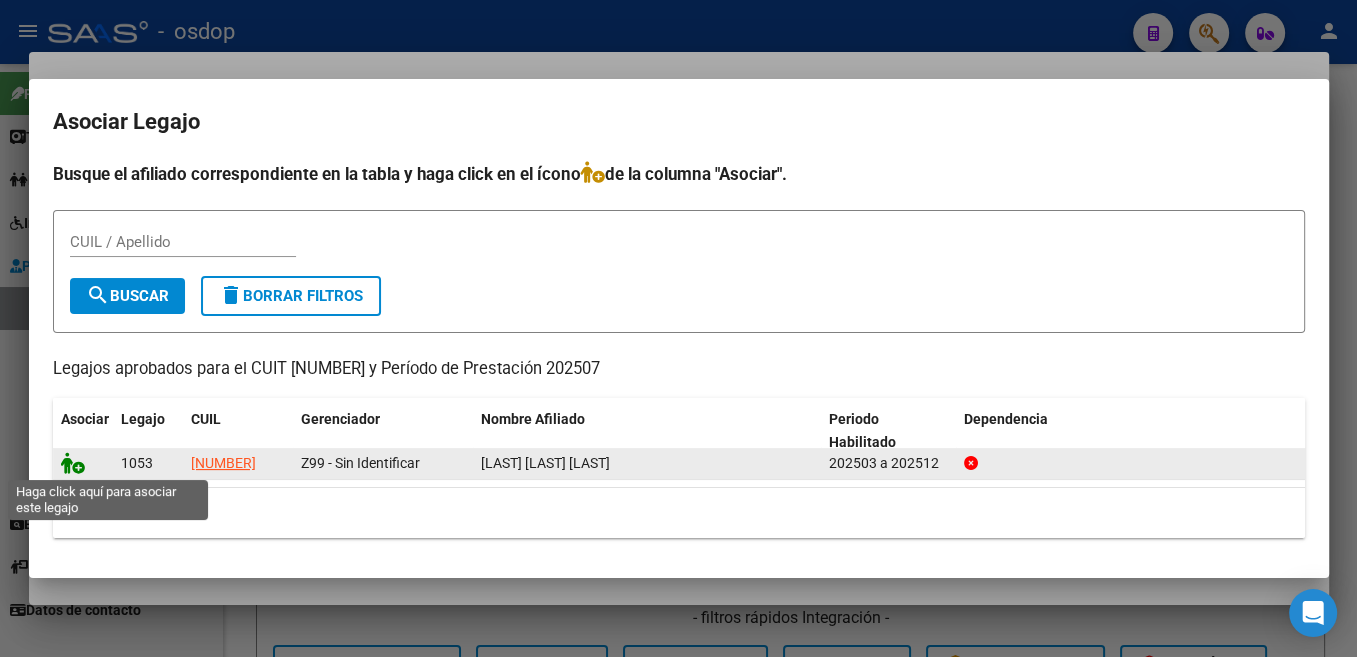 click 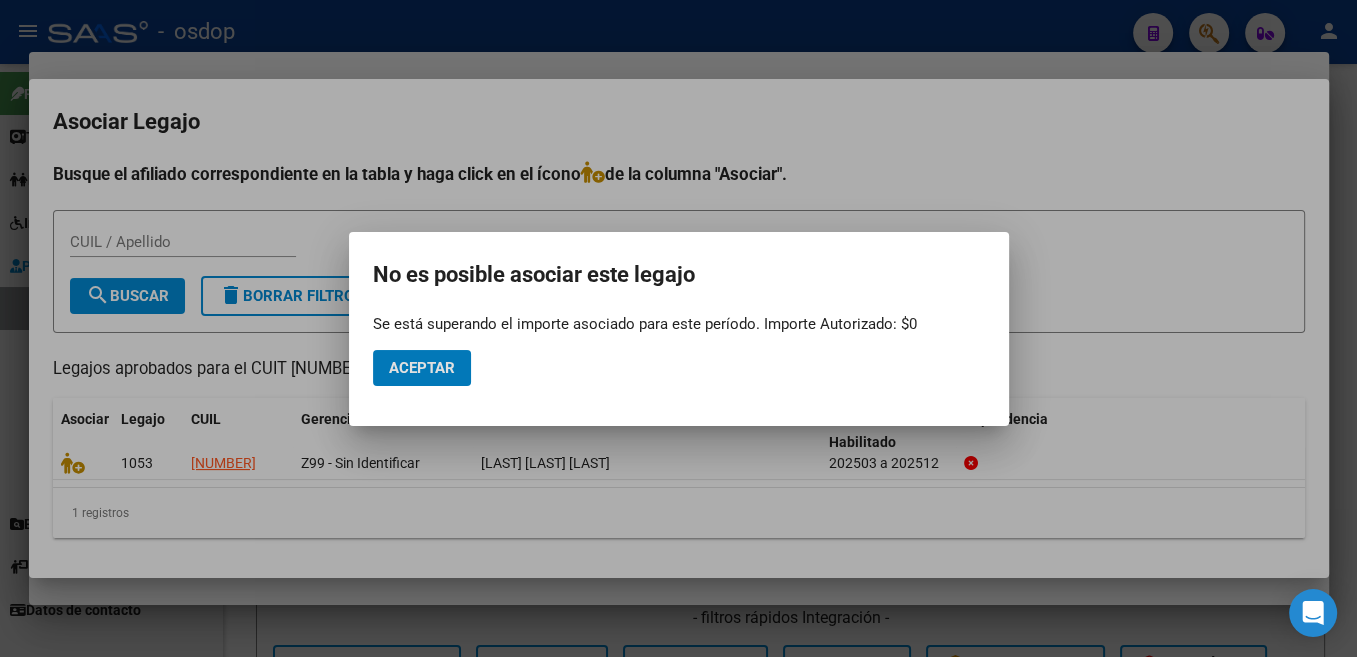 click on "Aceptar" 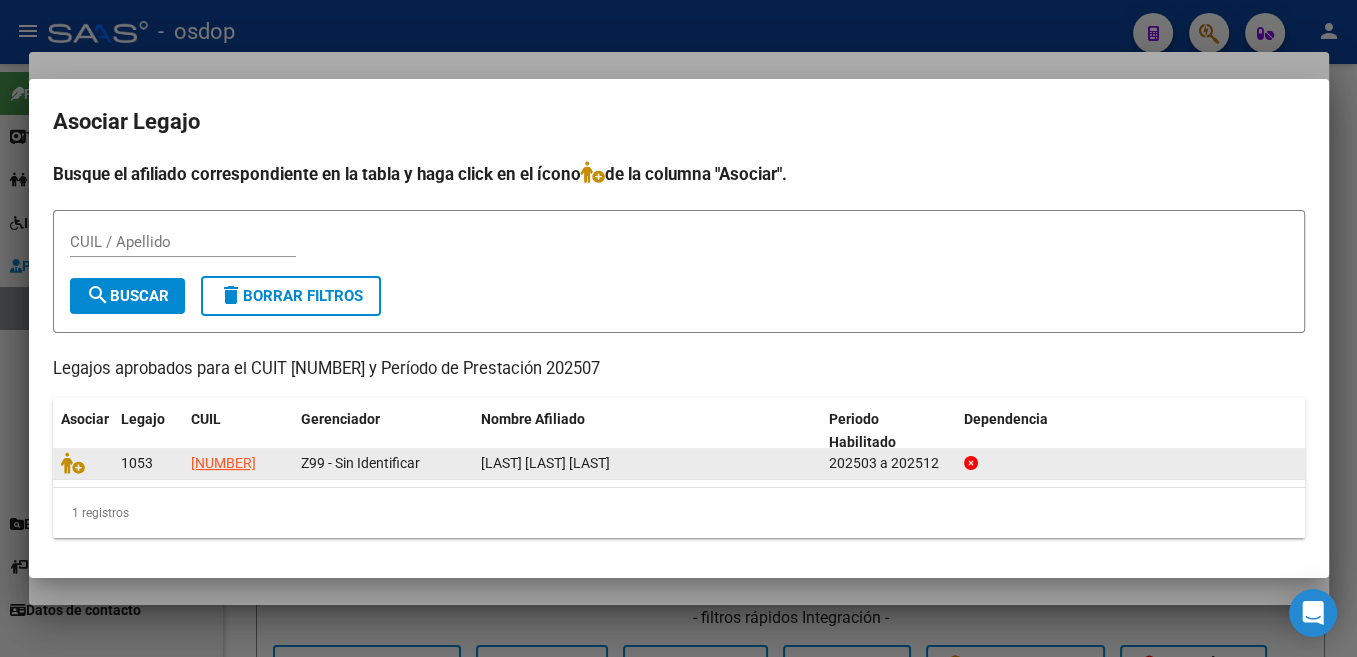 drag, startPoint x: 186, startPoint y: 464, endPoint x: 699, endPoint y: 466, distance: 513.0039 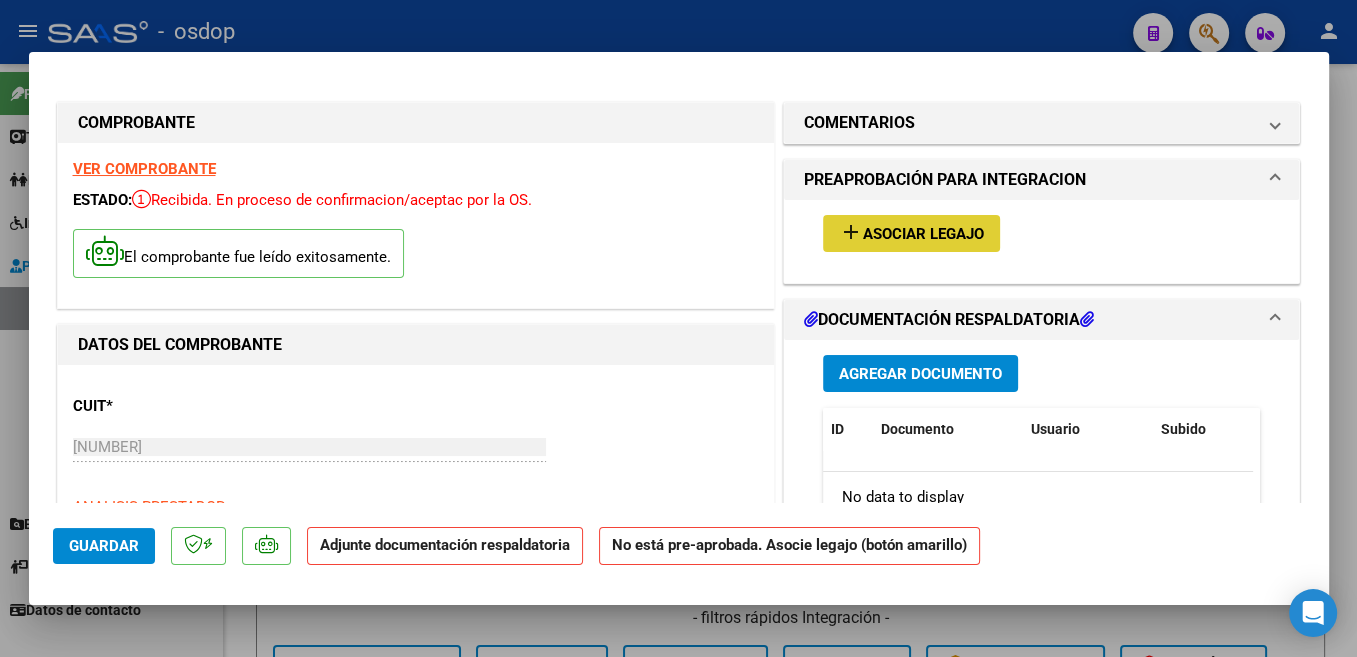 click on "Agregar Documento ID Documento Usuario Subido Acción No data to display  0 total   1" at bounding box center [1042, 539] 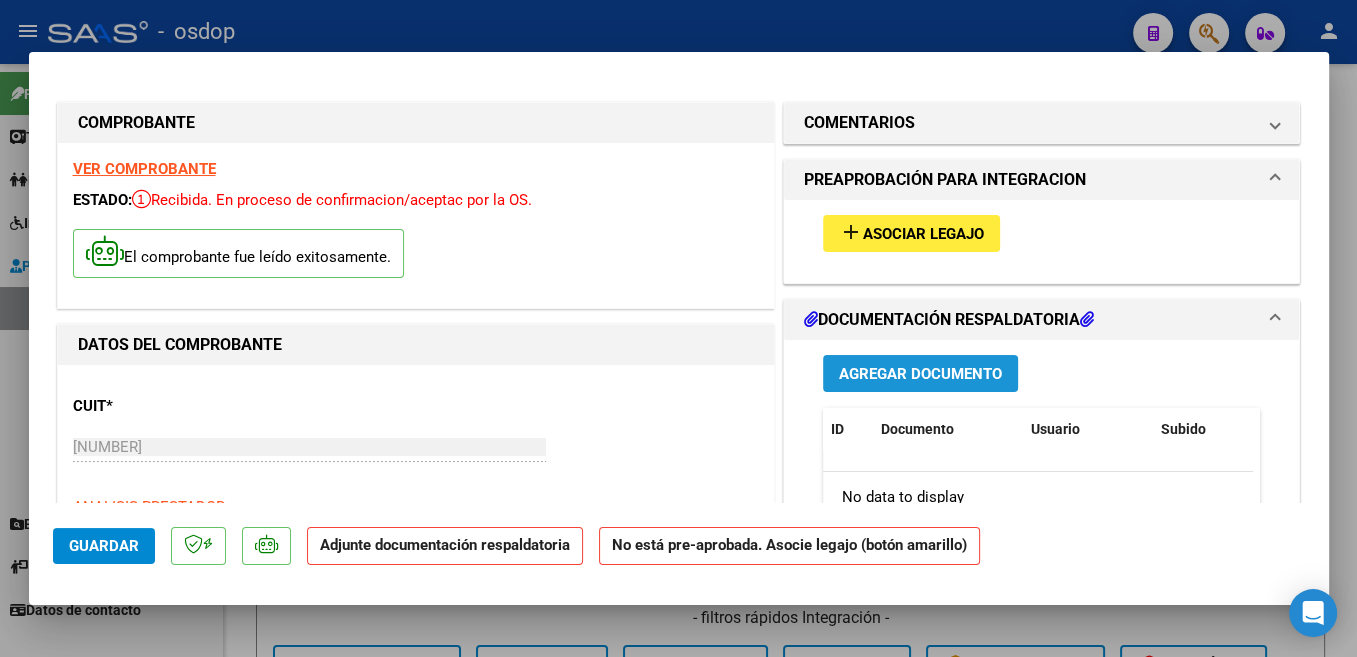 click on "Agregar Documento" at bounding box center (920, 374) 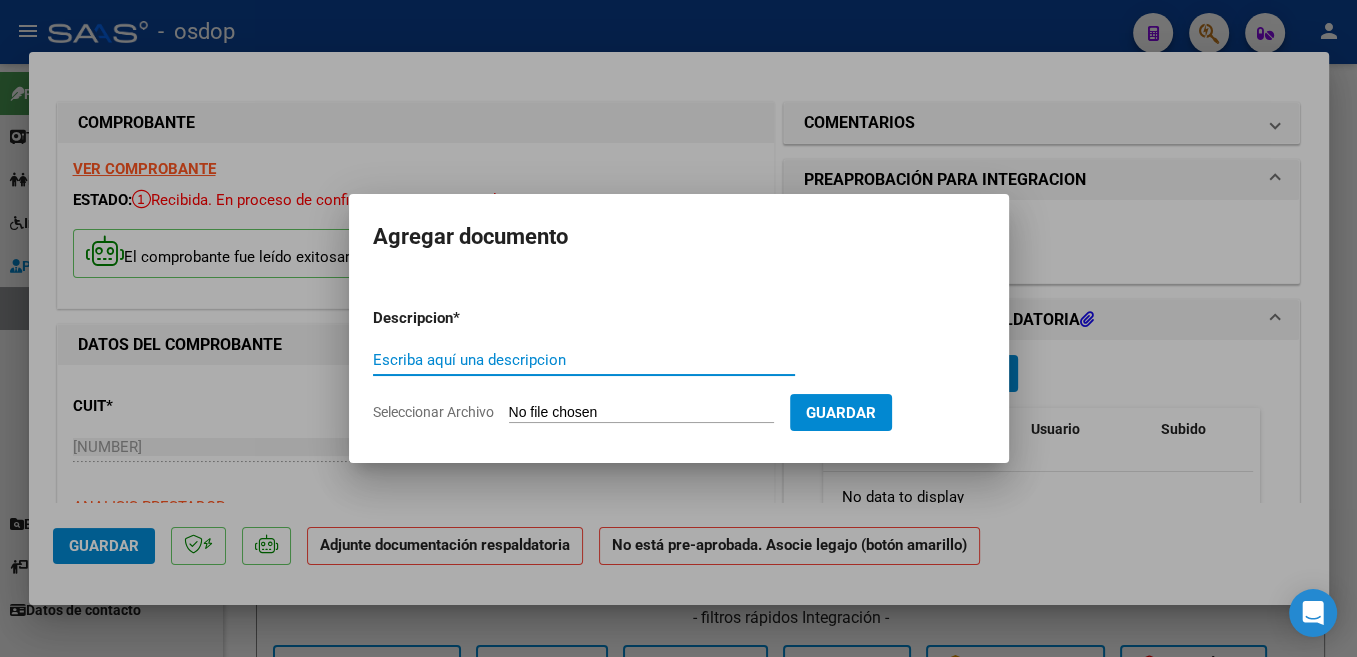 paste on "[NUMBER] Z99 - Sin Identificar [LAST] [LAST] [LAST]" 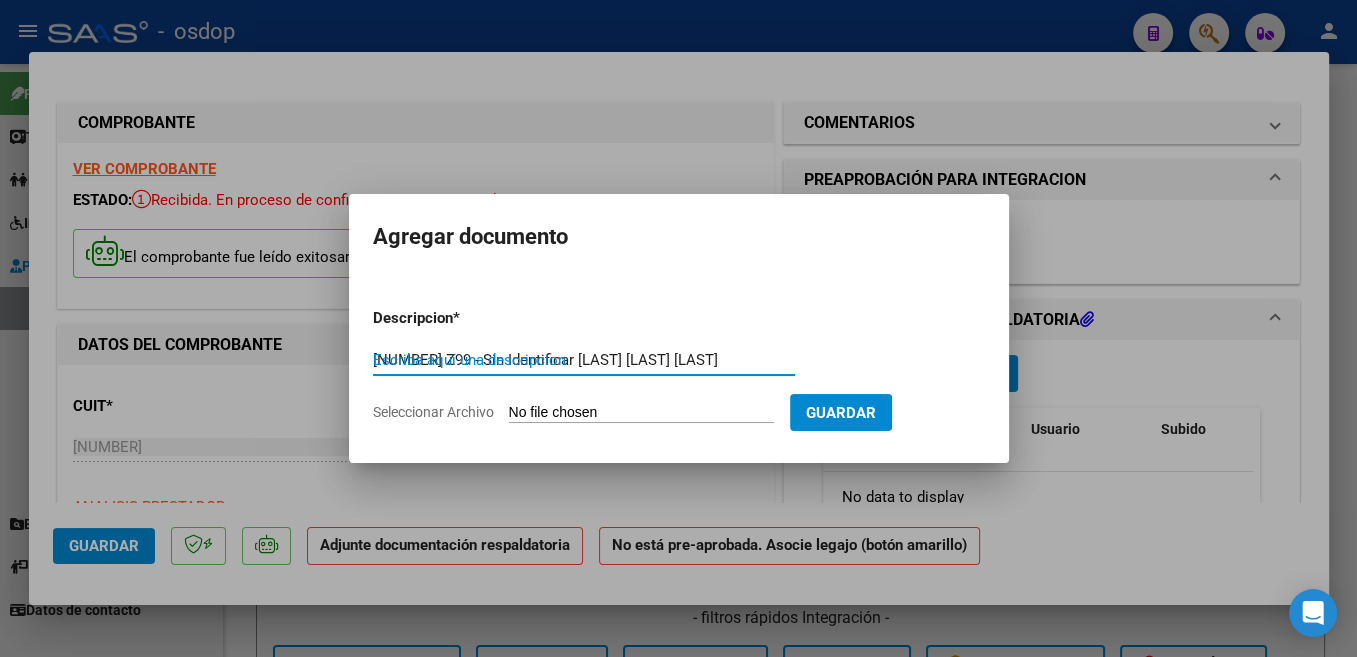 scroll, scrollTop: 0, scrollLeft: 24, axis: horizontal 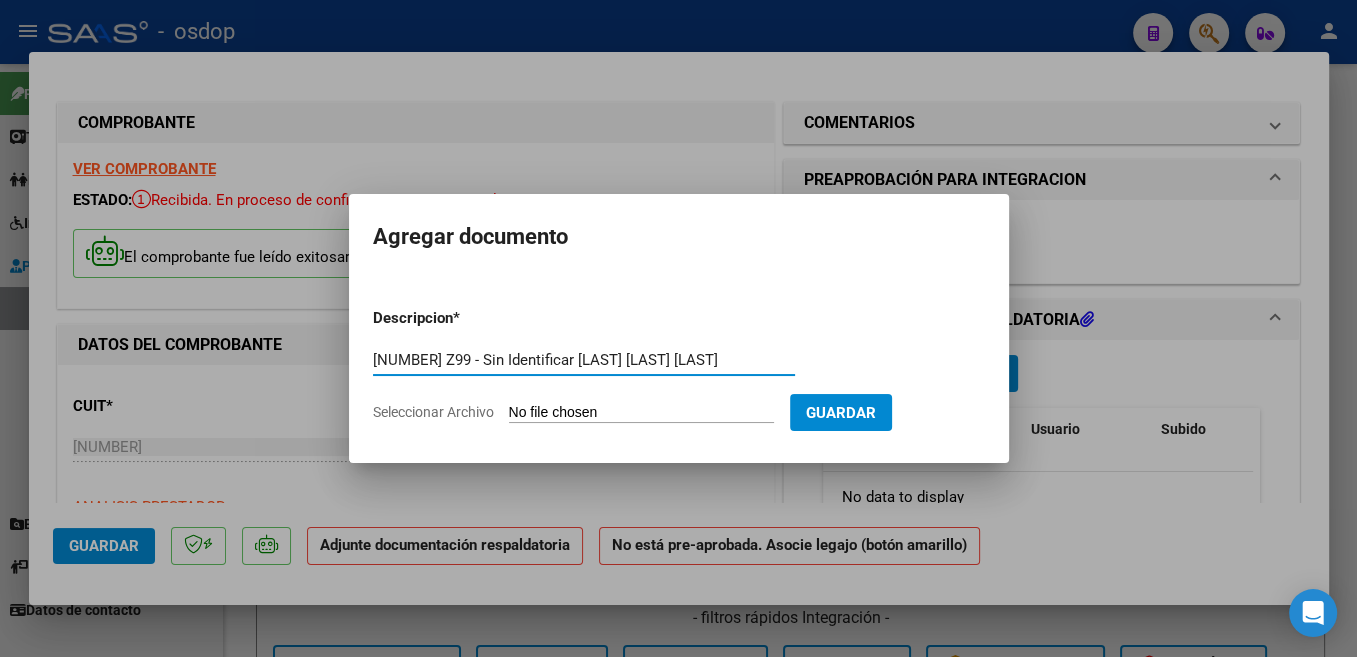 click on "[NUMBER] Z99 - Sin Identificar [LAST] [LAST] [LAST]" at bounding box center [584, 360] 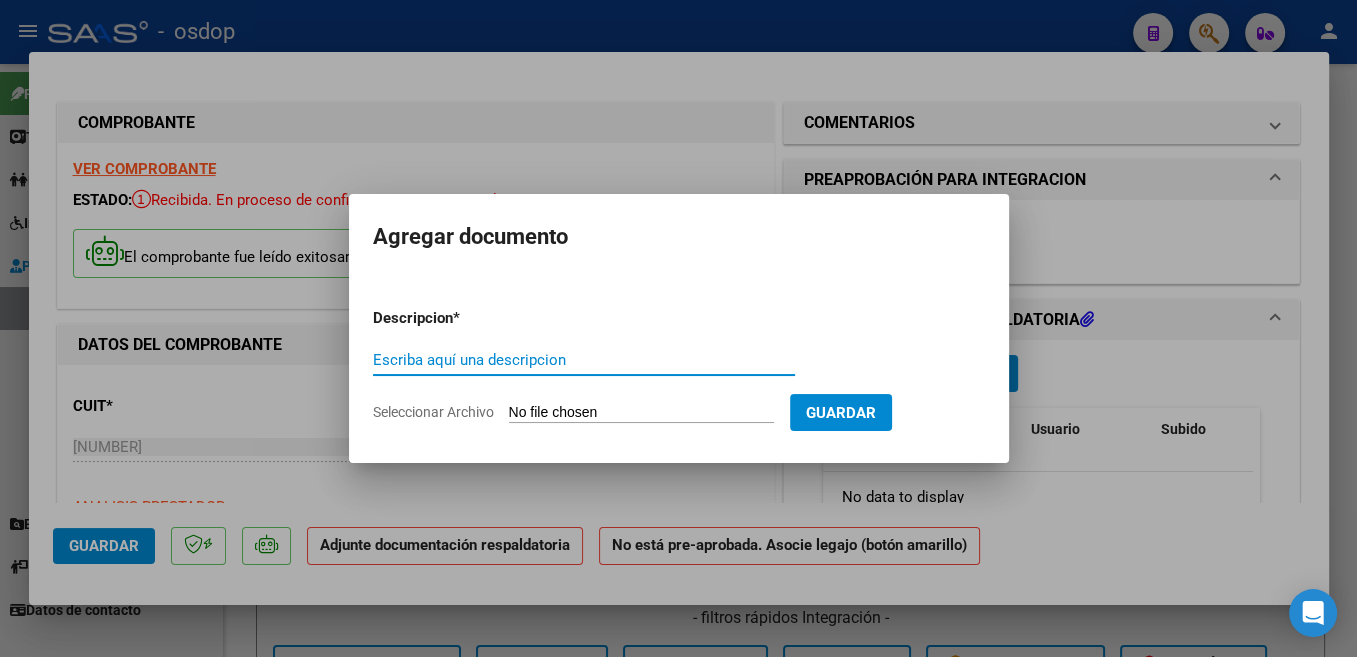 scroll, scrollTop: 0, scrollLeft: 0, axis: both 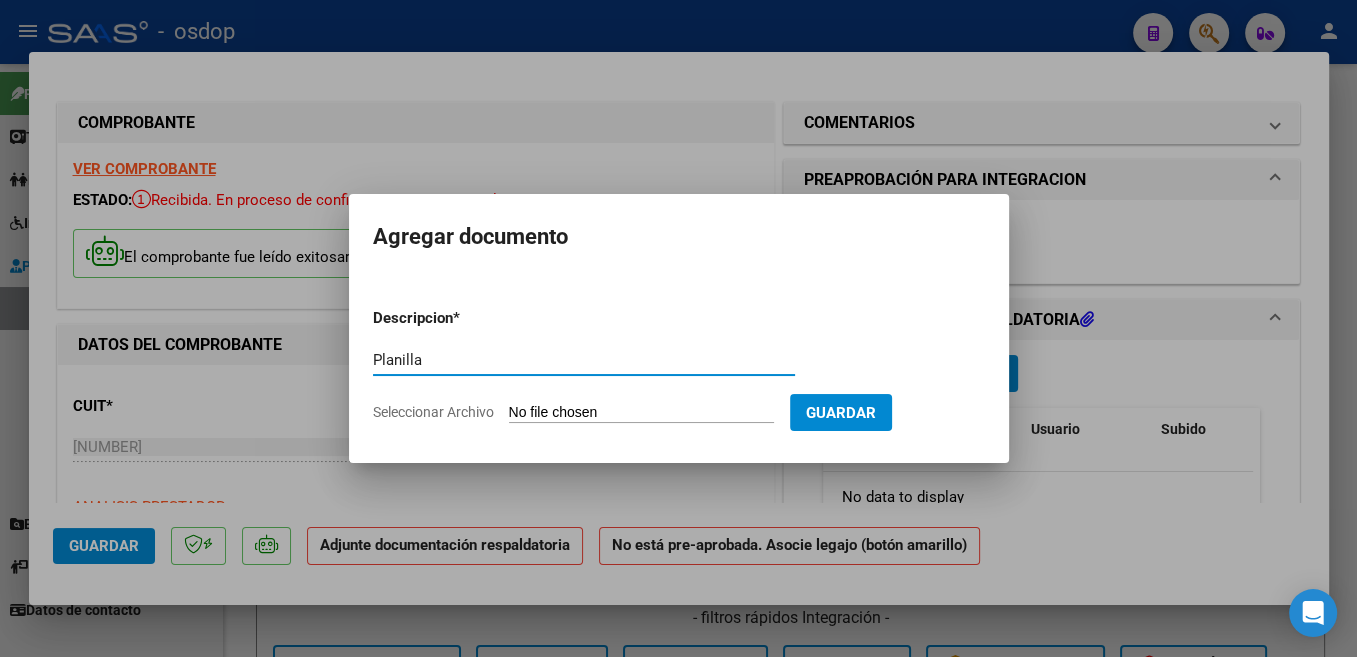type on "Planilla" 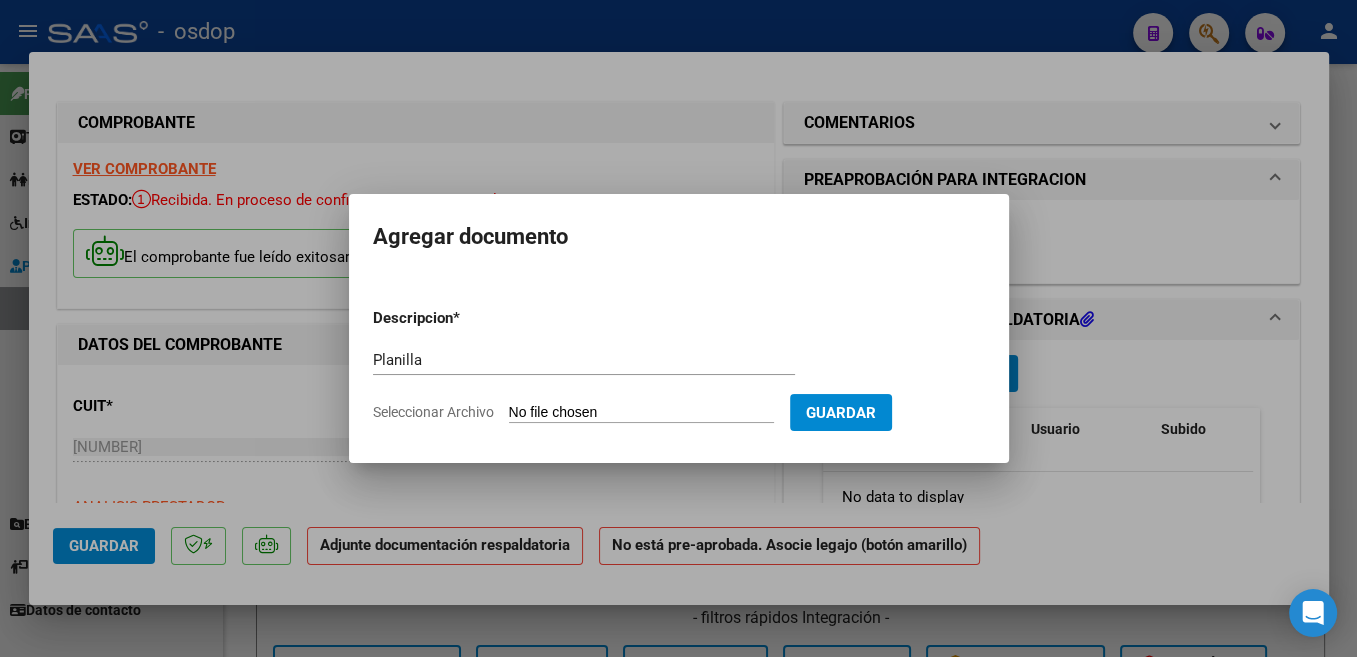 click on "Seleccionar Archivo" at bounding box center [641, 413] 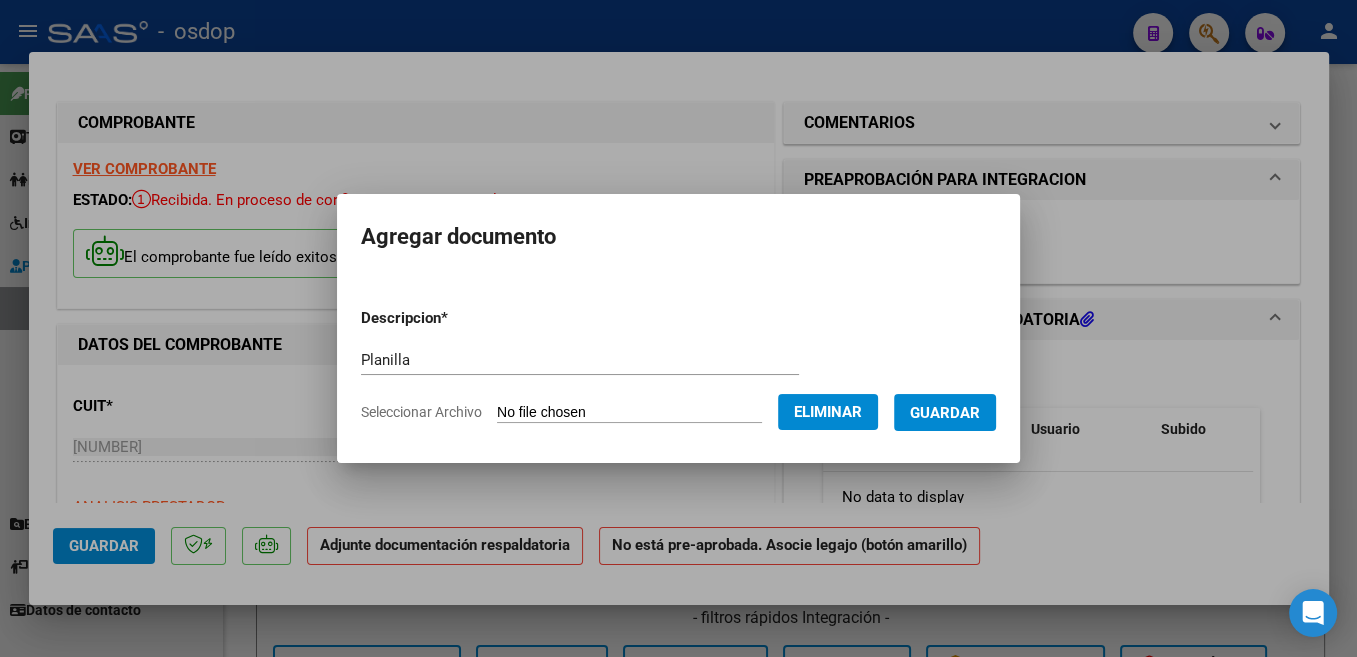 click on "Guardar" at bounding box center (945, 413) 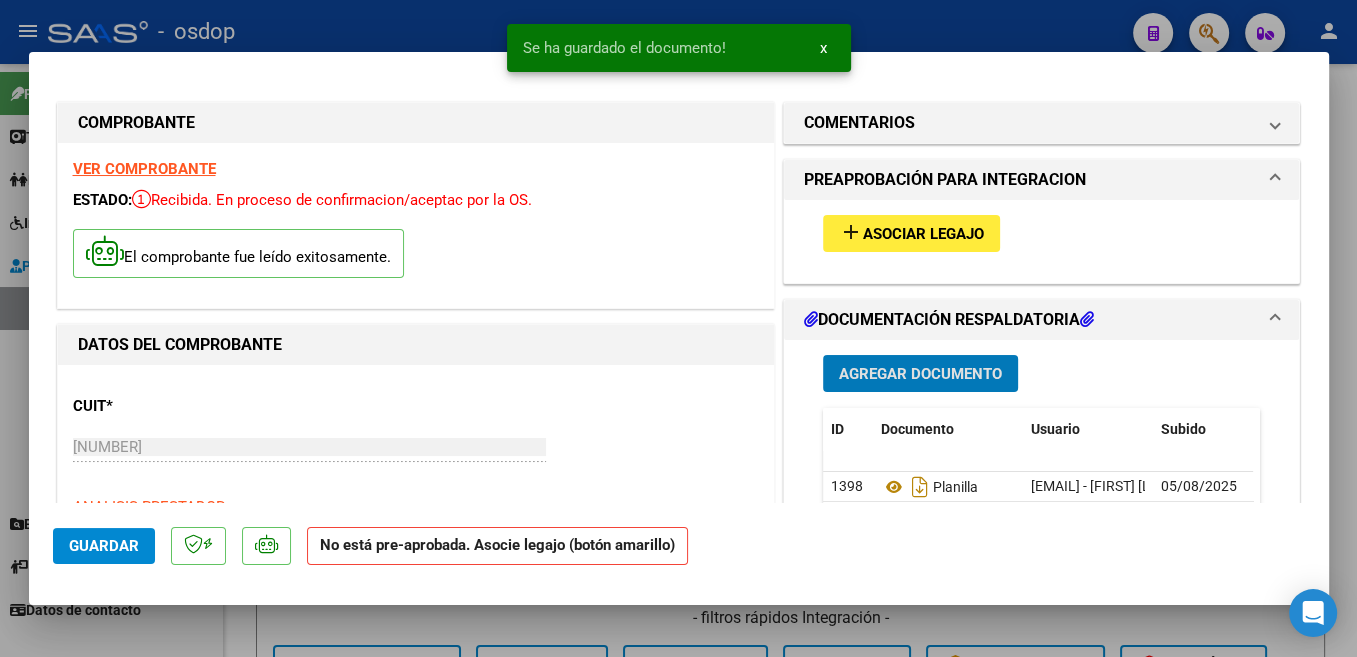 click on "Guardar" 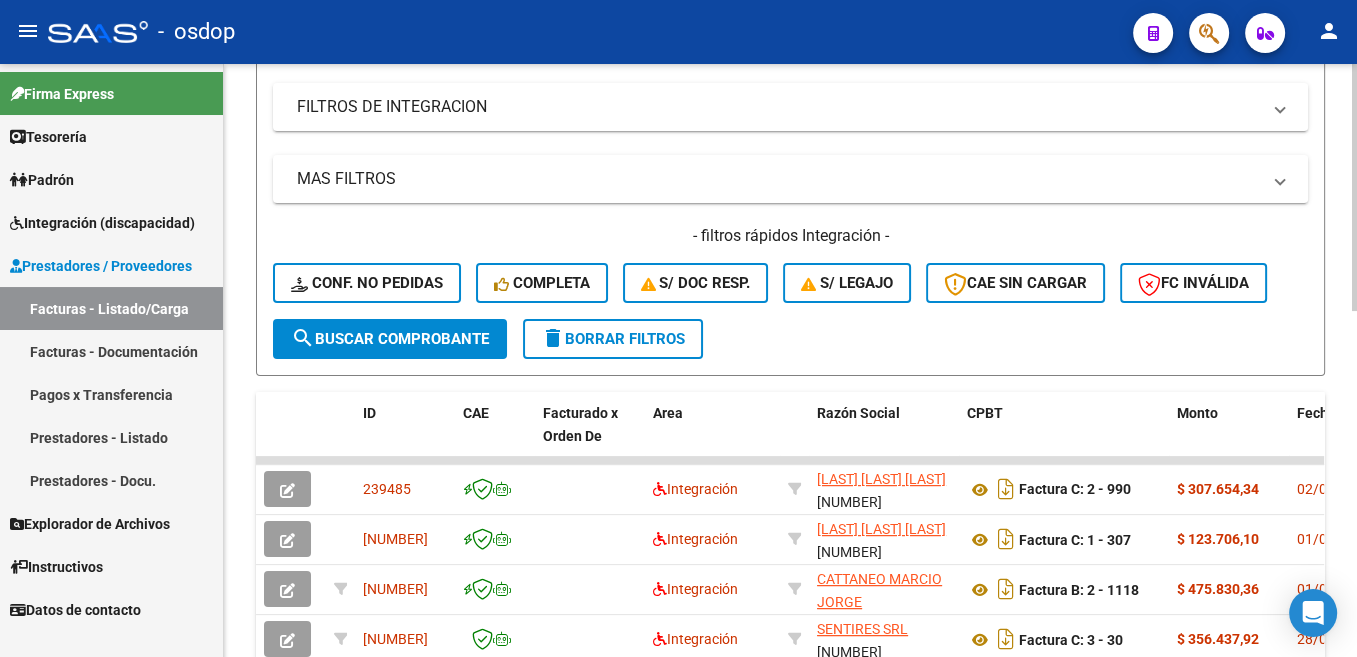 scroll, scrollTop: 503, scrollLeft: 0, axis: vertical 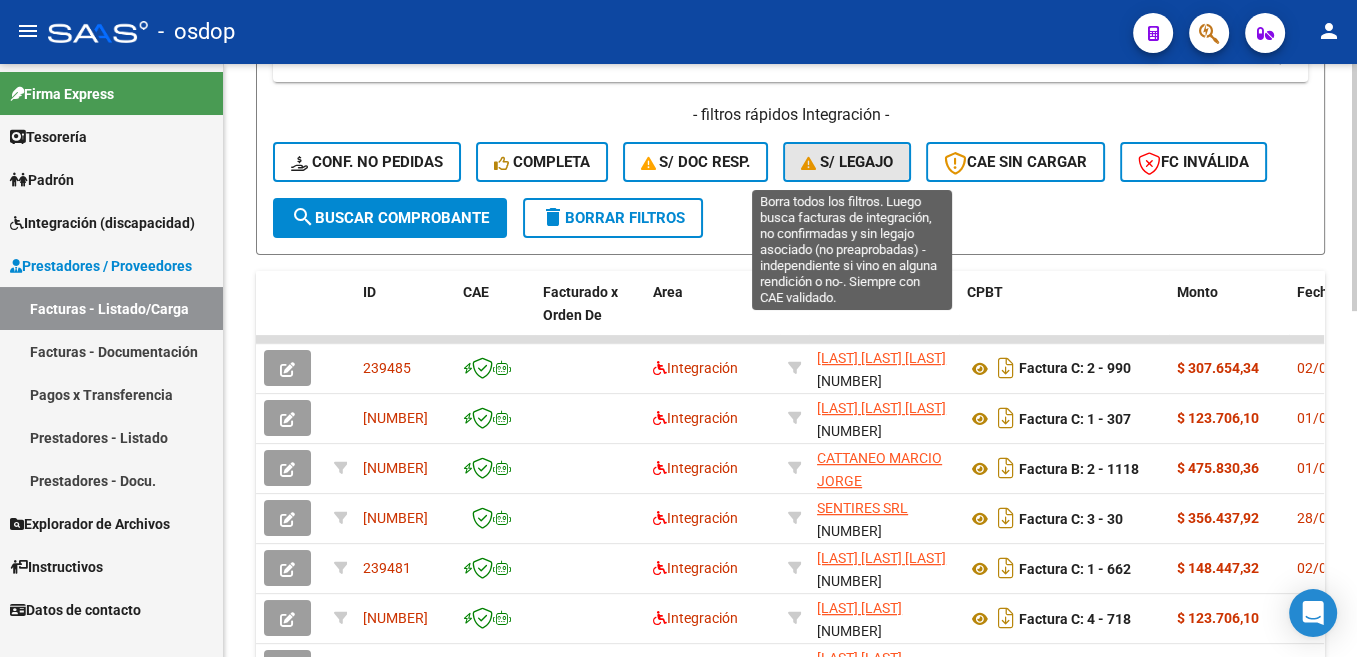 click on "S/ legajo" 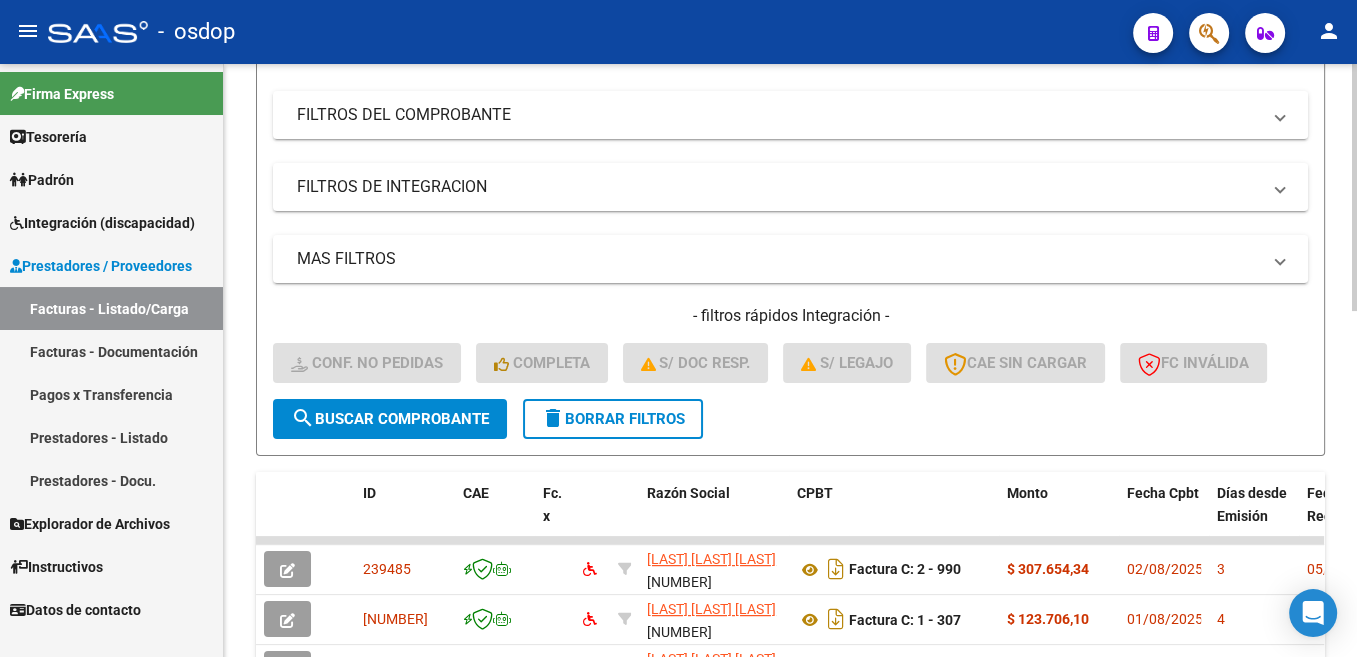 scroll, scrollTop: 0, scrollLeft: 0, axis: both 